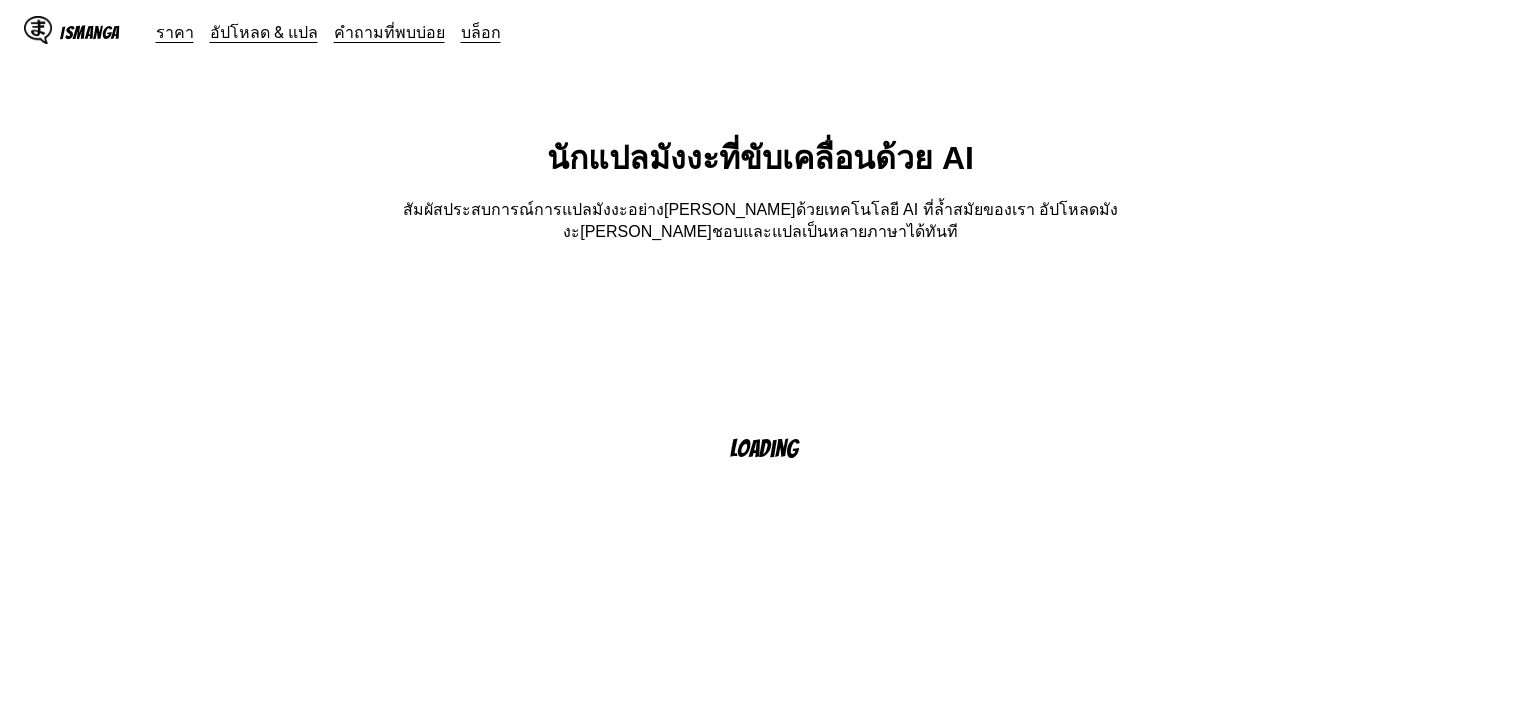 scroll, scrollTop: 100, scrollLeft: 0, axis: vertical 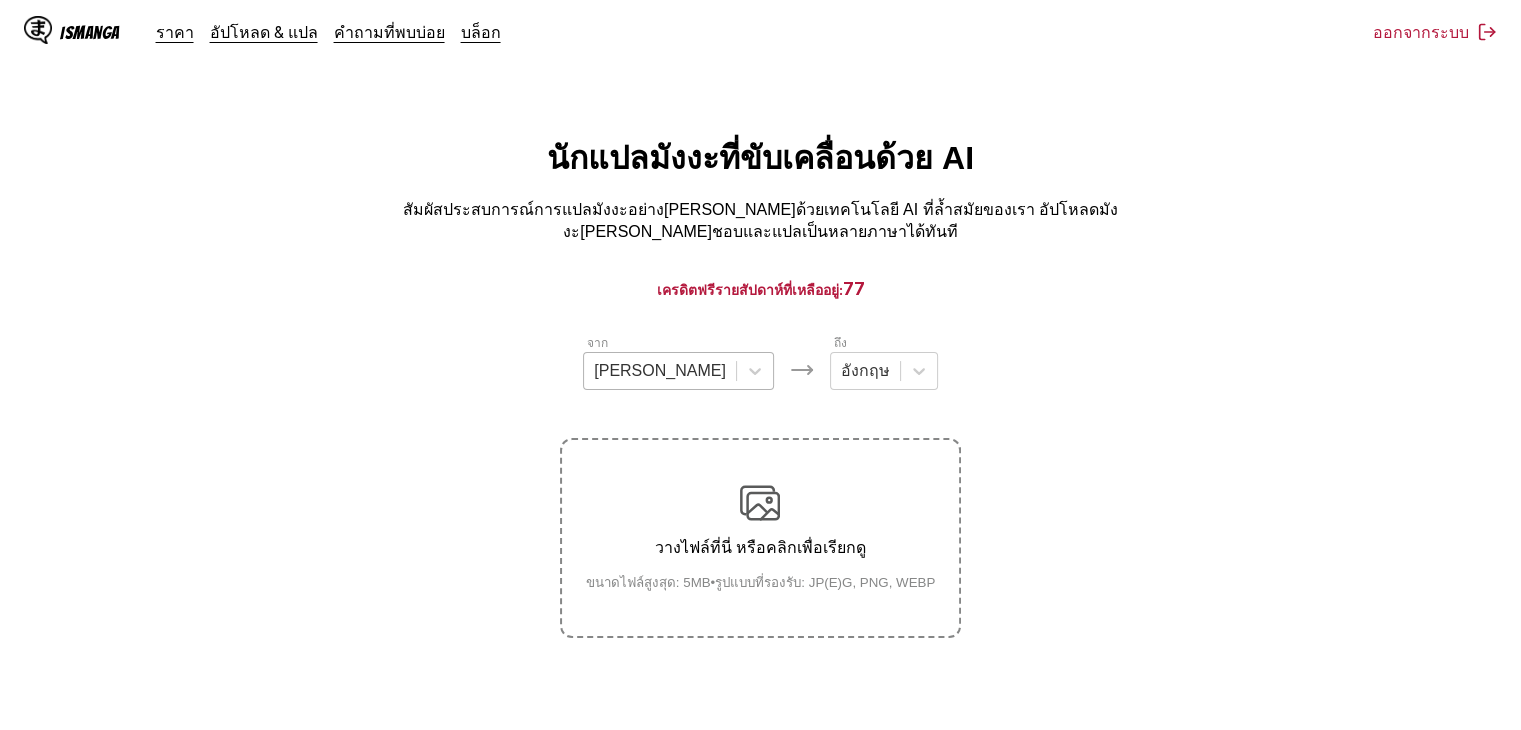 click at bounding box center (660, 371) 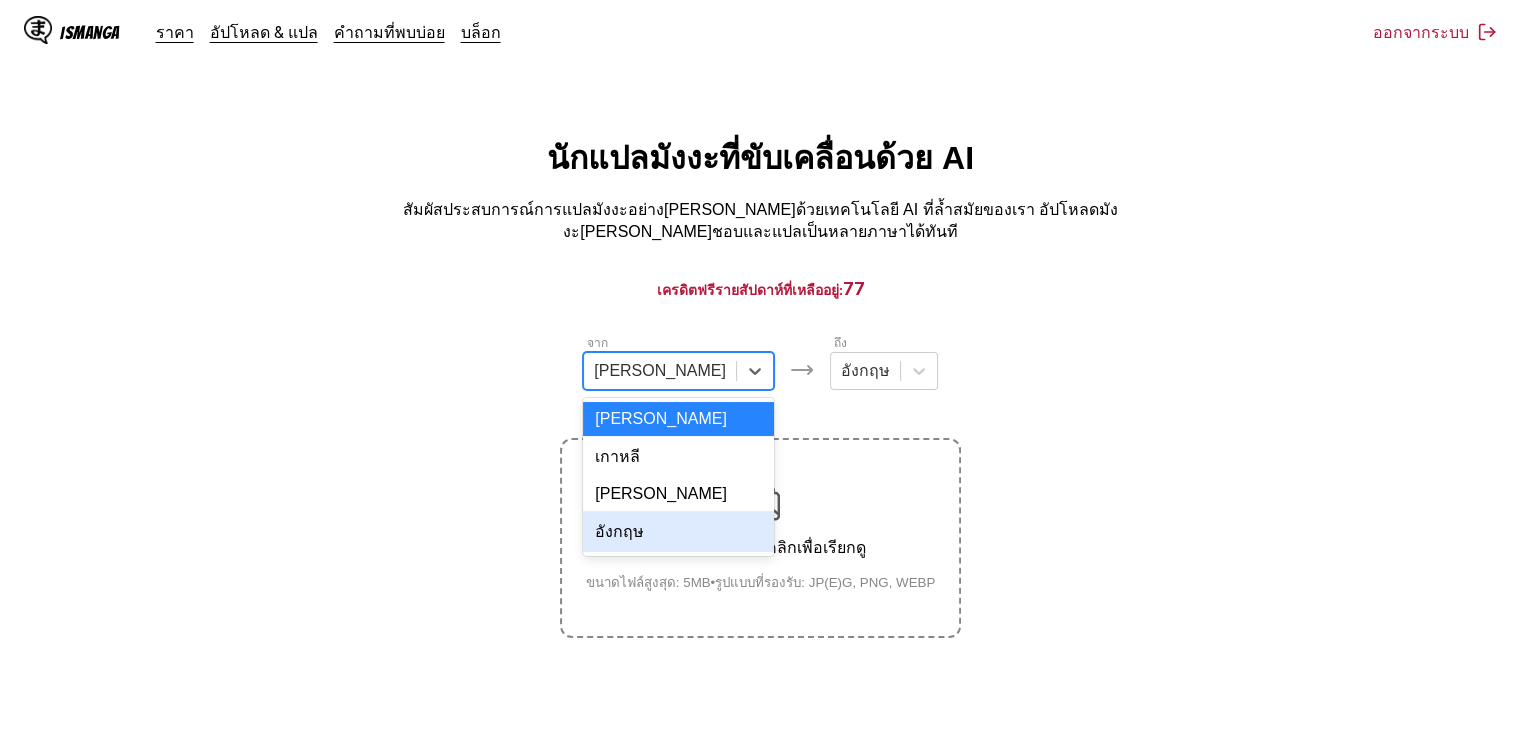 click on "อังกฤษ" at bounding box center (678, 531) 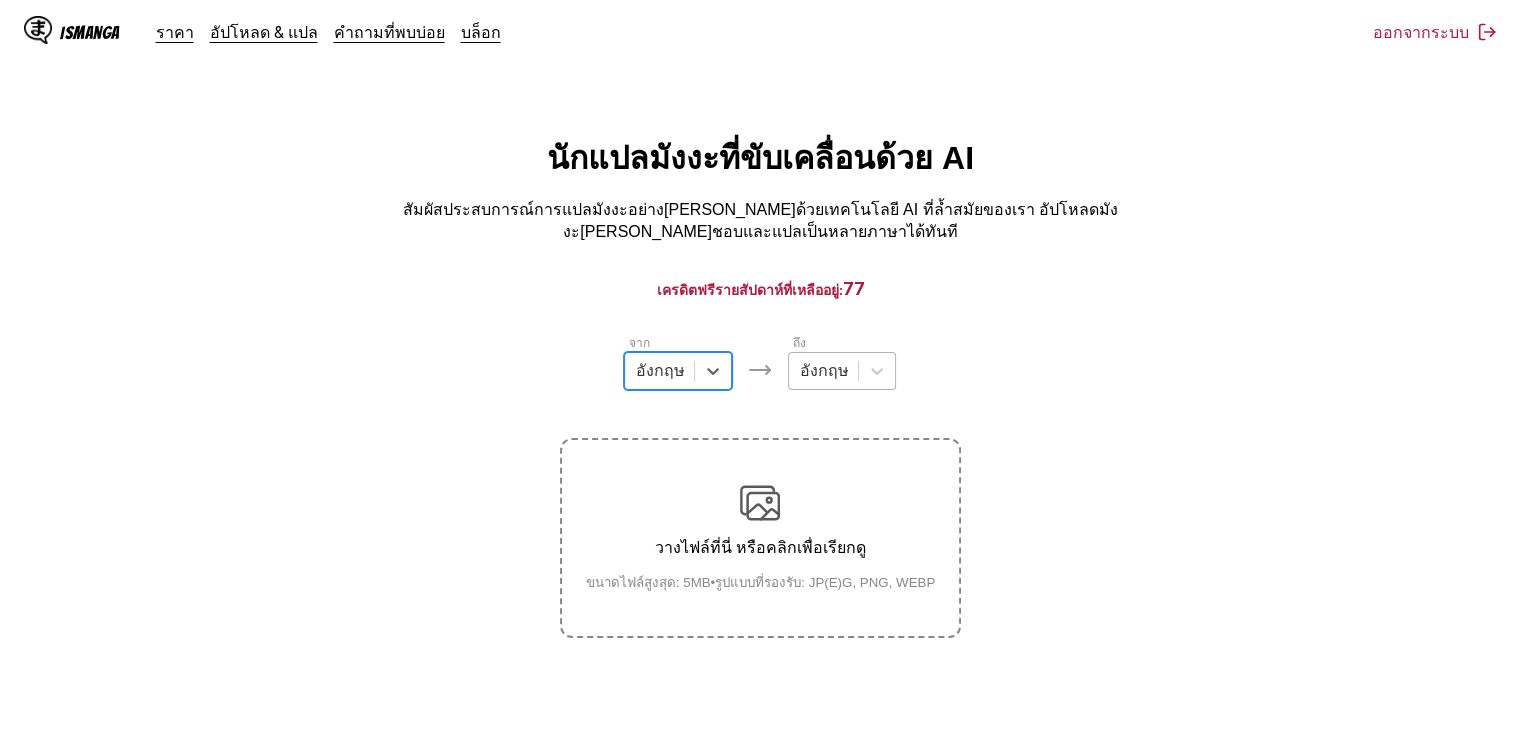 click at bounding box center [823, 371] 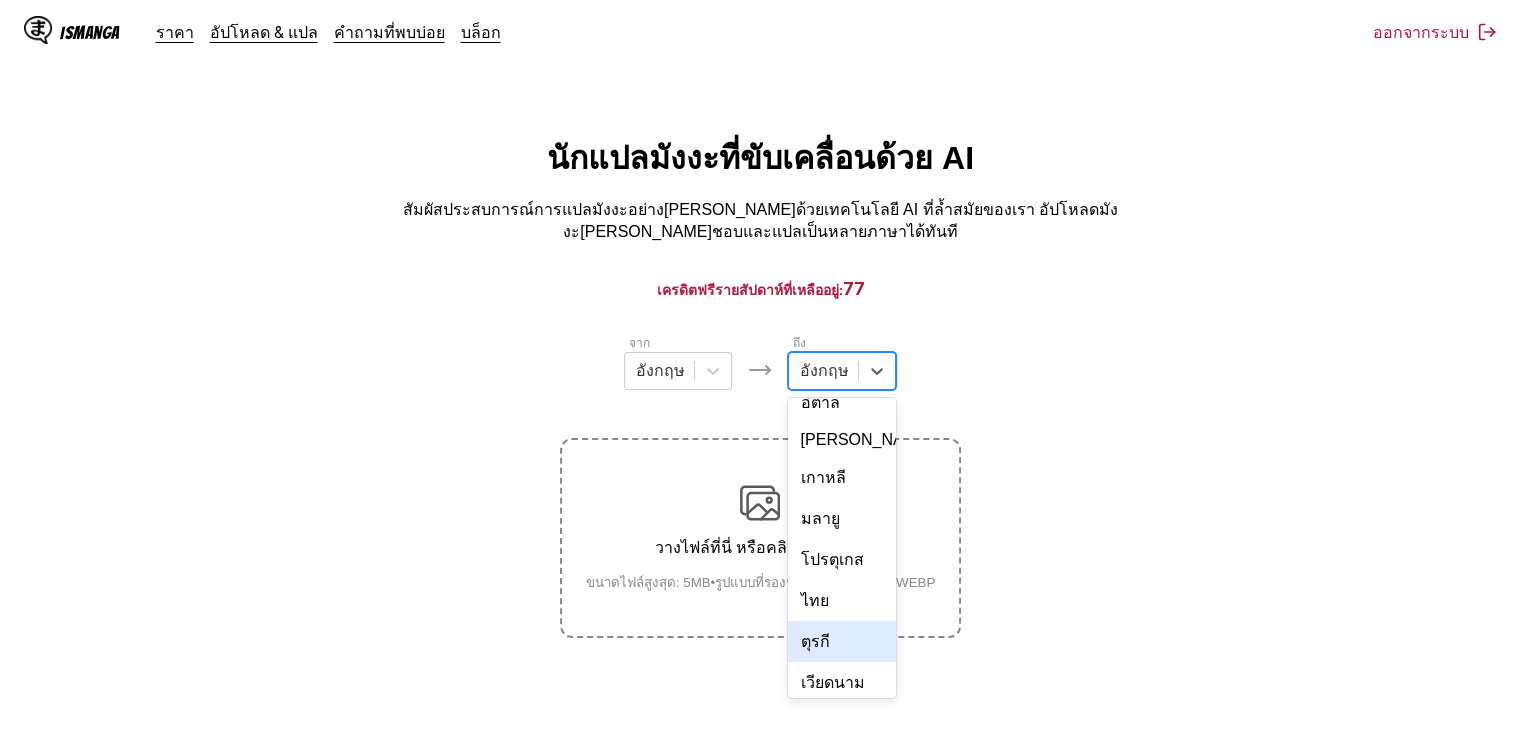 scroll, scrollTop: 234, scrollLeft: 0, axis: vertical 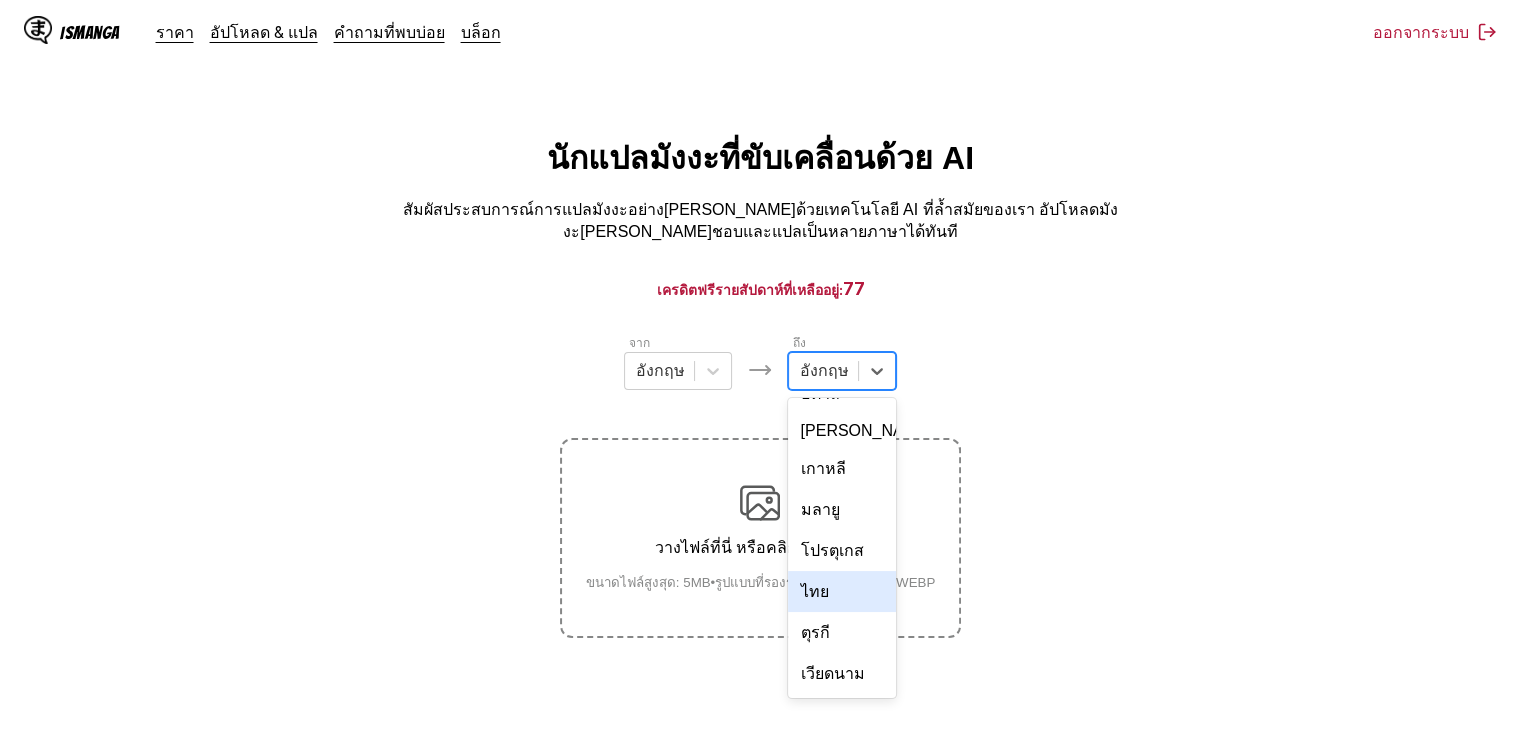 click on "ไทย" at bounding box center [842, 591] 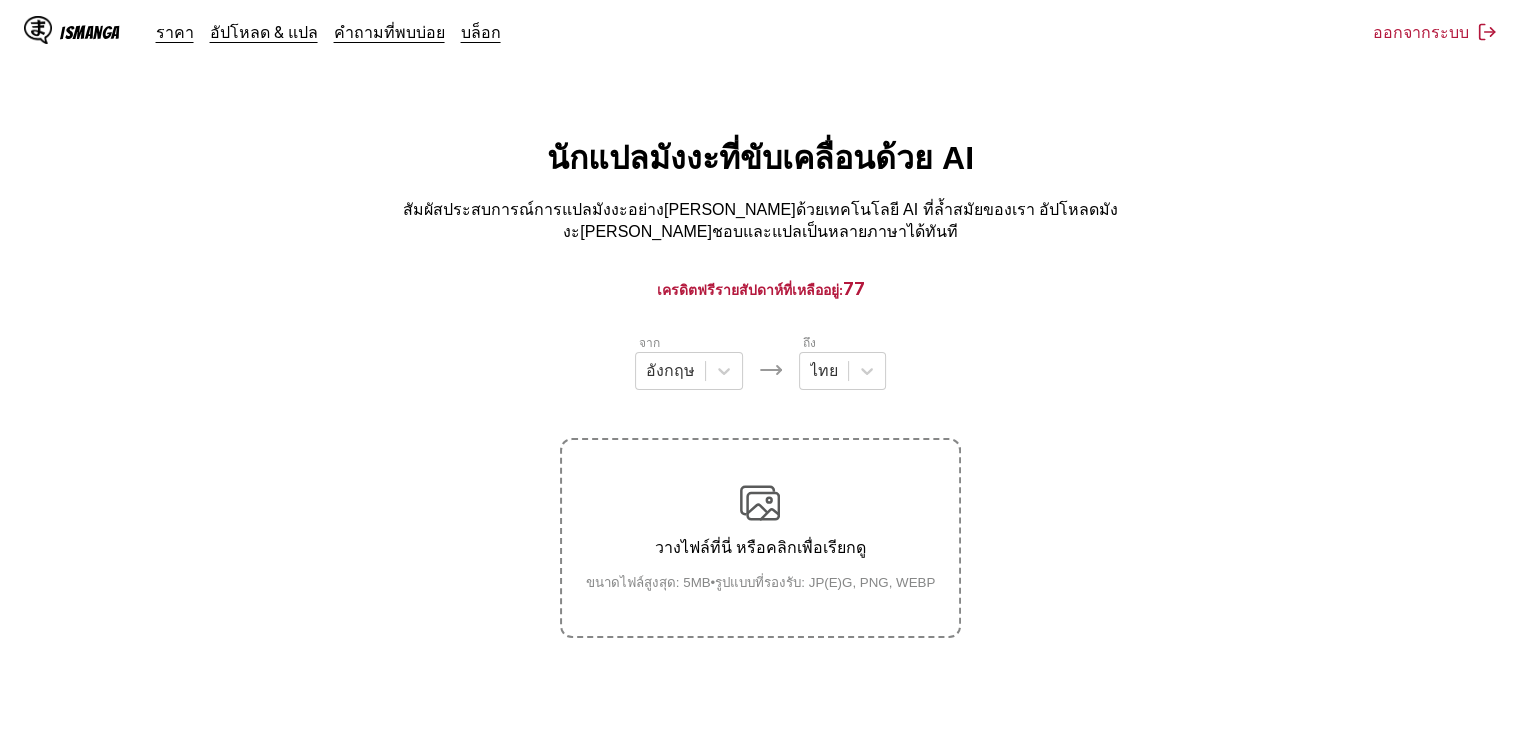 click on "วางไฟล์ที่นี่ หรือคลิกเพื่อเรียกดู ขนาดไฟล์สูงสุด: 5MB  •  รูปแบบที่รองรับ: JP(E)G, PNG, WEBP" at bounding box center [761, 538] 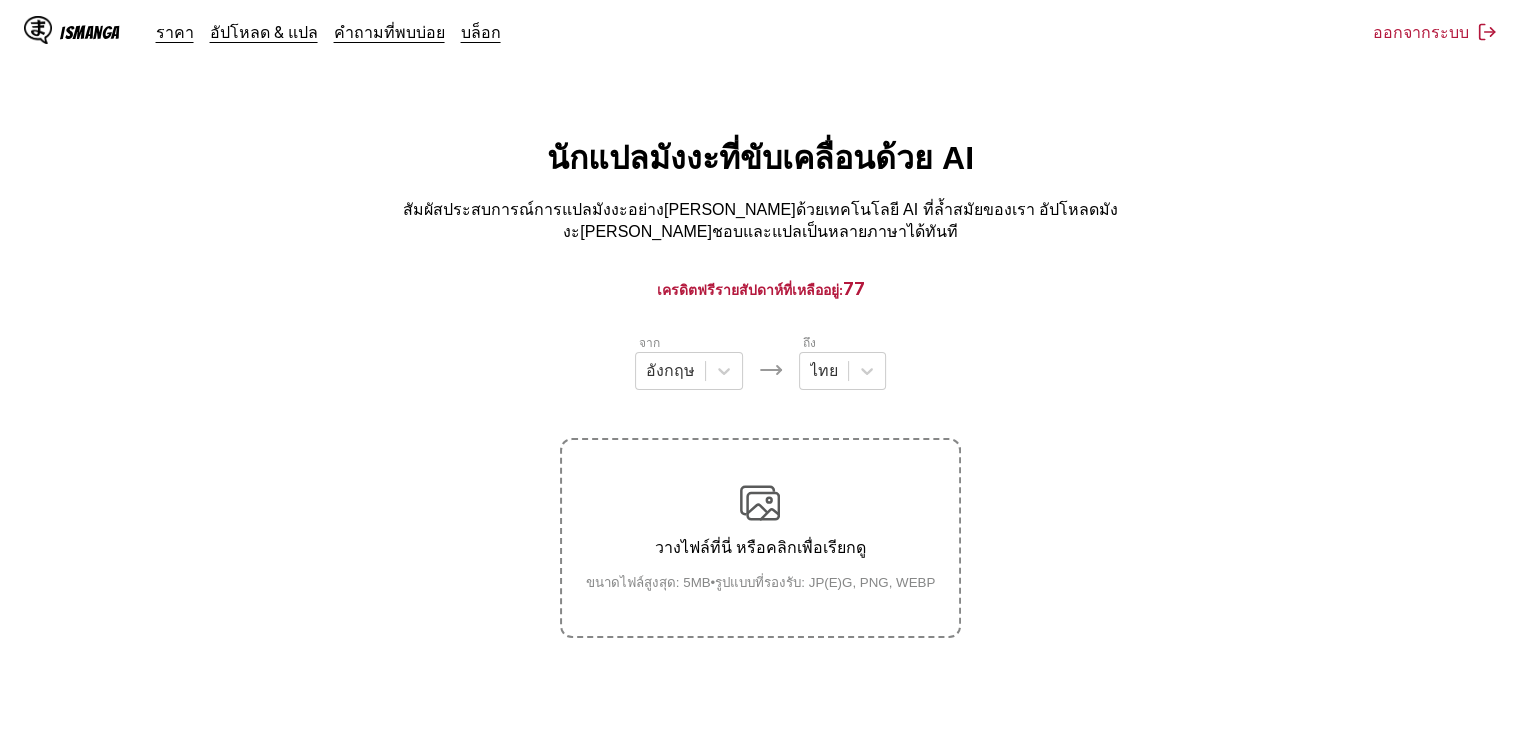 click at bounding box center [760, 503] 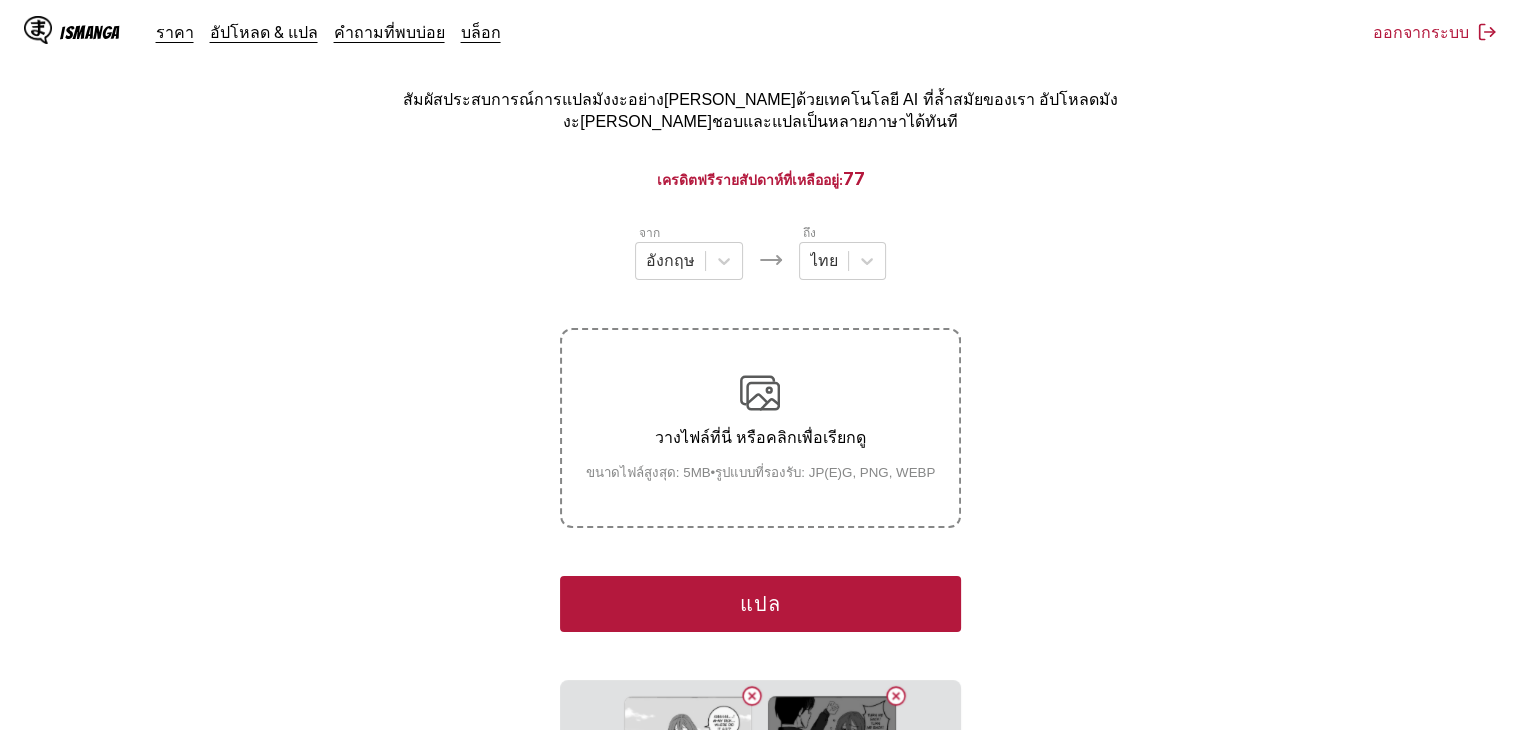 scroll, scrollTop: 300, scrollLeft: 0, axis: vertical 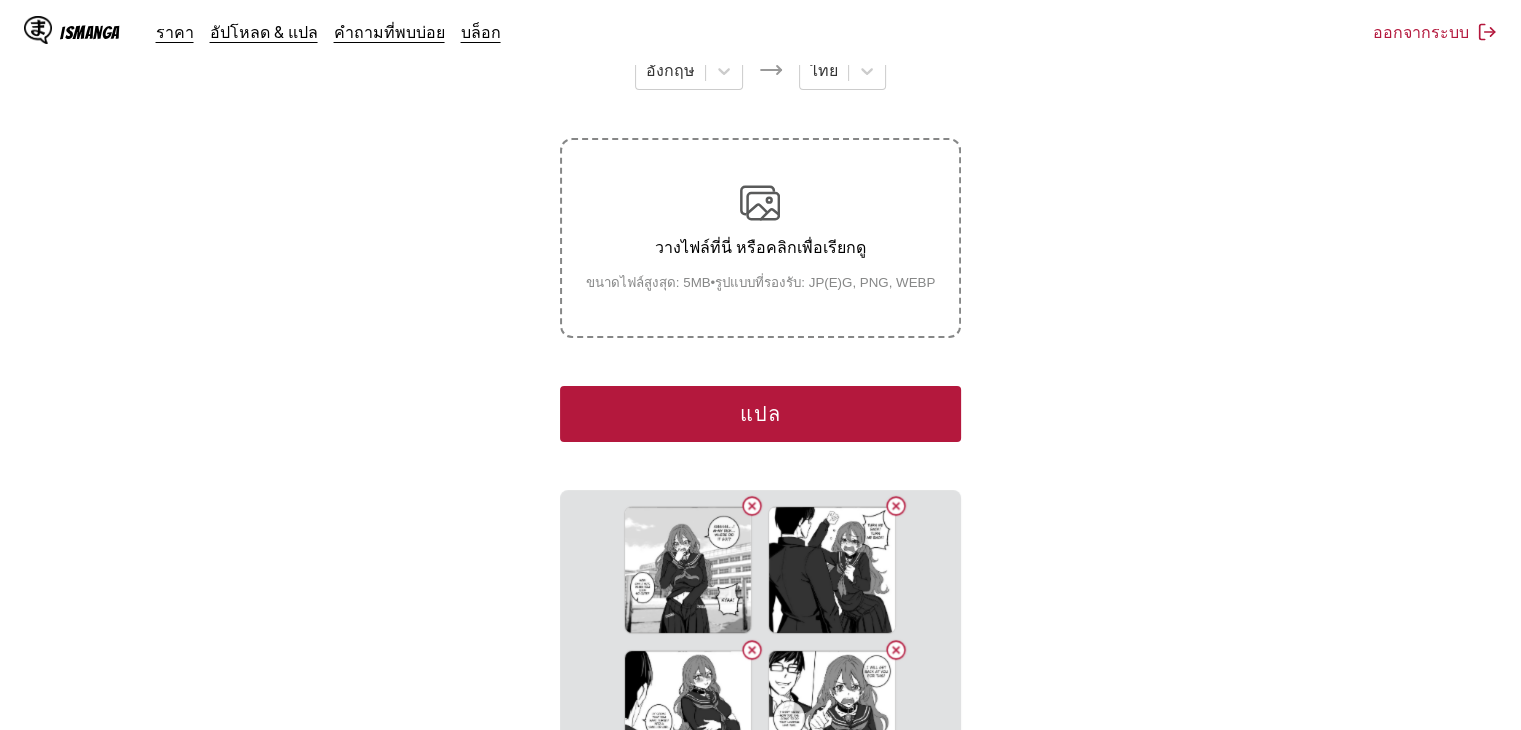 click on "แปล" at bounding box center [760, 414] 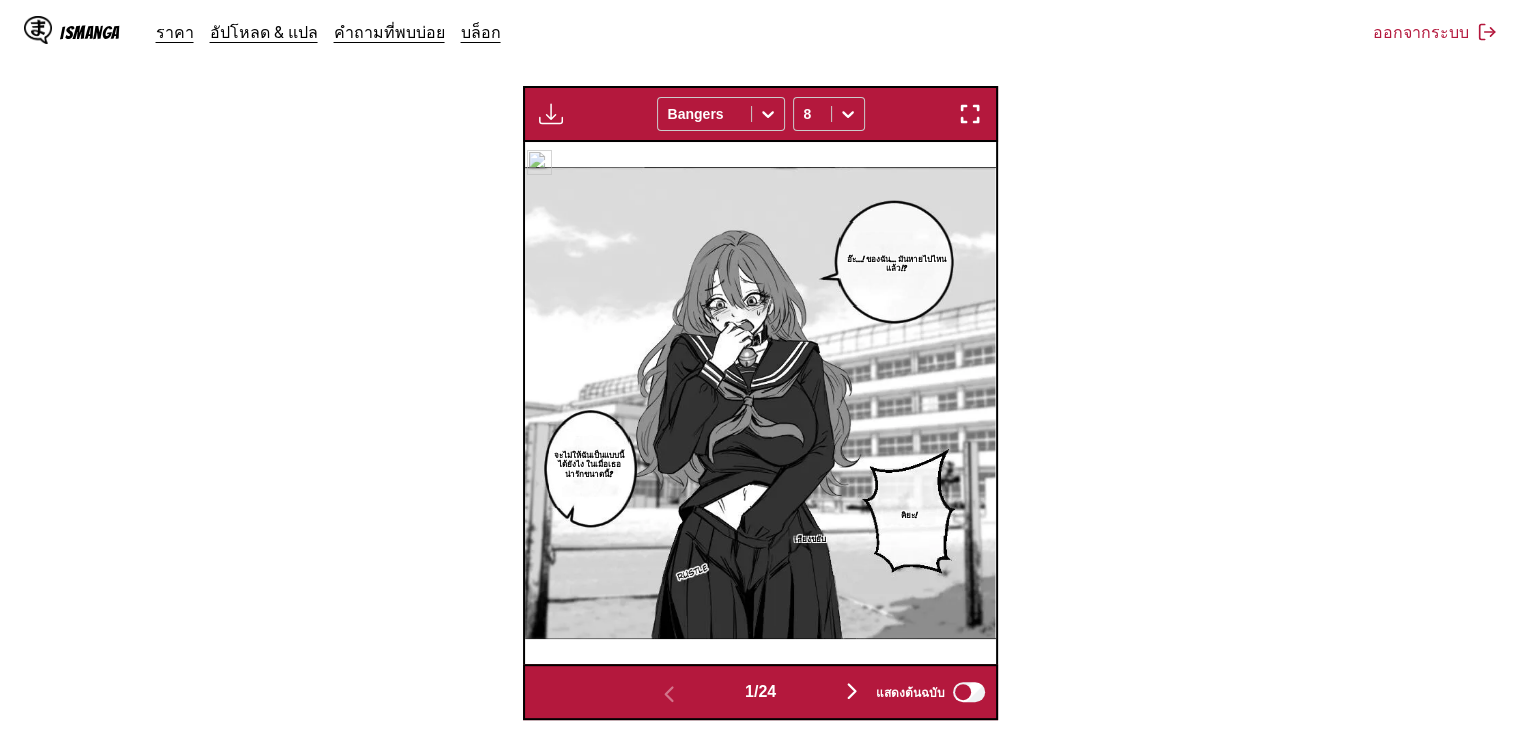 scroll, scrollTop: 608, scrollLeft: 0, axis: vertical 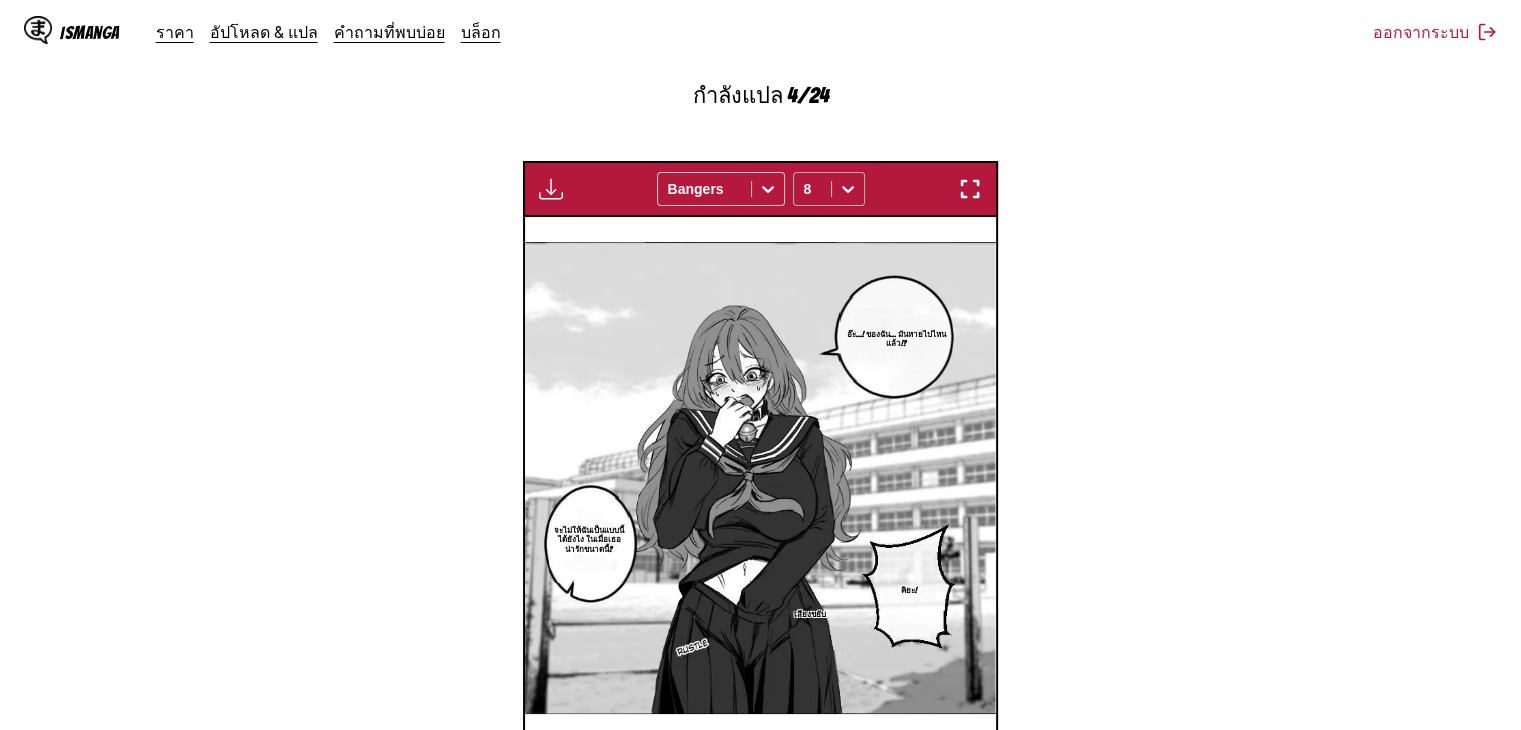 click at bounding box center [848, 189] 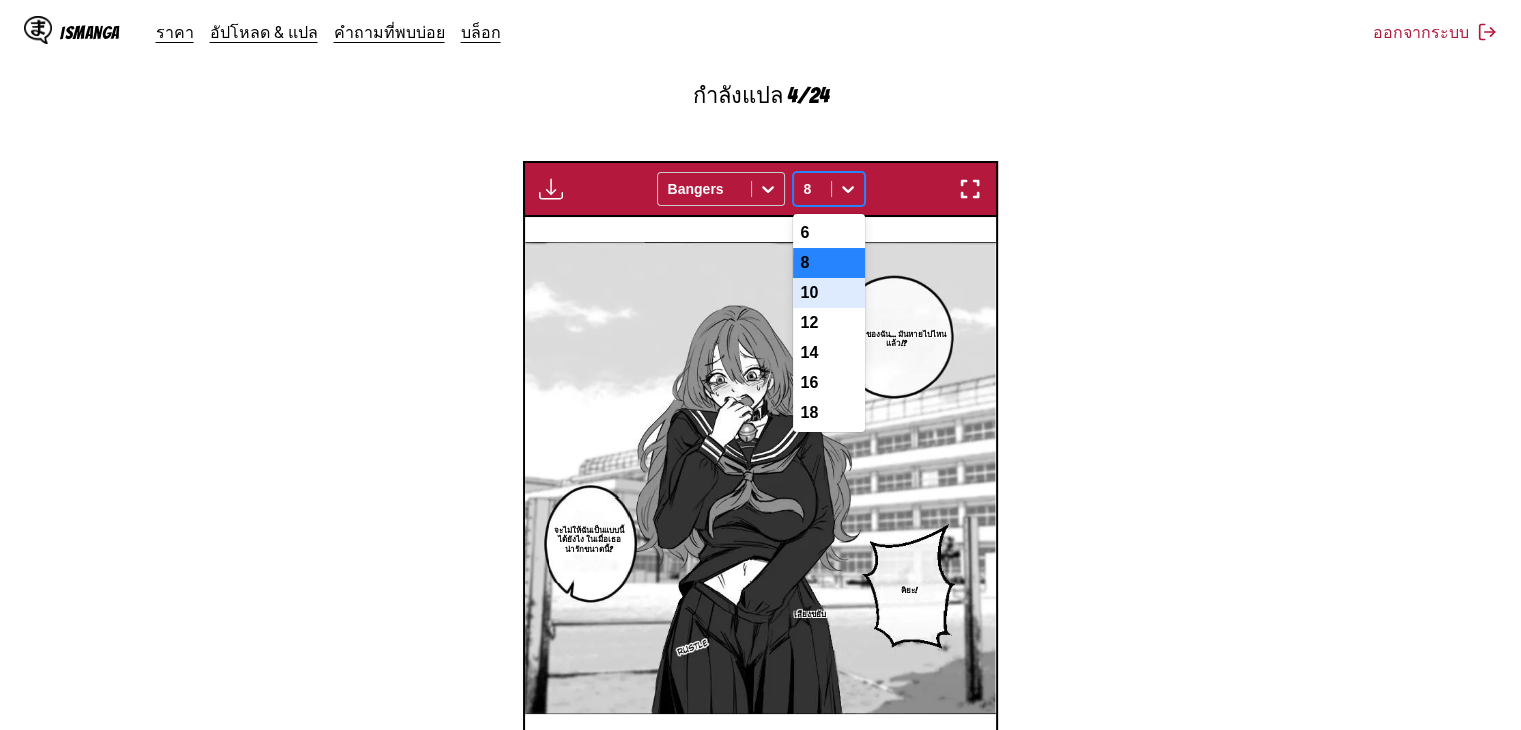 click on "10" at bounding box center [829, 293] 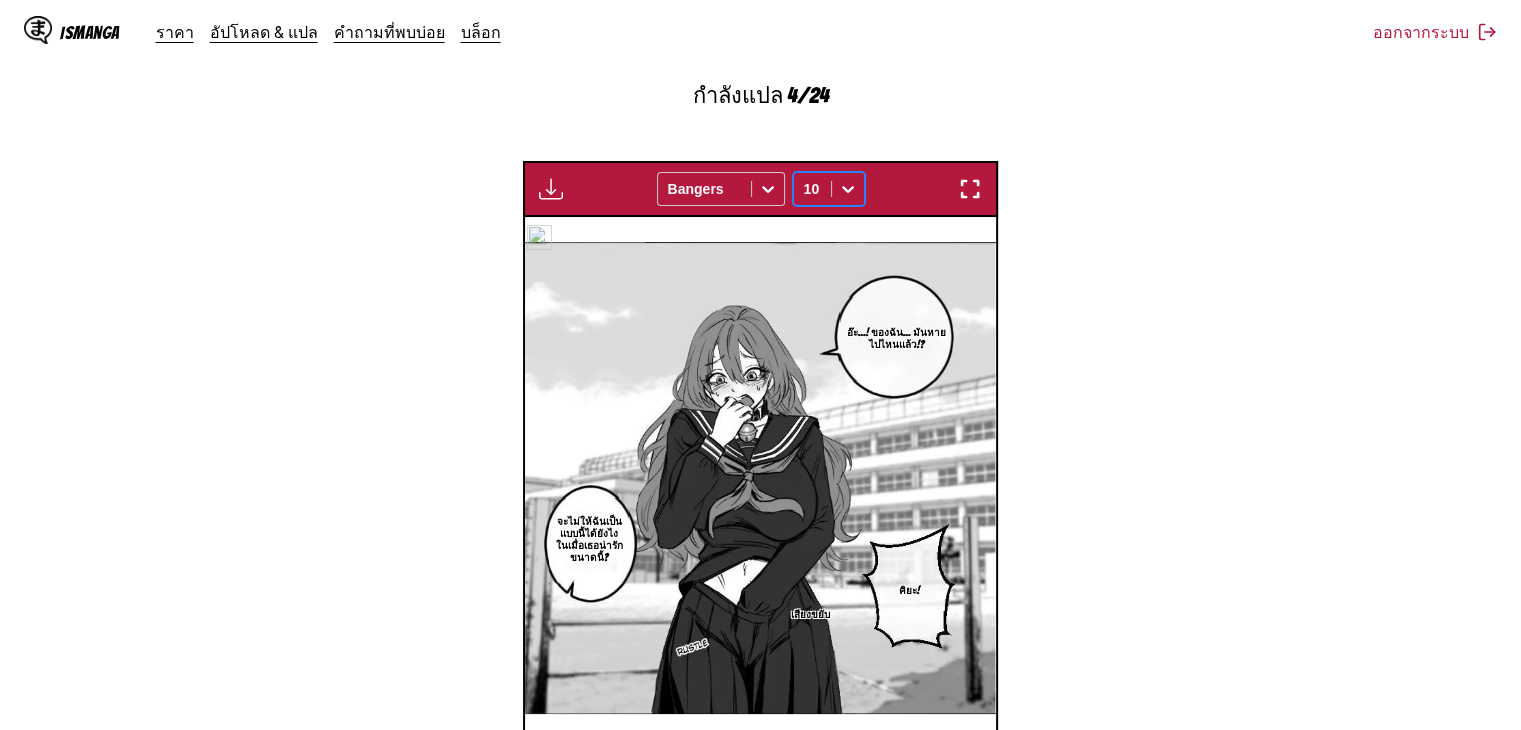 click at bounding box center [761, 478] 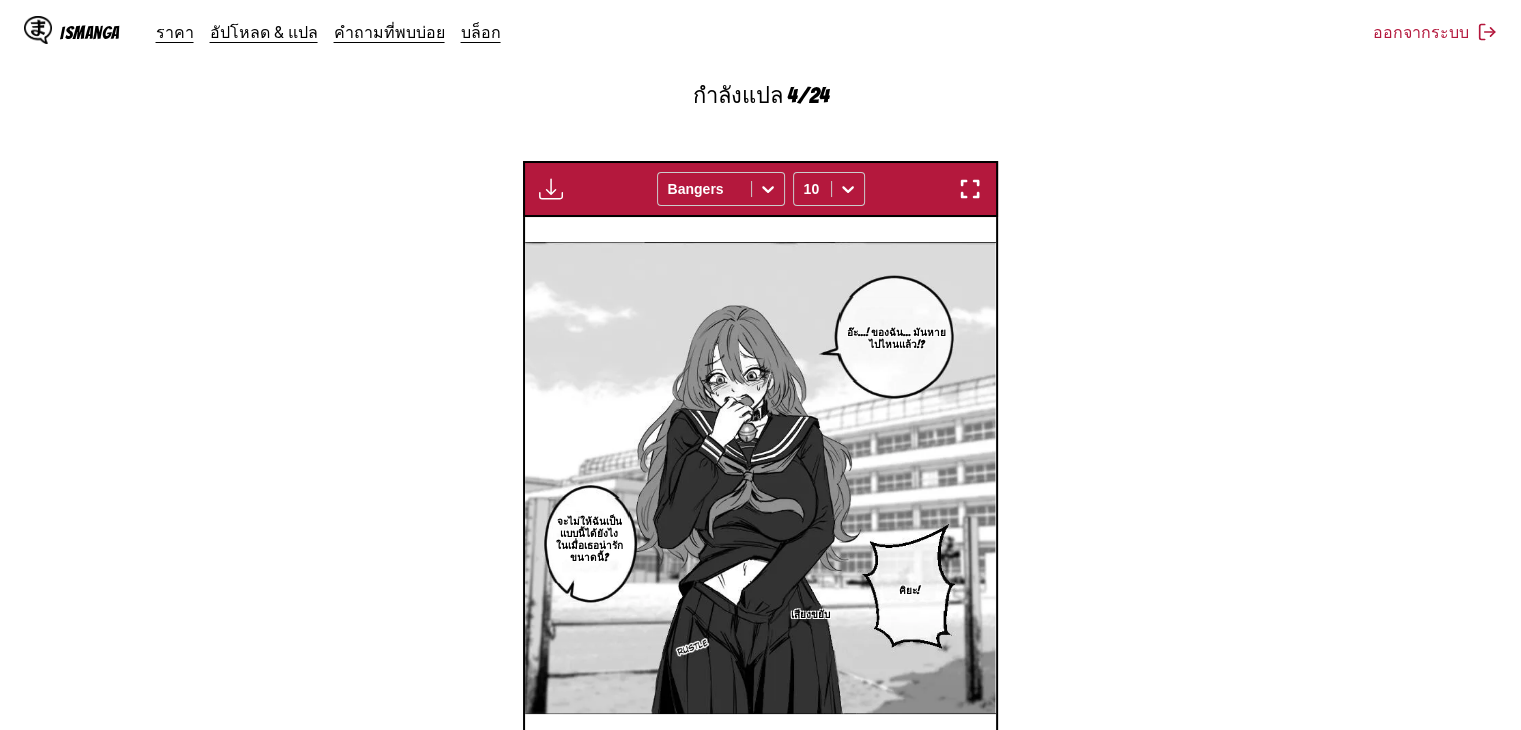 click on "อ๊ะ…! ของฉัน… มันหายไปไหนแล้ว!?" at bounding box center [896, 339] 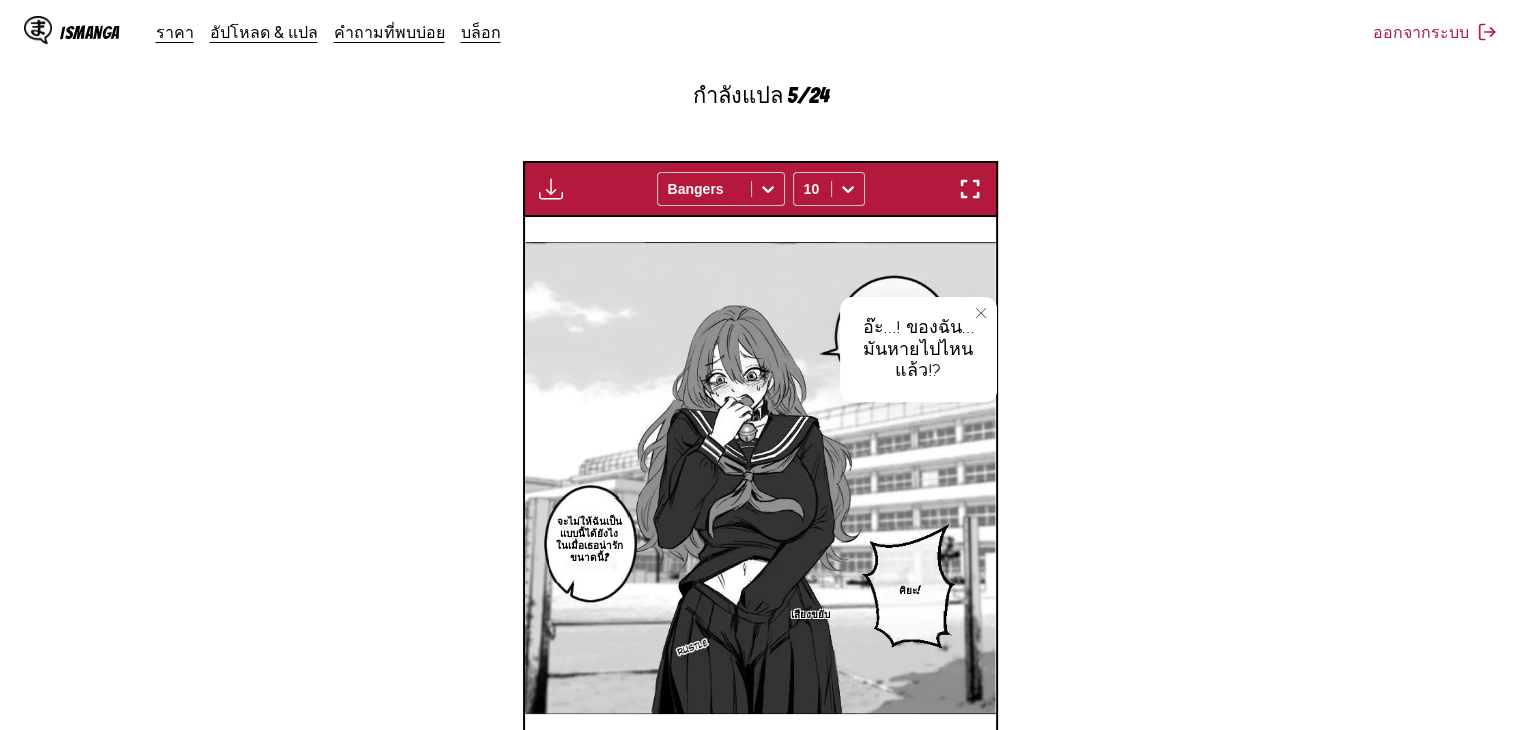 click 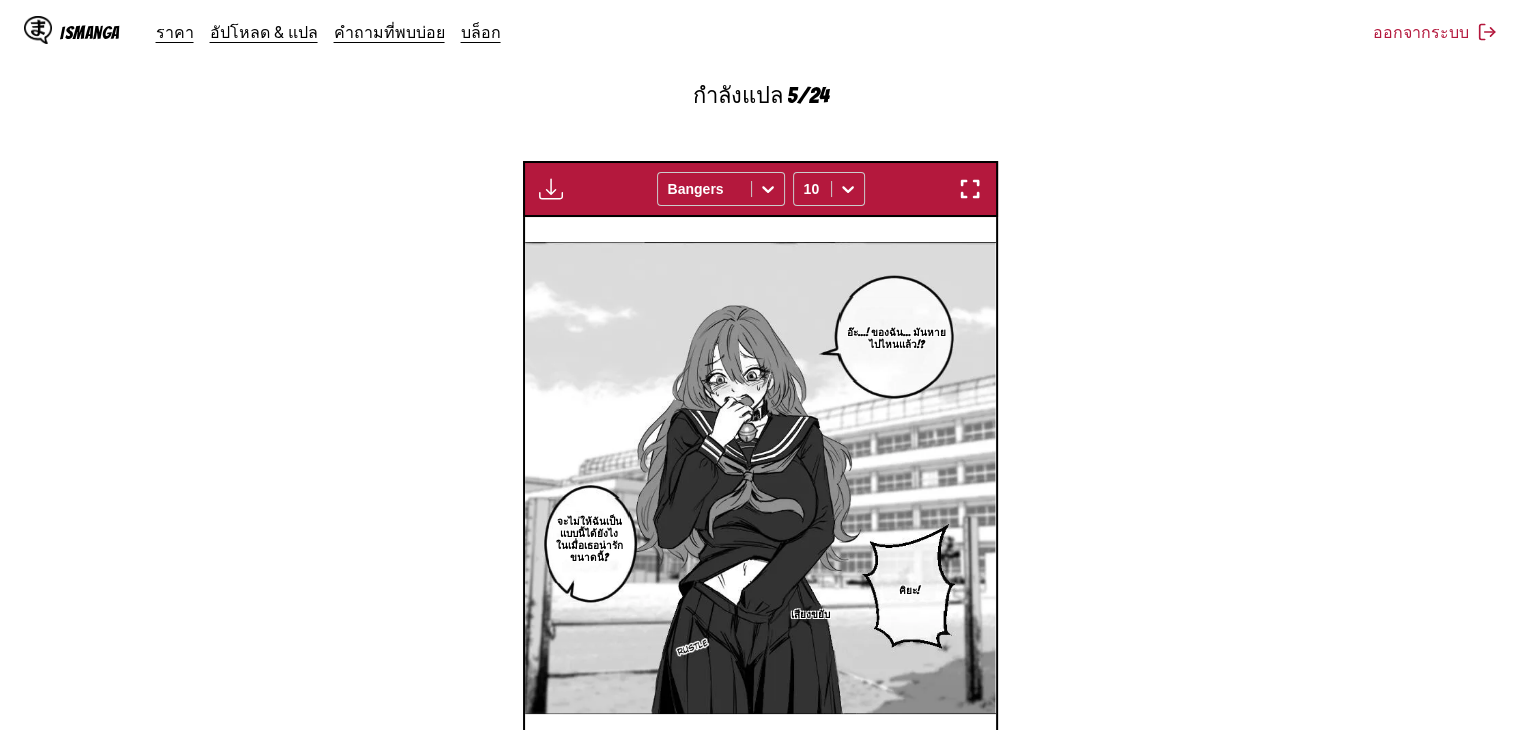 click at bounding box center [970, 189] 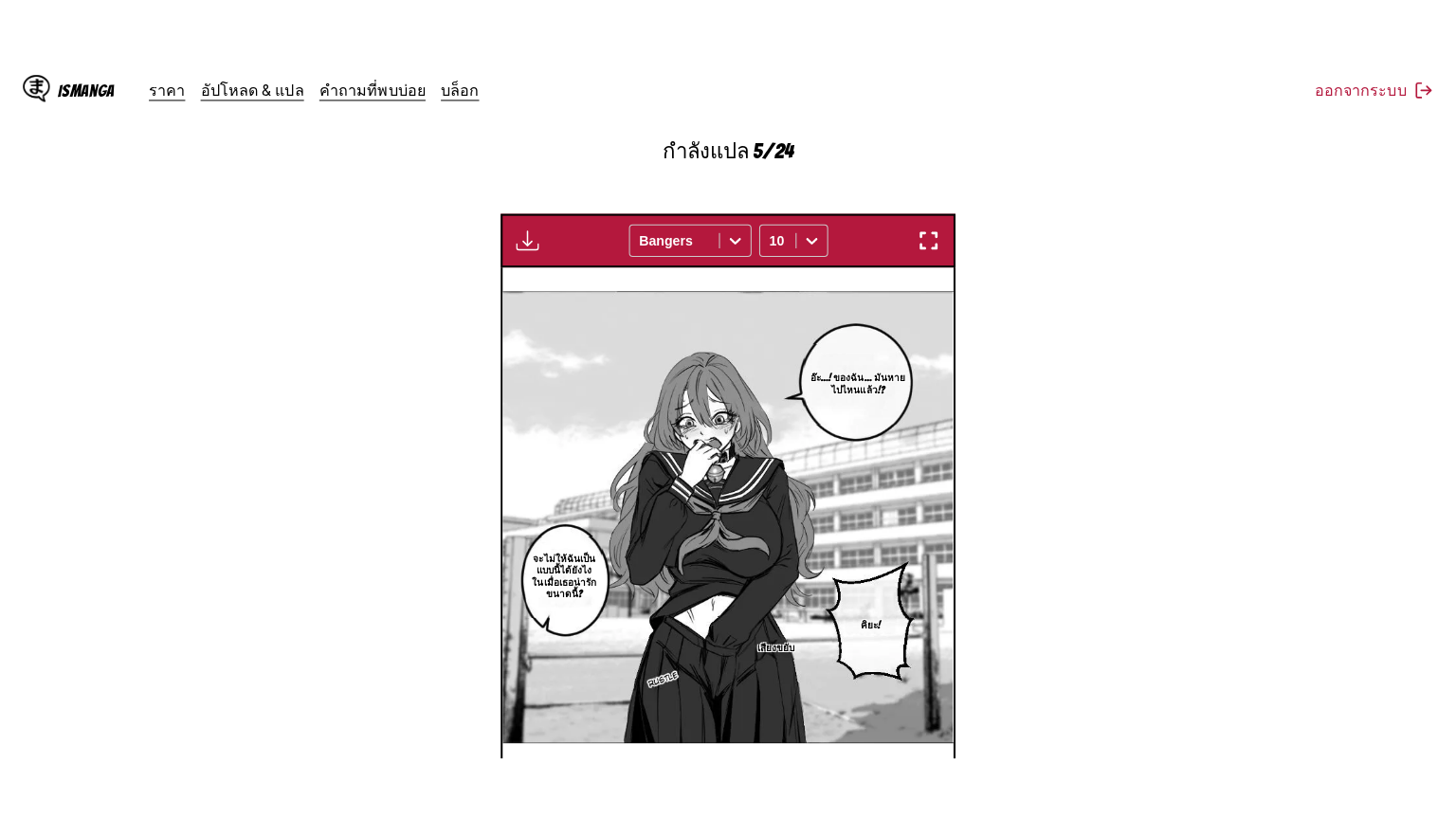 scroll, scrollTop: 220, scrollLeft: 0, axis: vertical 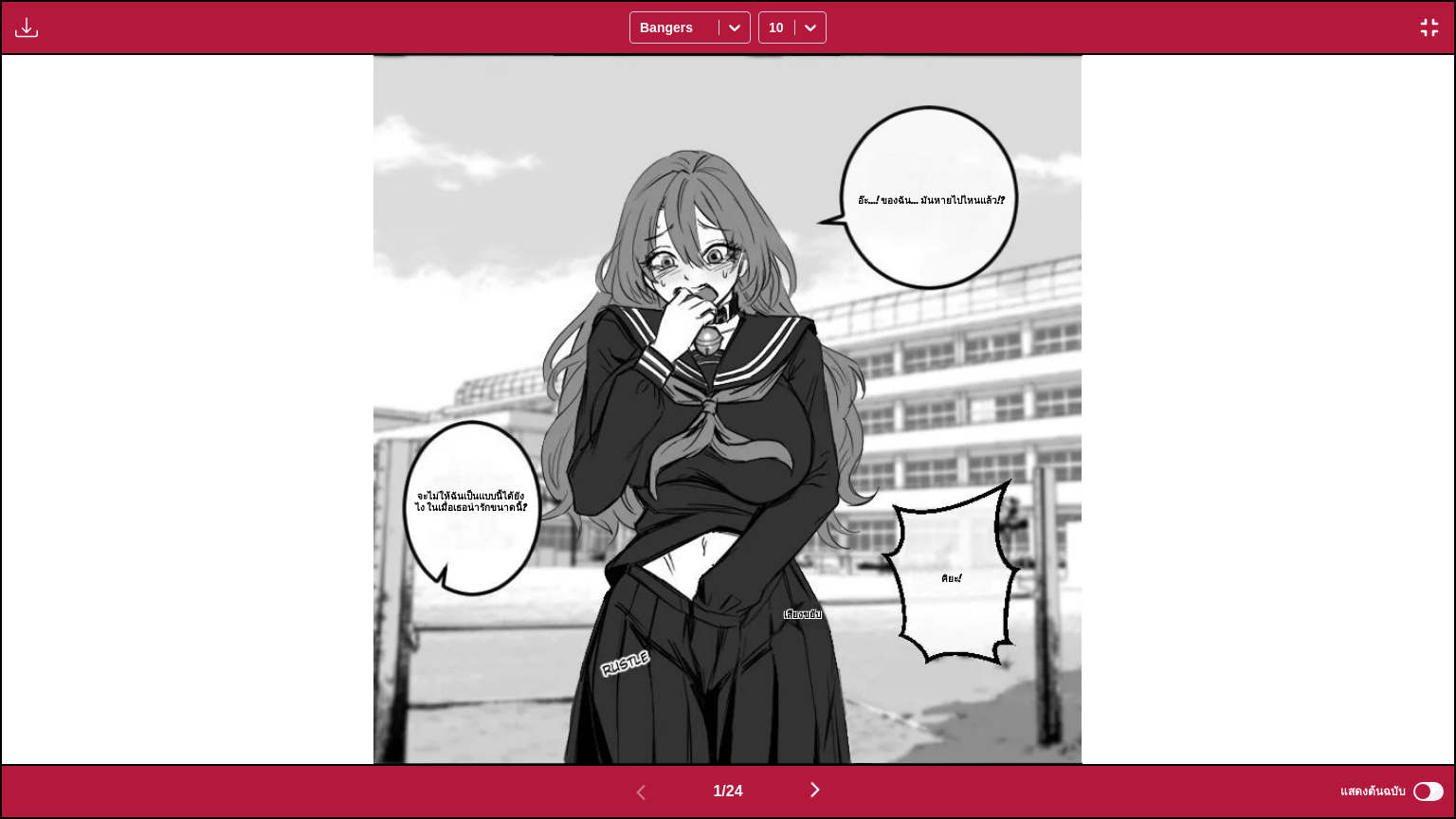 click at bounding box center [815, 790] 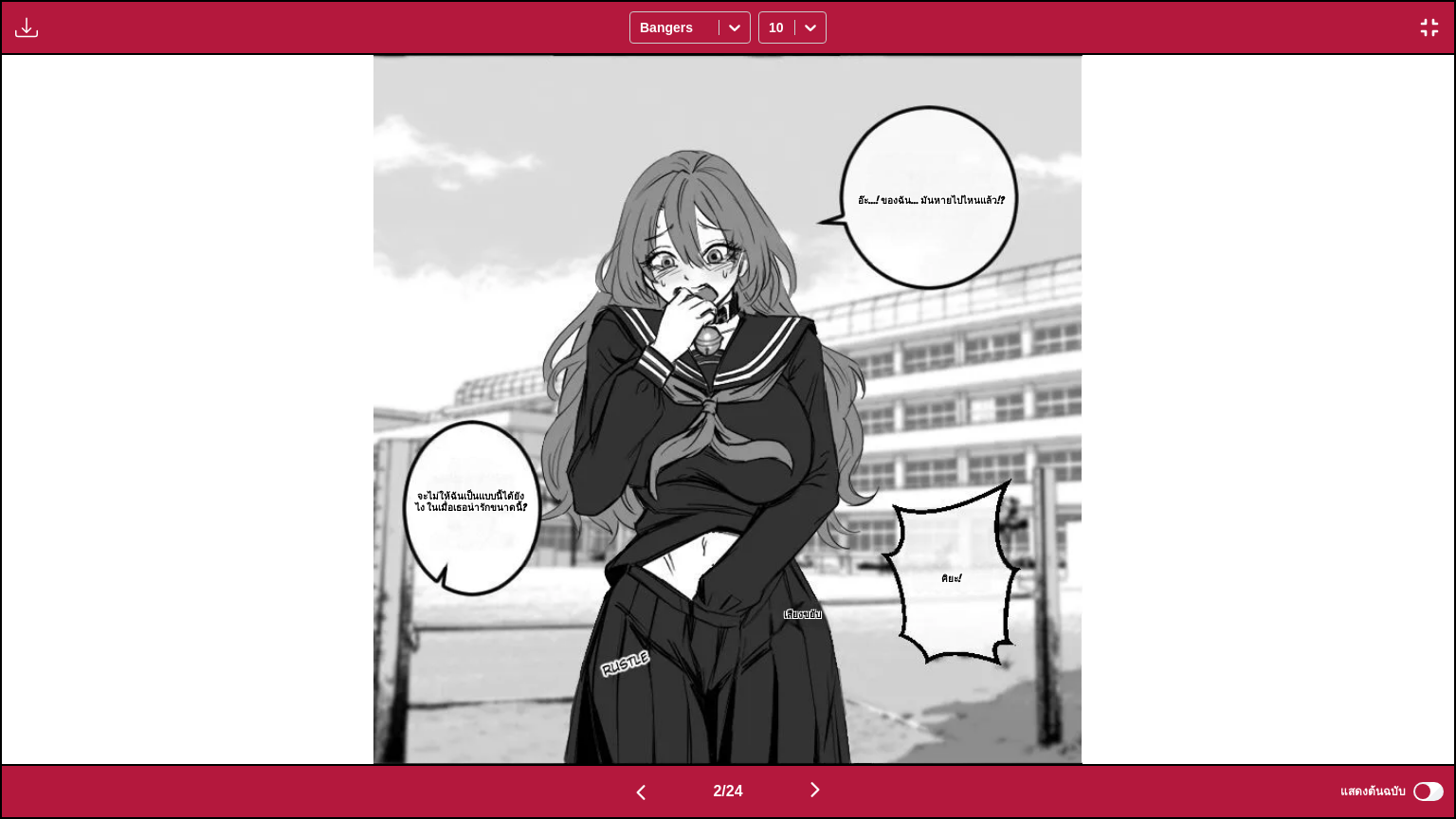 scroll, scrollTop: 0, scrollLeft: 1452, axis: horizontal 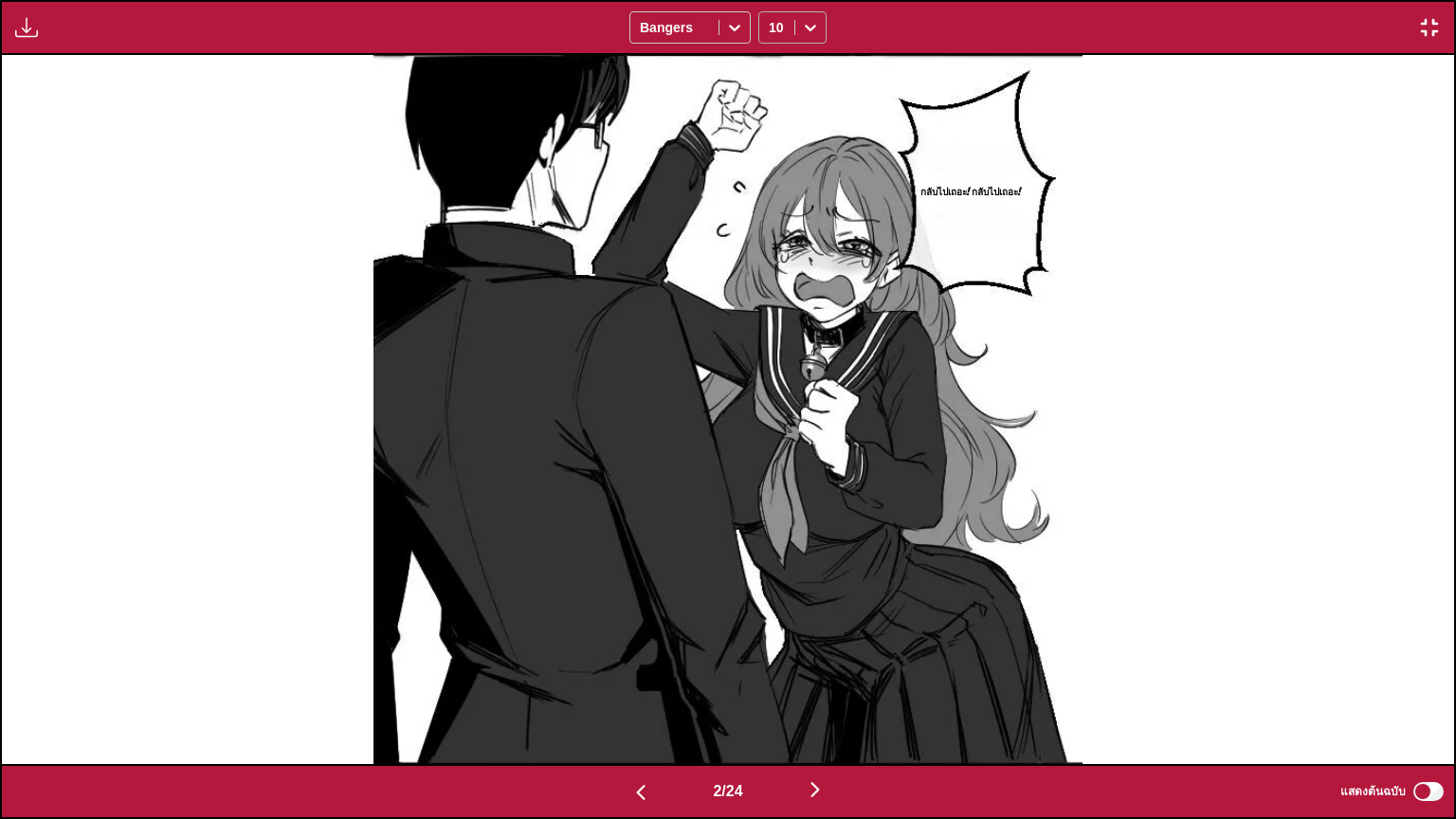 click 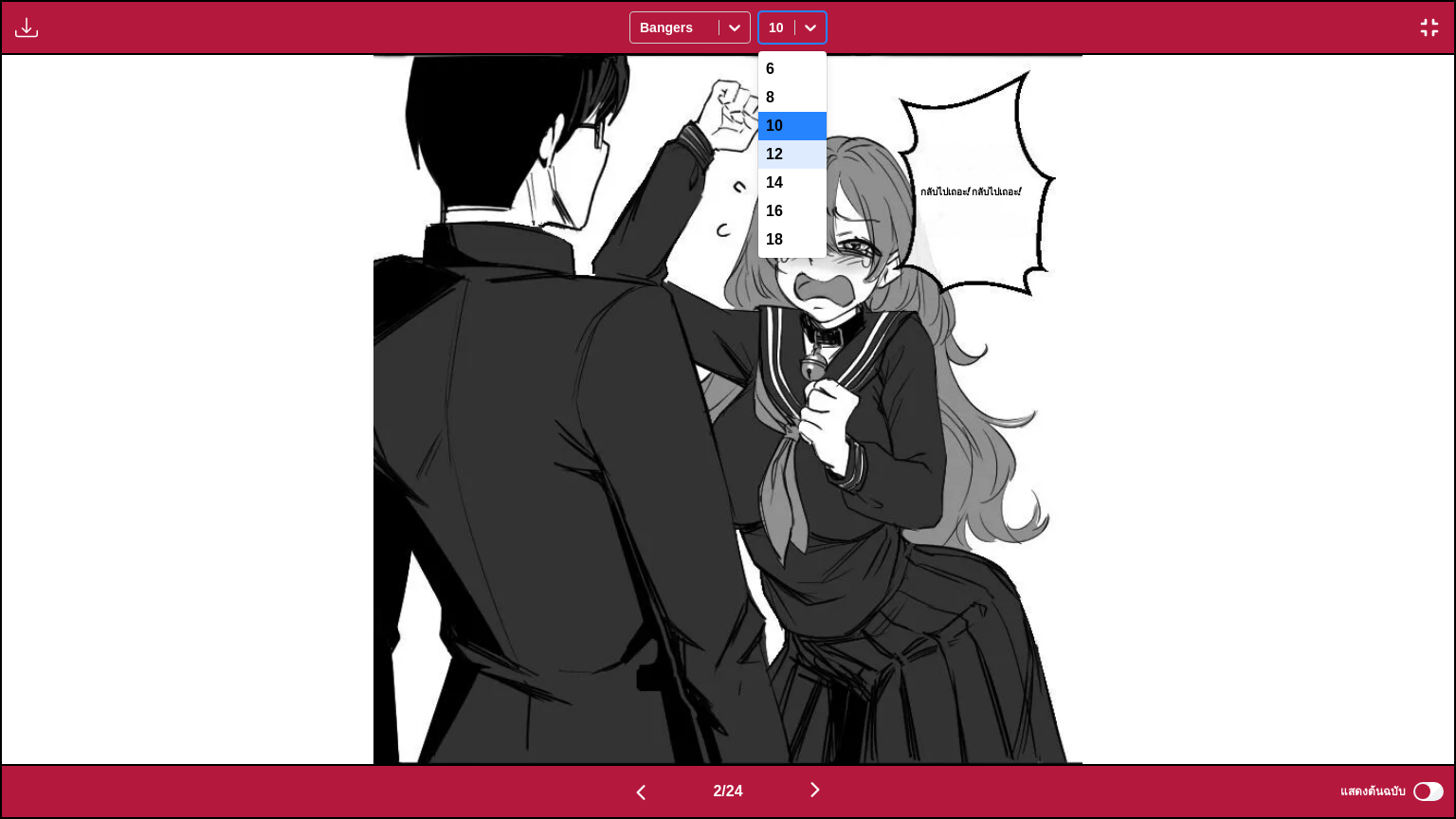click on "12" at bounding box center (792, 155) 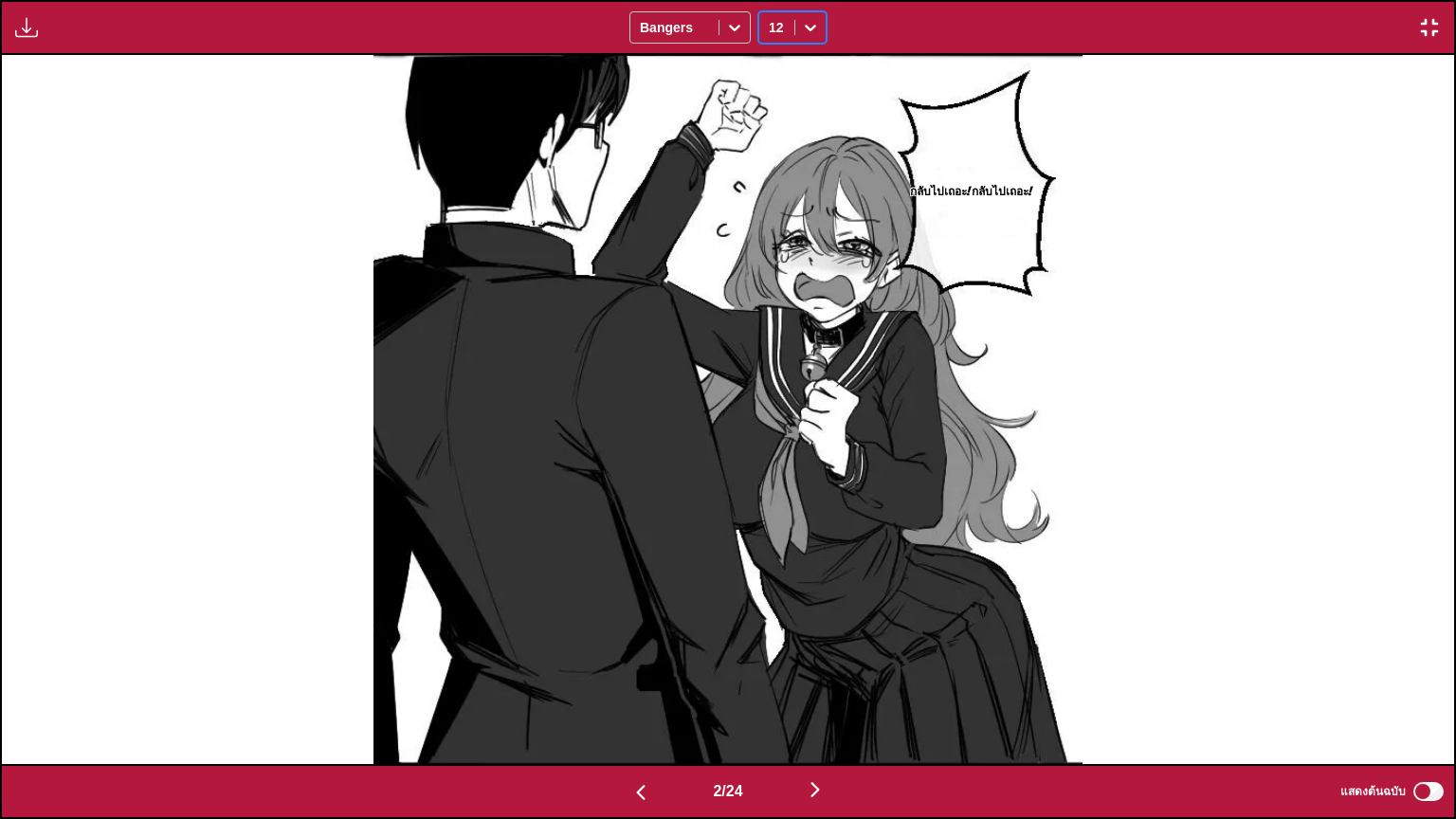 click at bounding box center (810, 27) 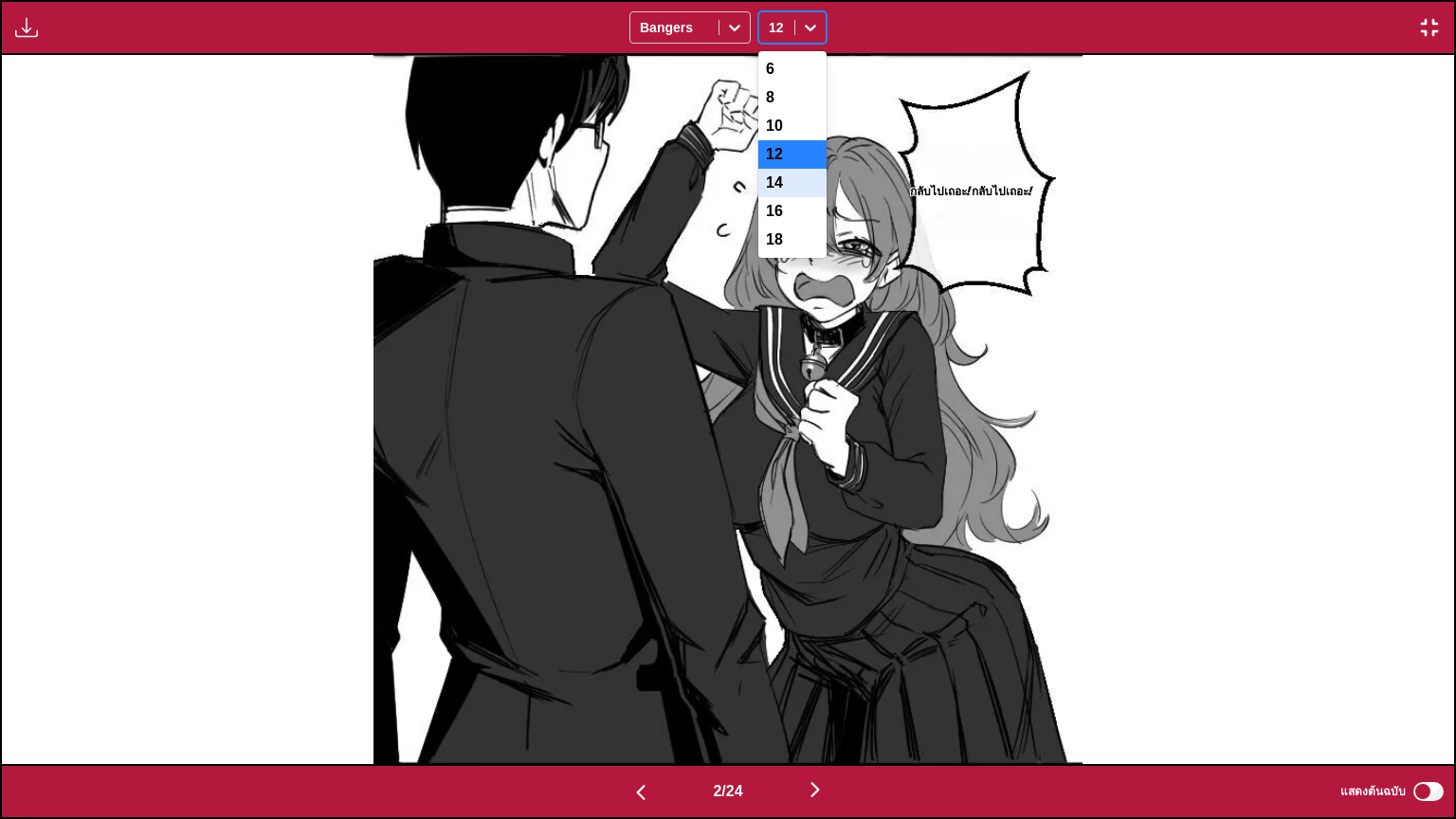 click on "14" at bounding box center (792, 183) 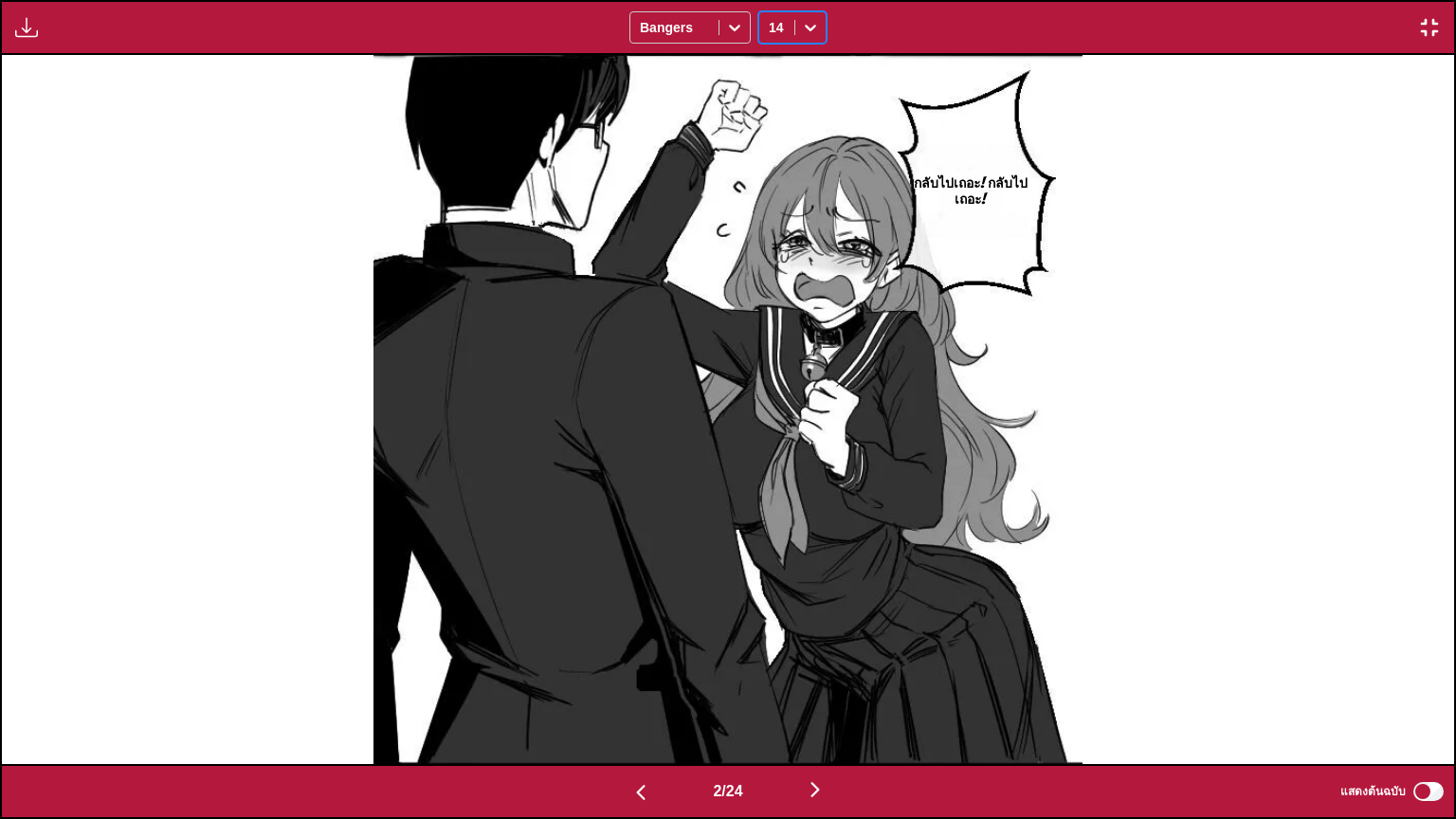 click at bounding box center [641, 791] 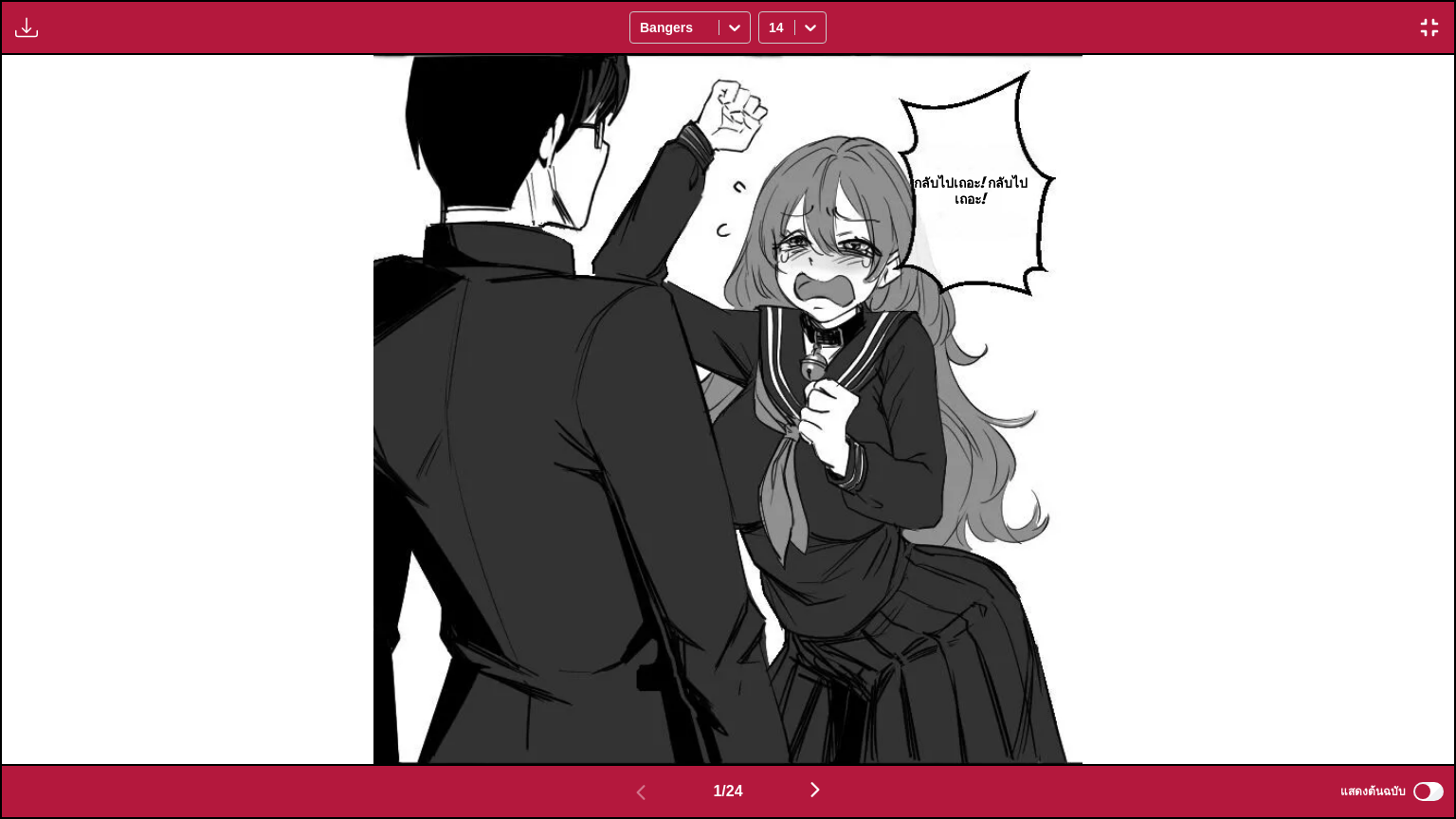 scroll, scrollTop: 0, scrollLeft: 0, axis: both 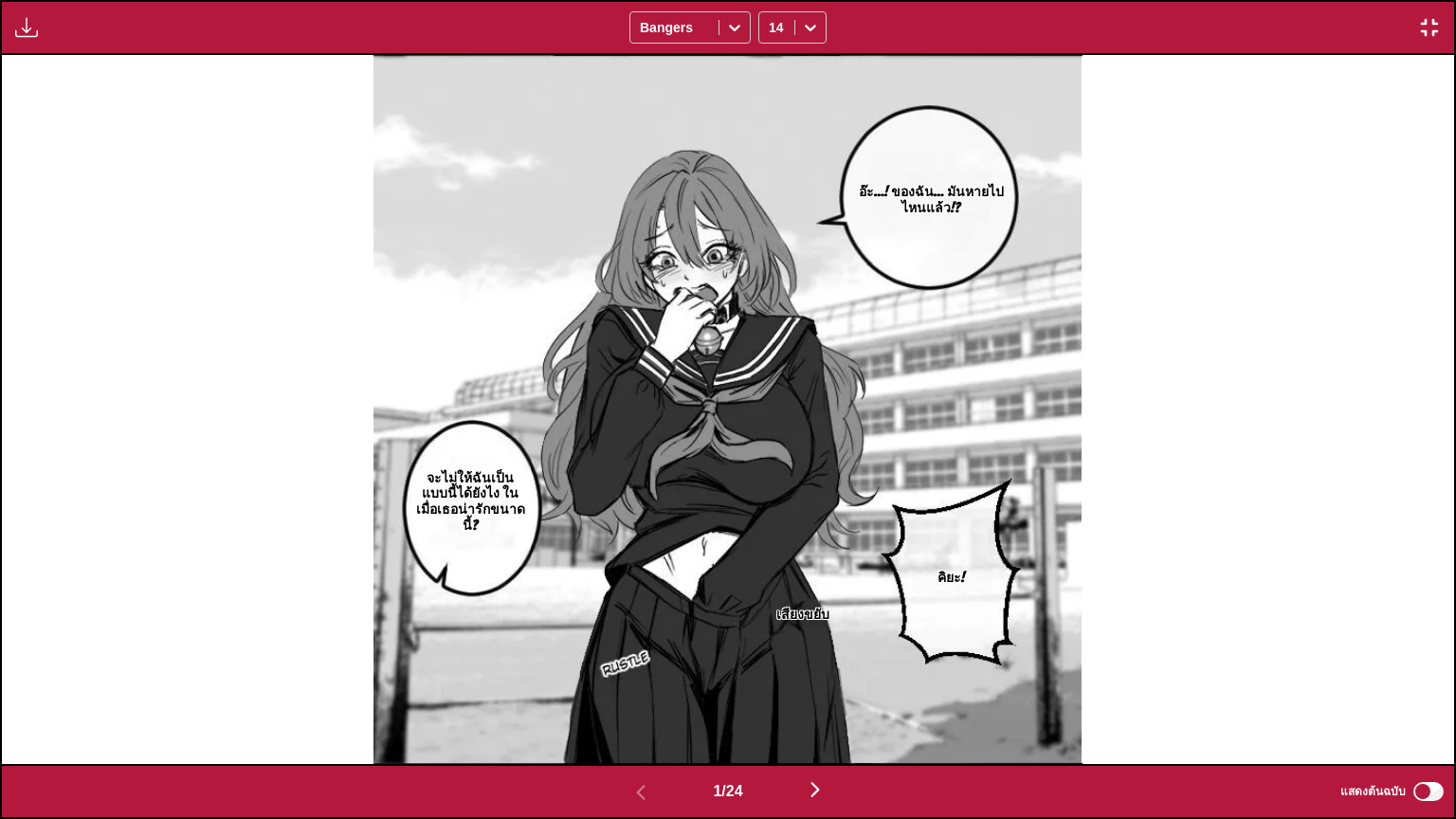 click at bounding box center (815, 791) 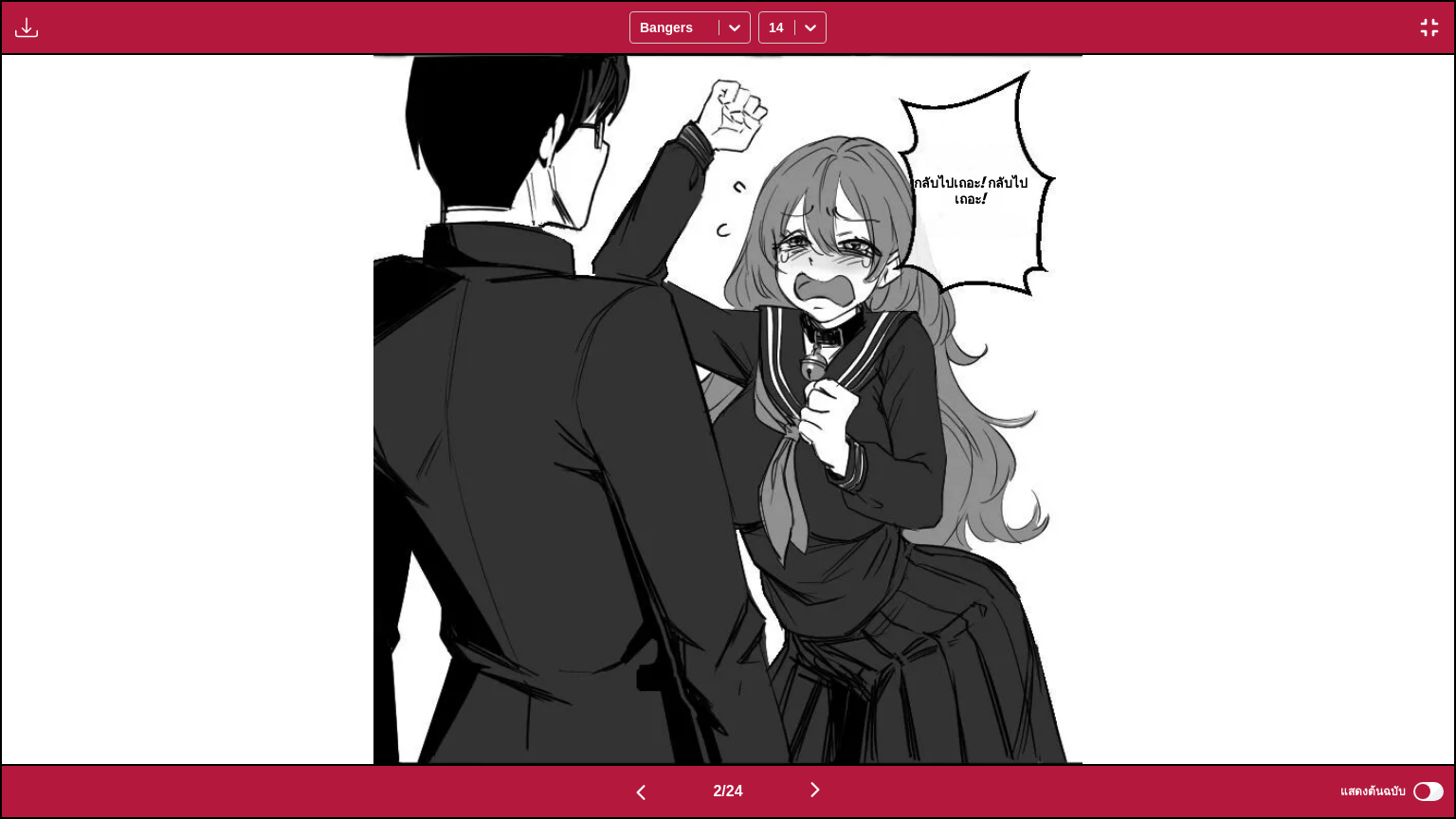 click at bounding box center [815, 791] 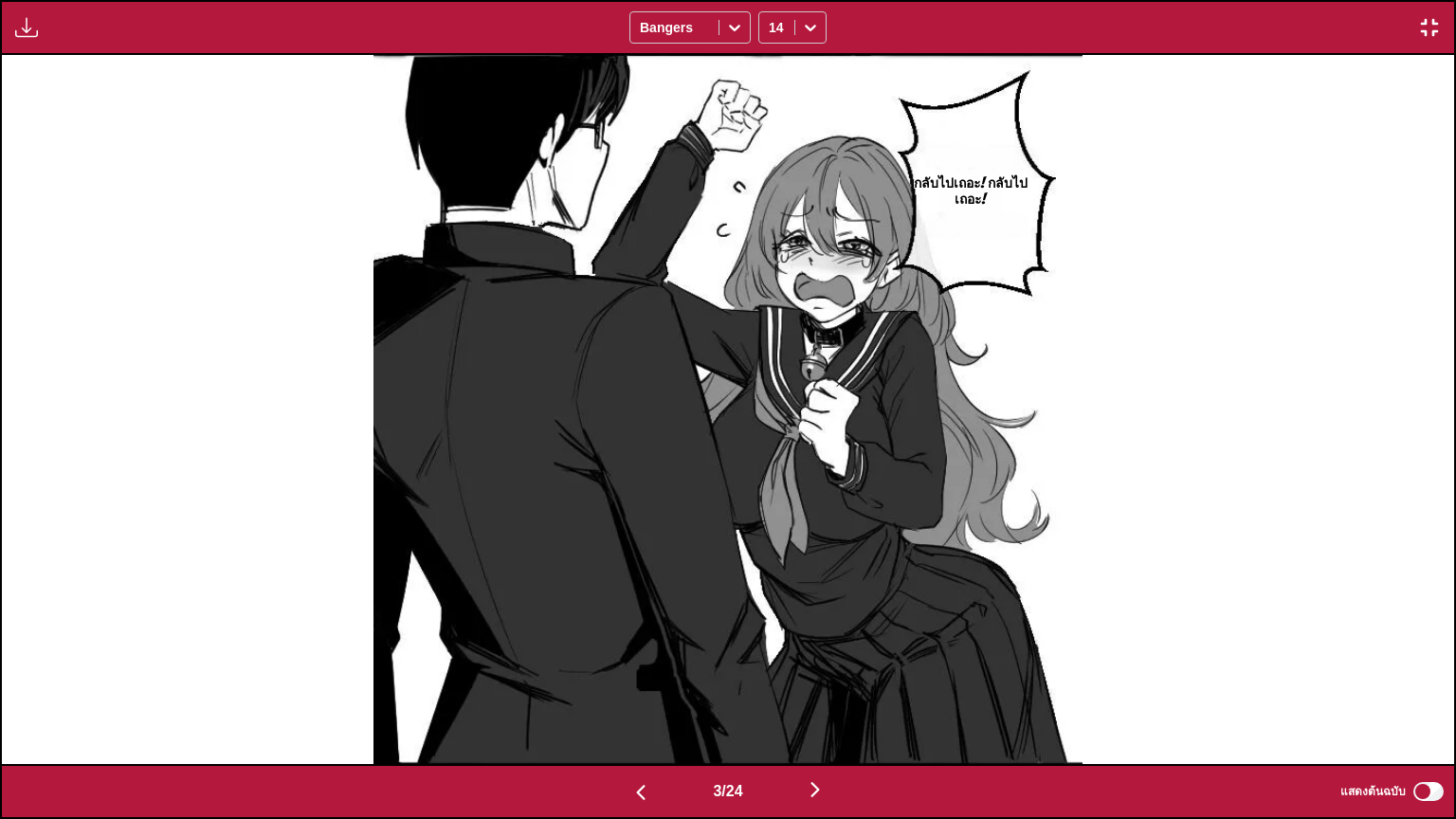scroll, scrollTop: 0, scrollLeft: 2905, axis: horizontal 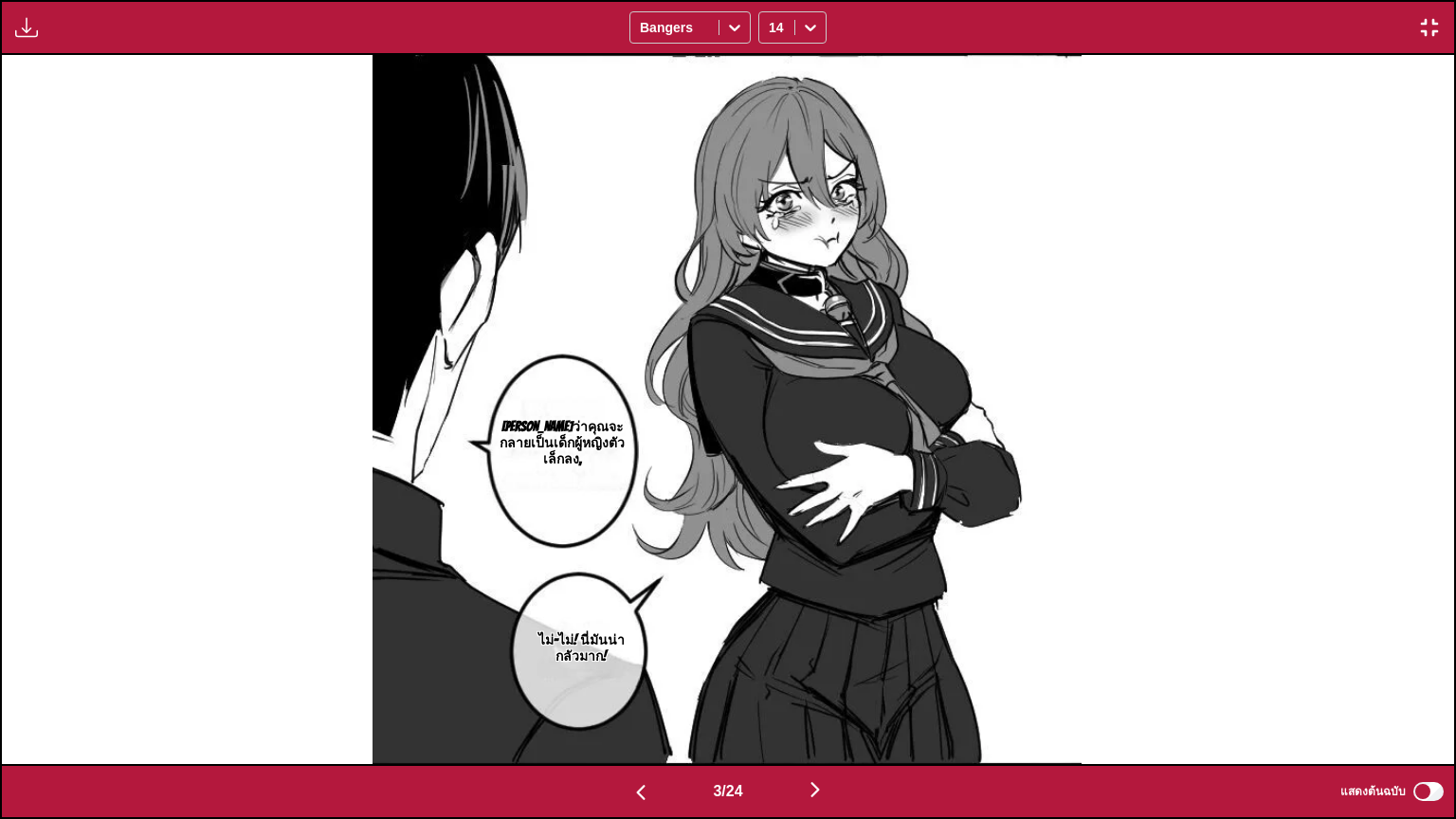 click at bounding box center [815, 791] 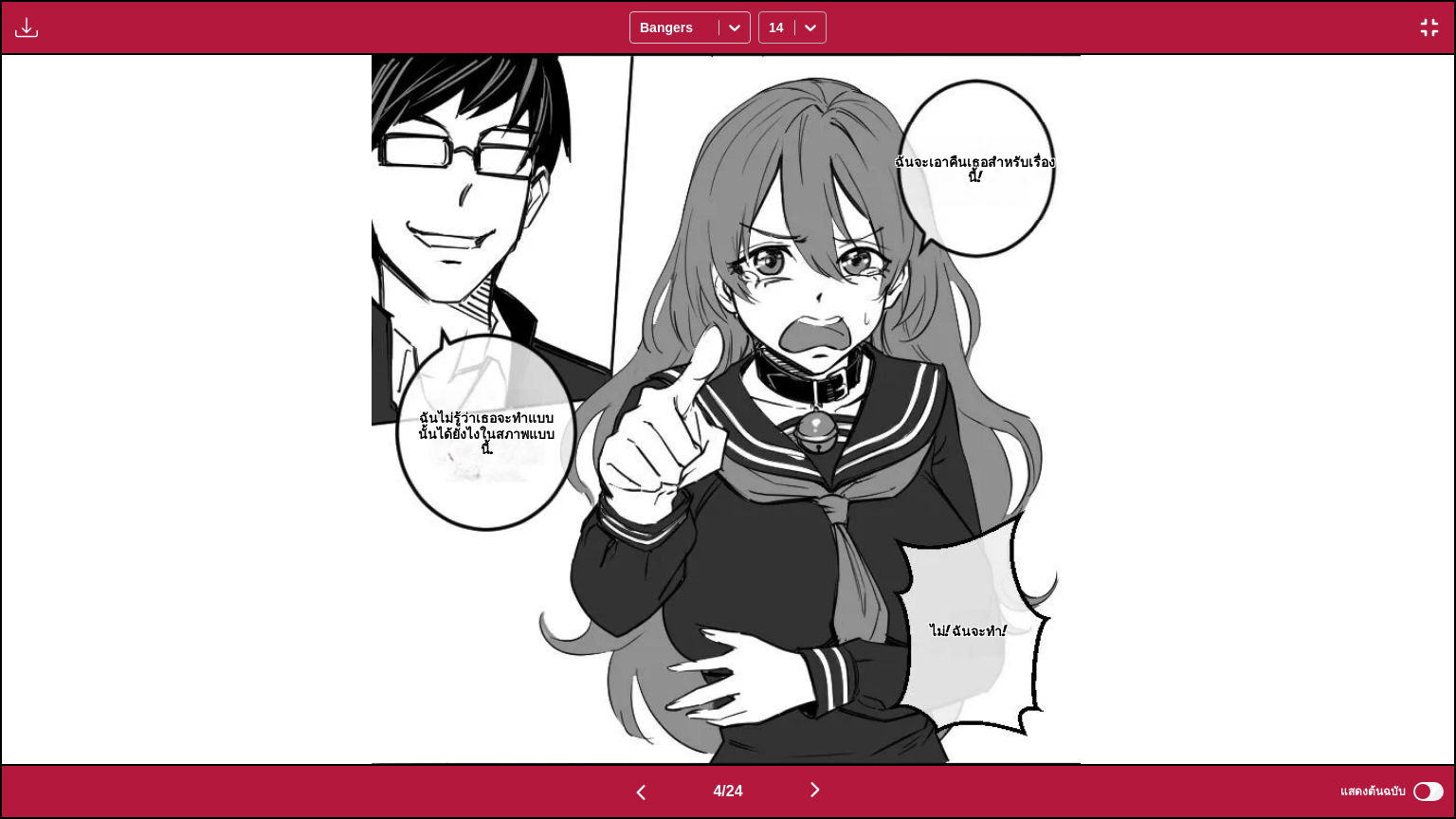 click 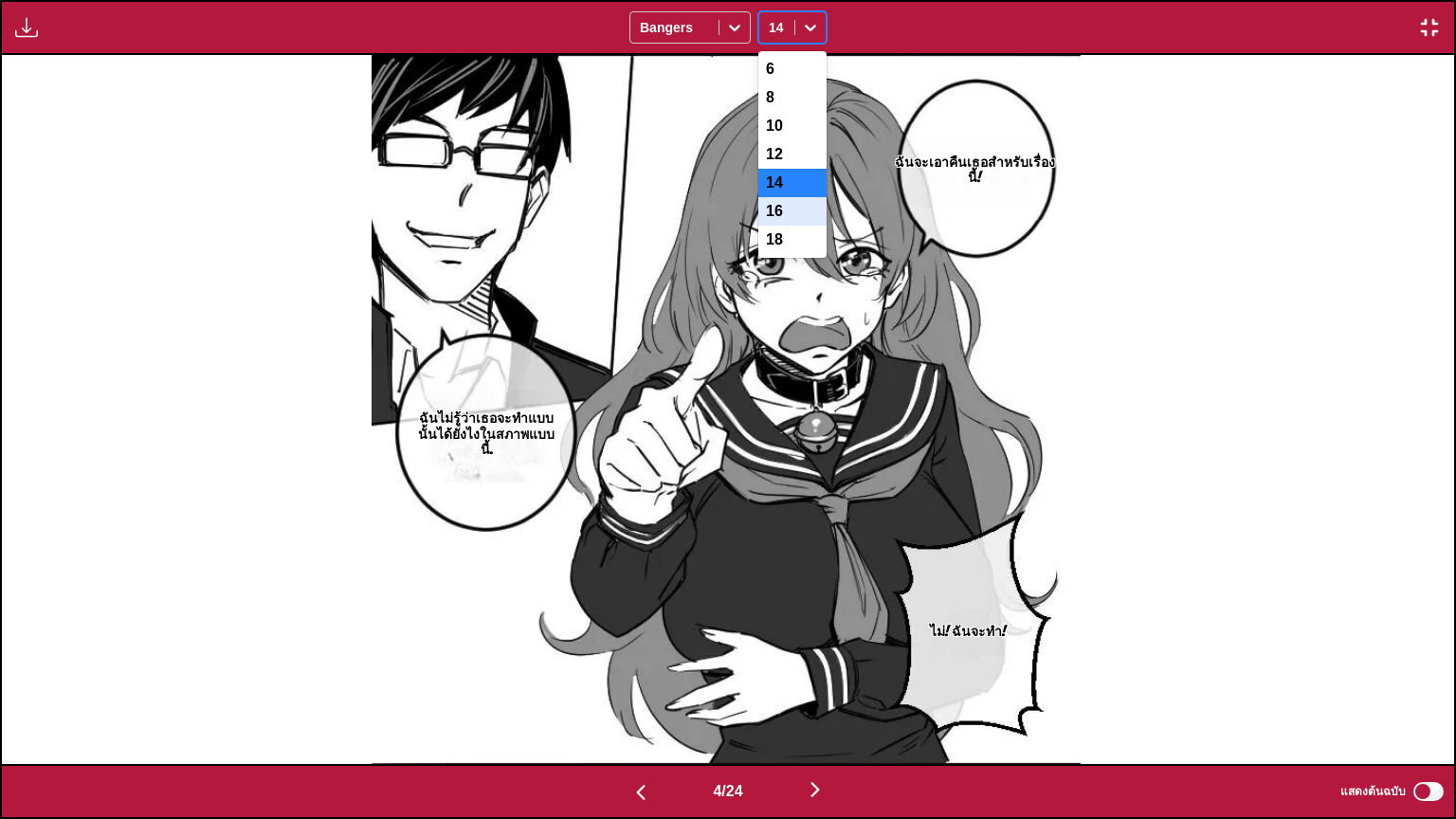 click on "16" at bounding box center (792, 211) 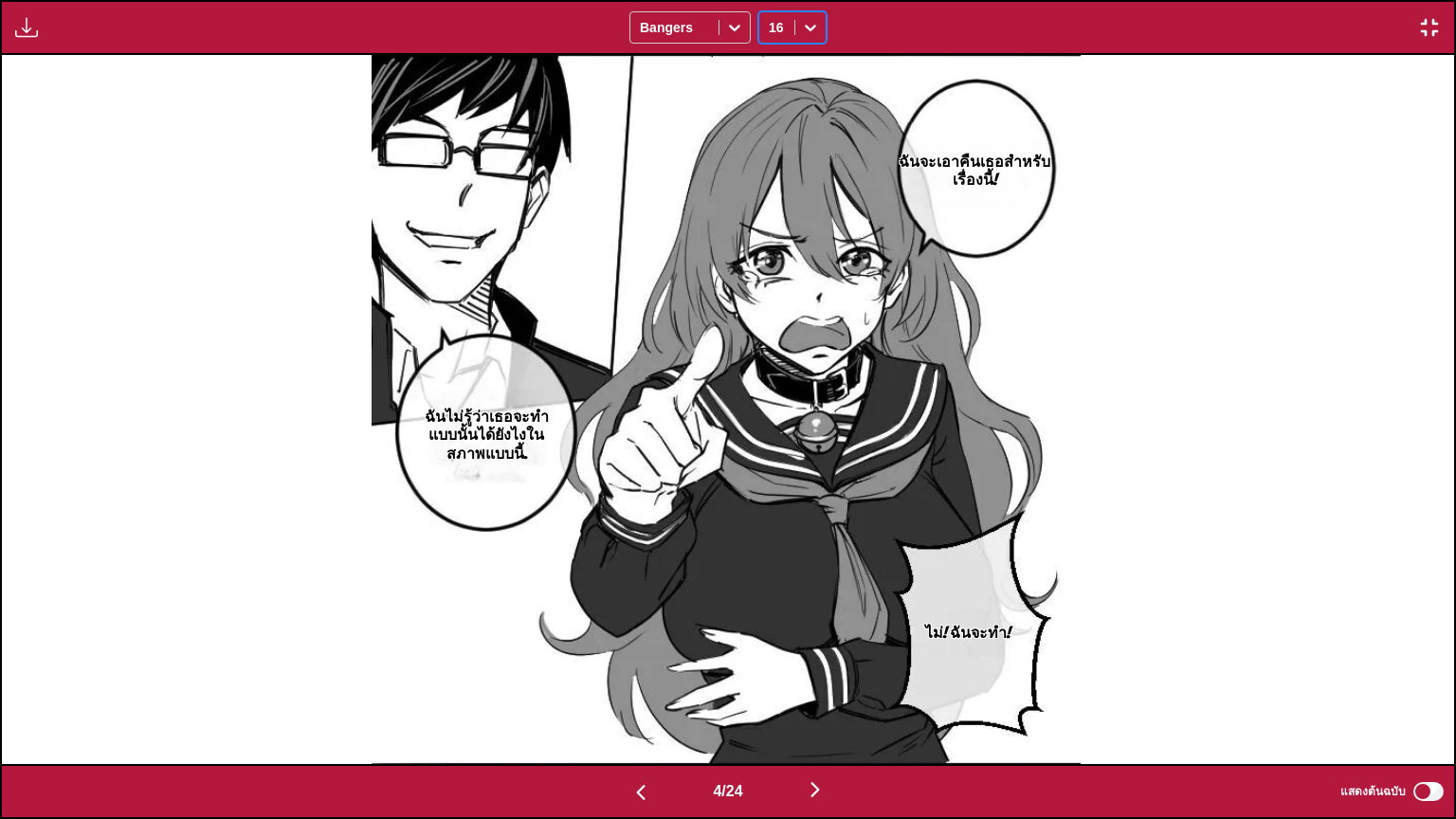 click at bounding box center (815, 790) 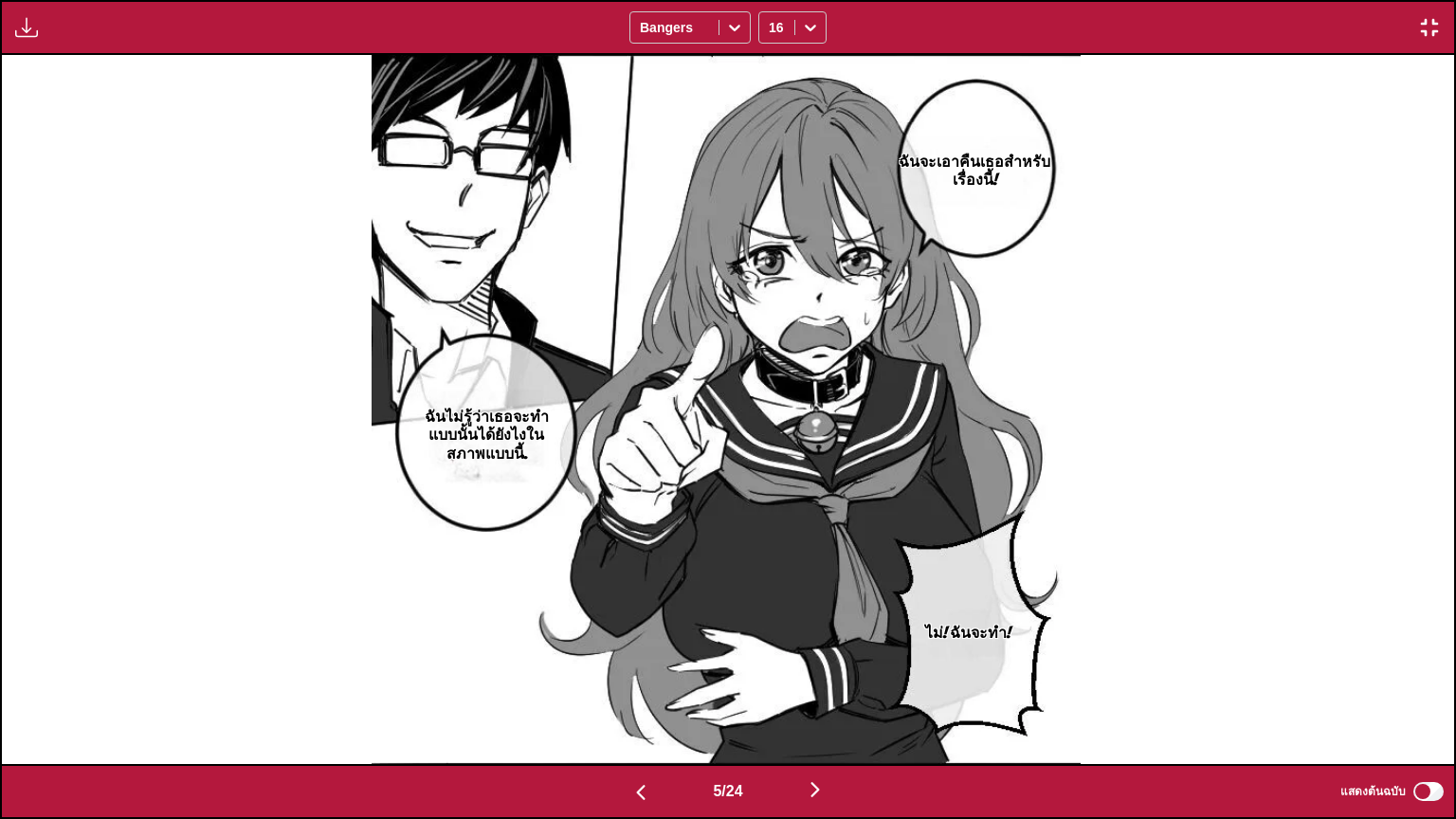 scroll, scrollTop: 0, scrollLeft: 5812, axis: horizontal 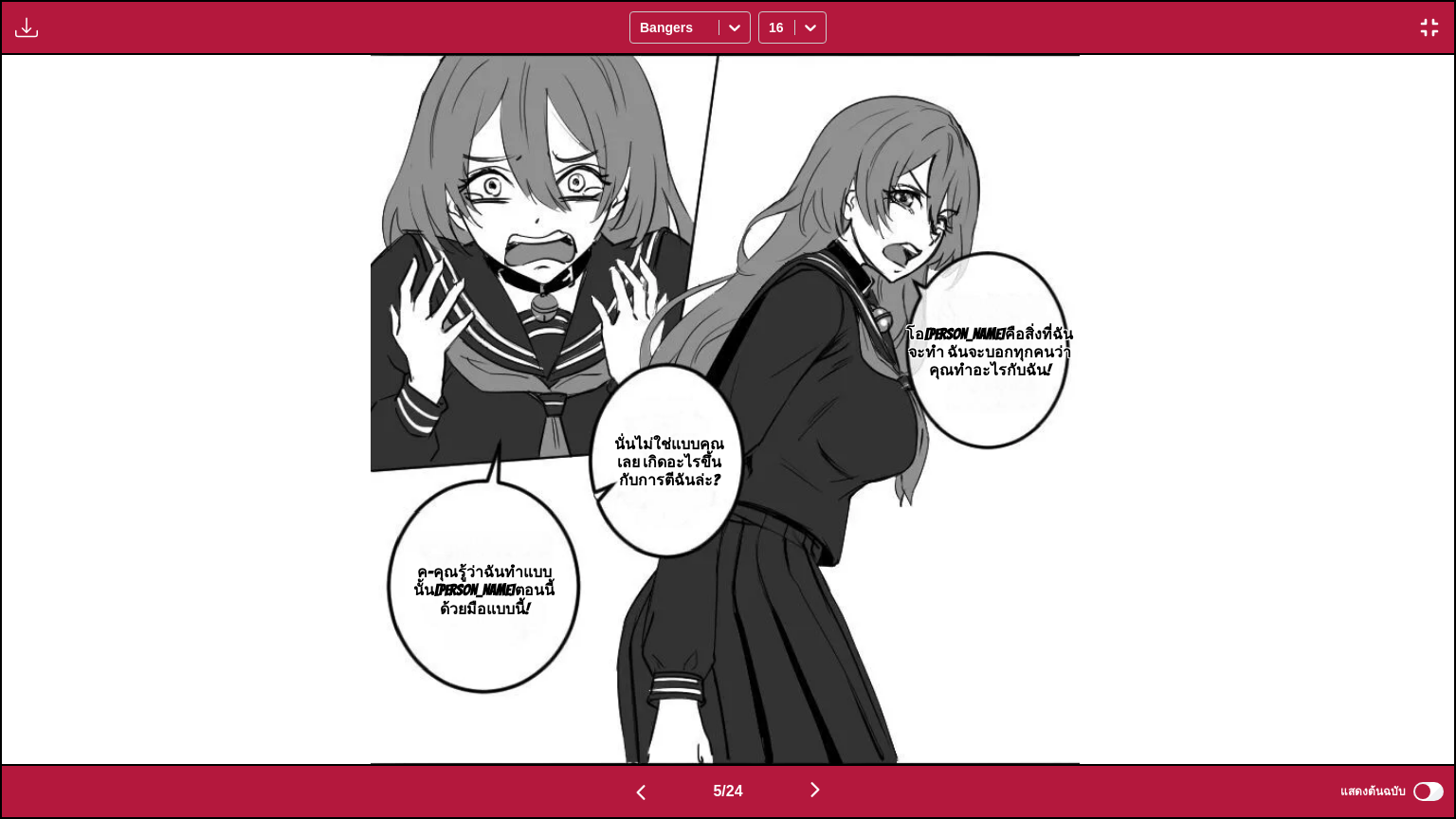 click at bounding box center [815, 790] 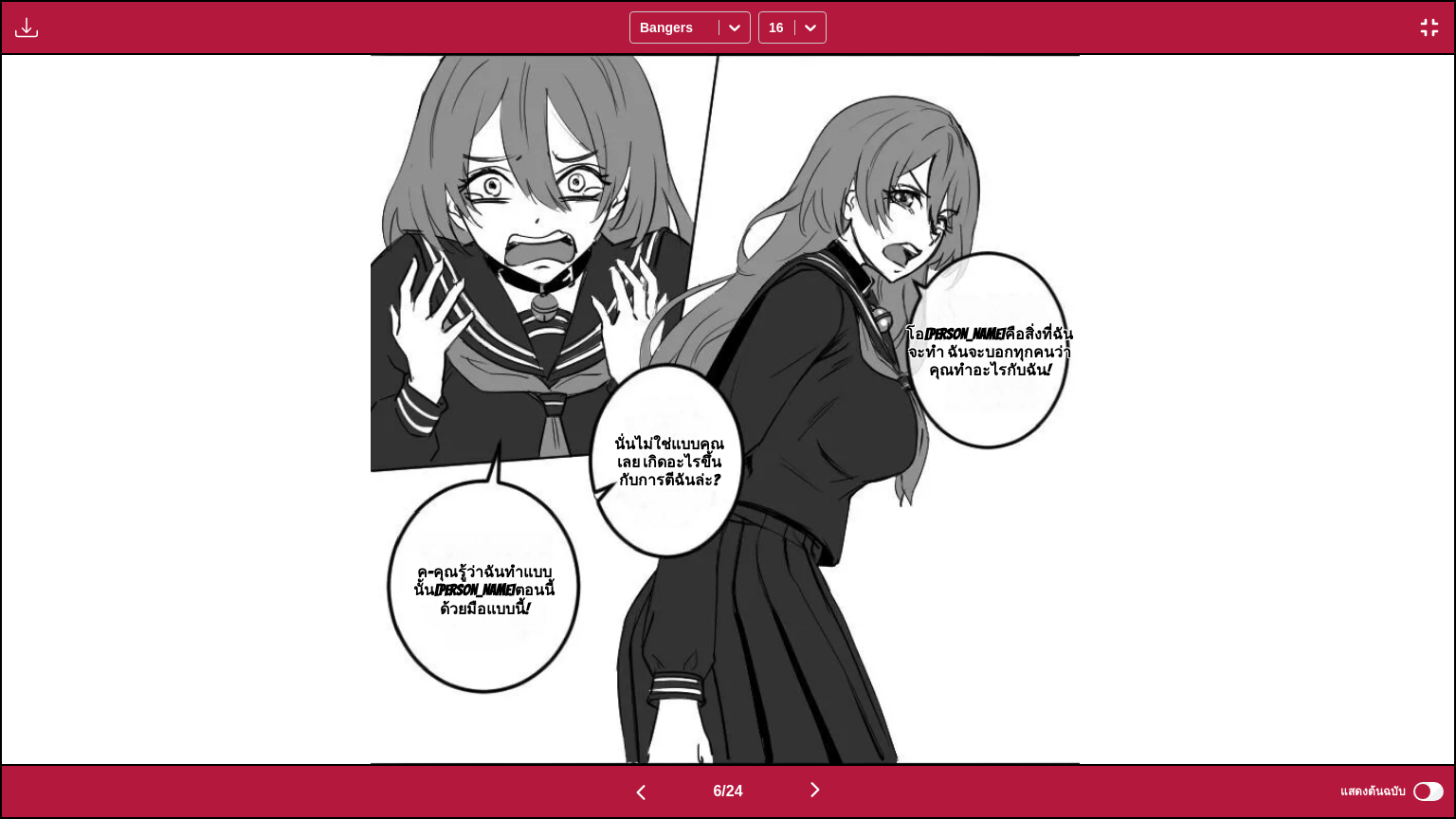scroll, scrollTop: 0, scrollLeft: 7265, axis: horizontal 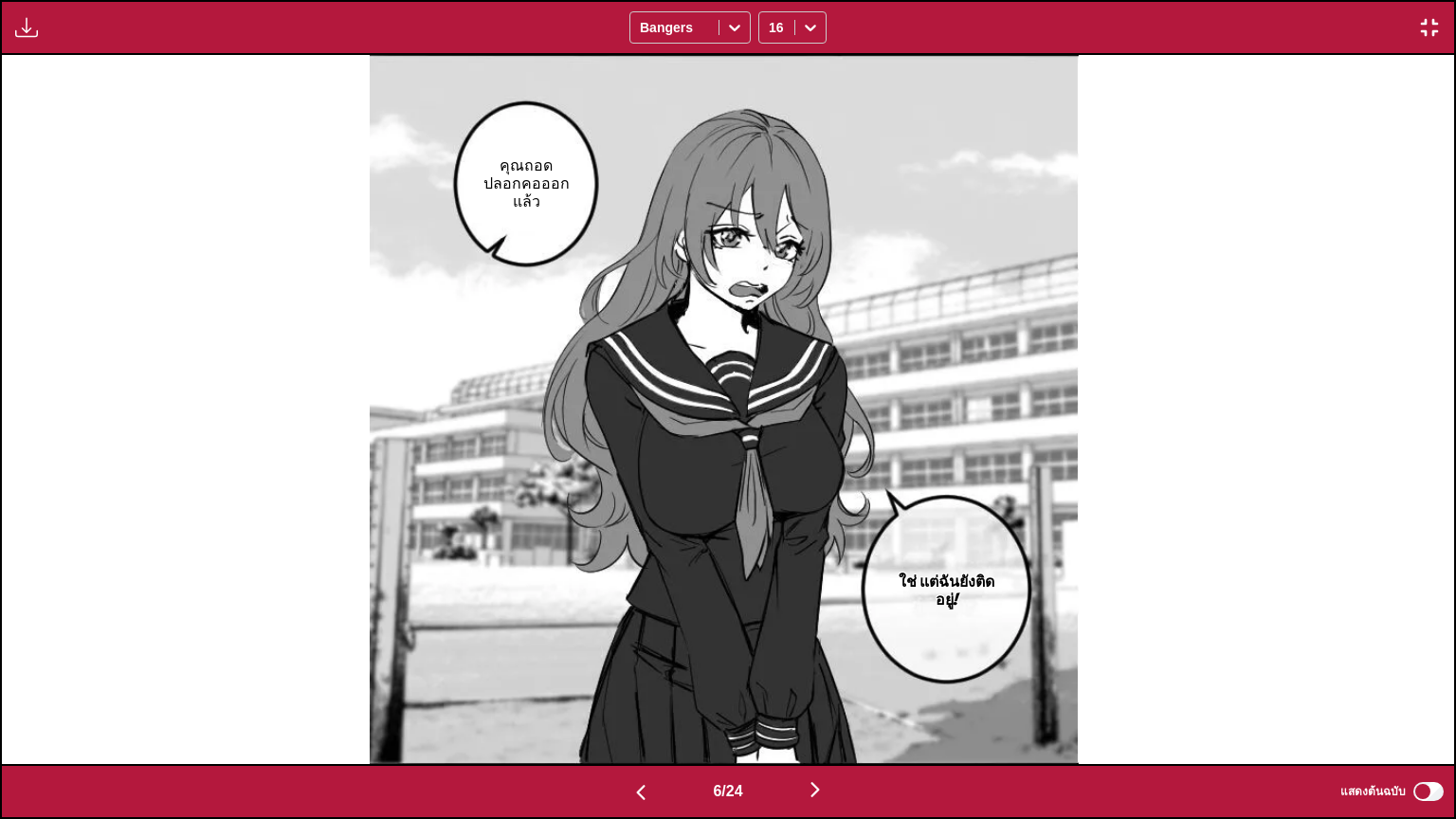 click at bounding box center [815, 790] 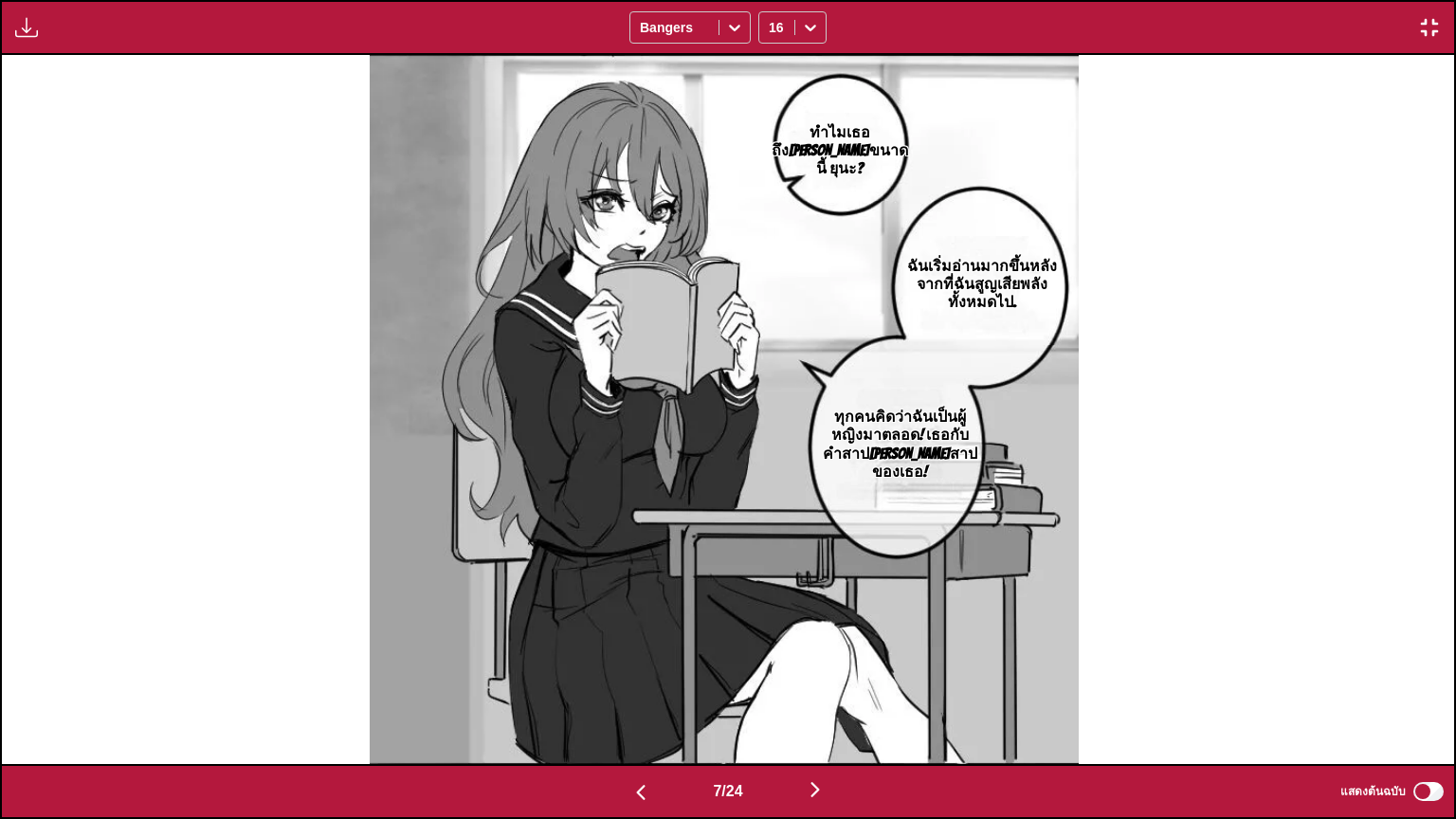 click at bounding box center [815, 790] 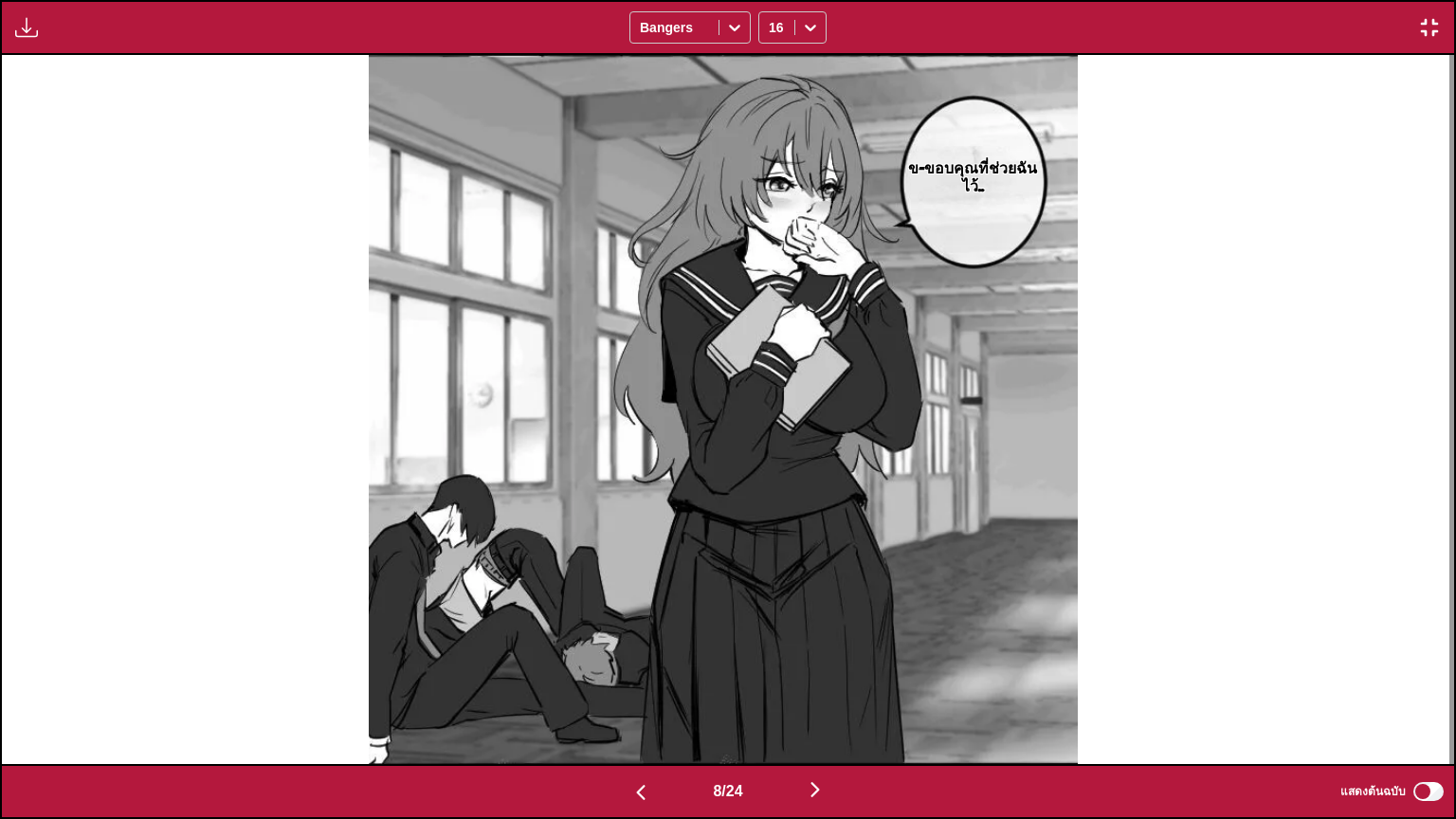 click at bounding box center (815, 790) 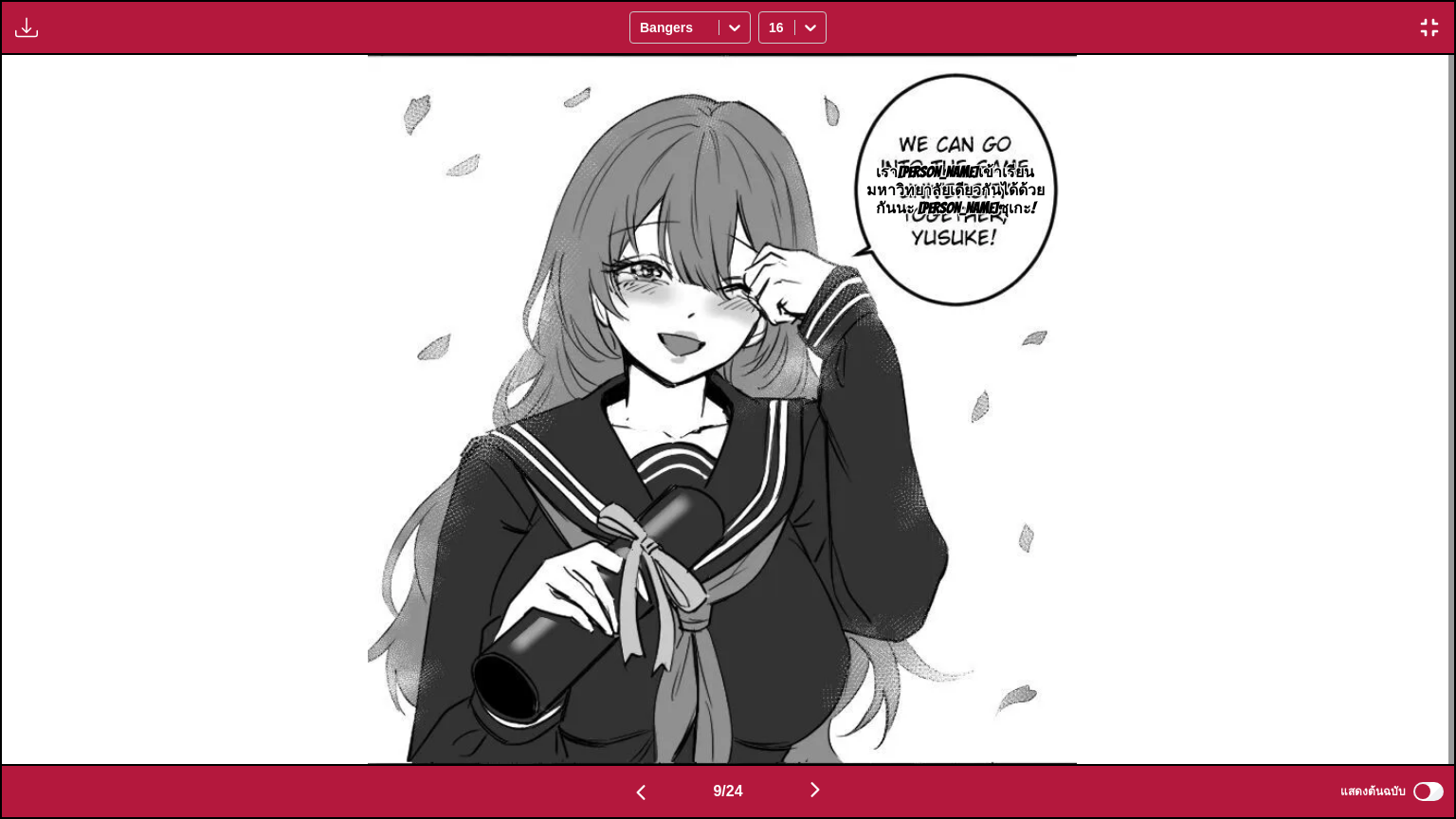 click at bounding box center (815, 790) 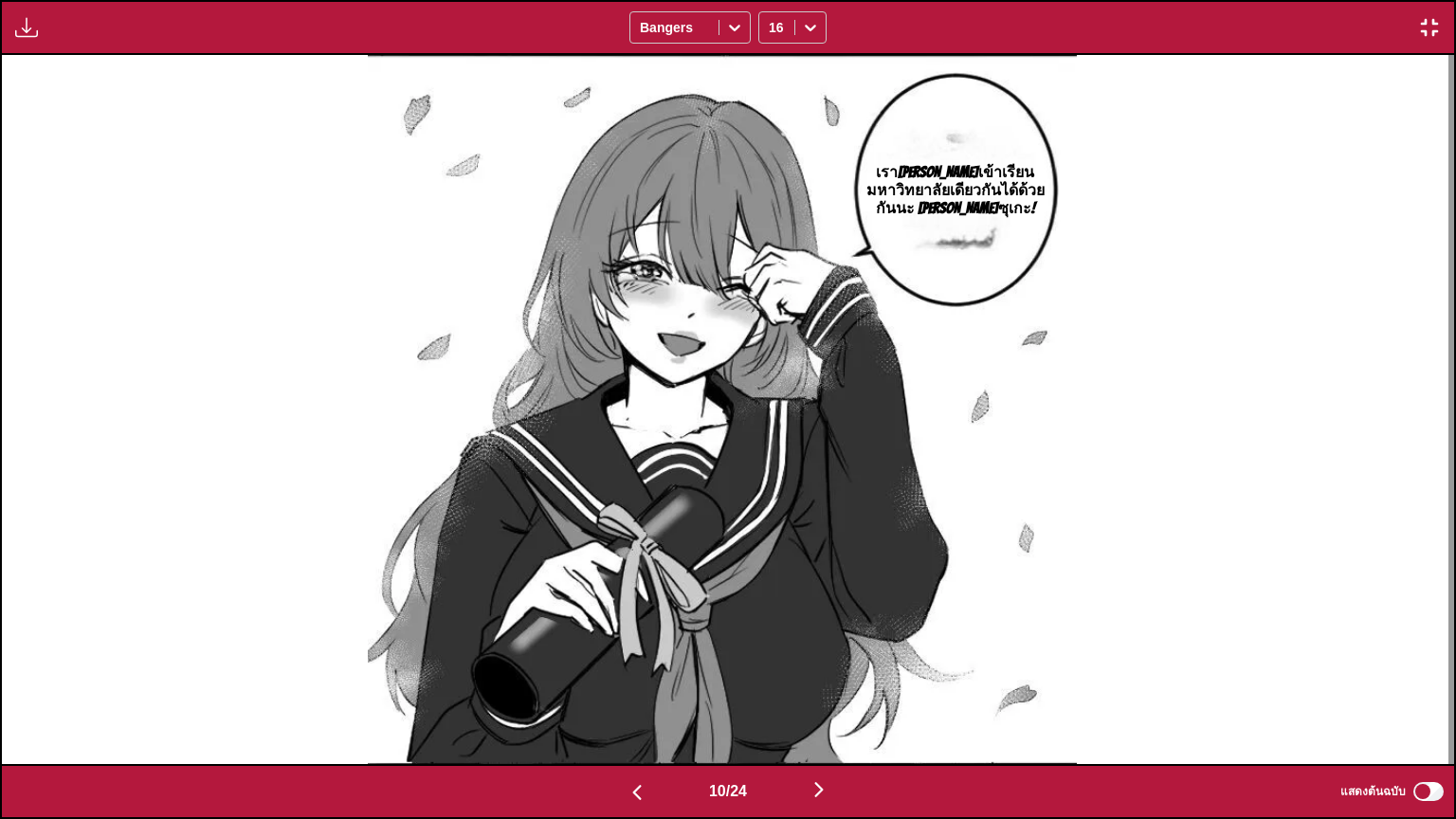 scroll, scrollTop: 0, scrollLeft: 13077, axis: horizontal 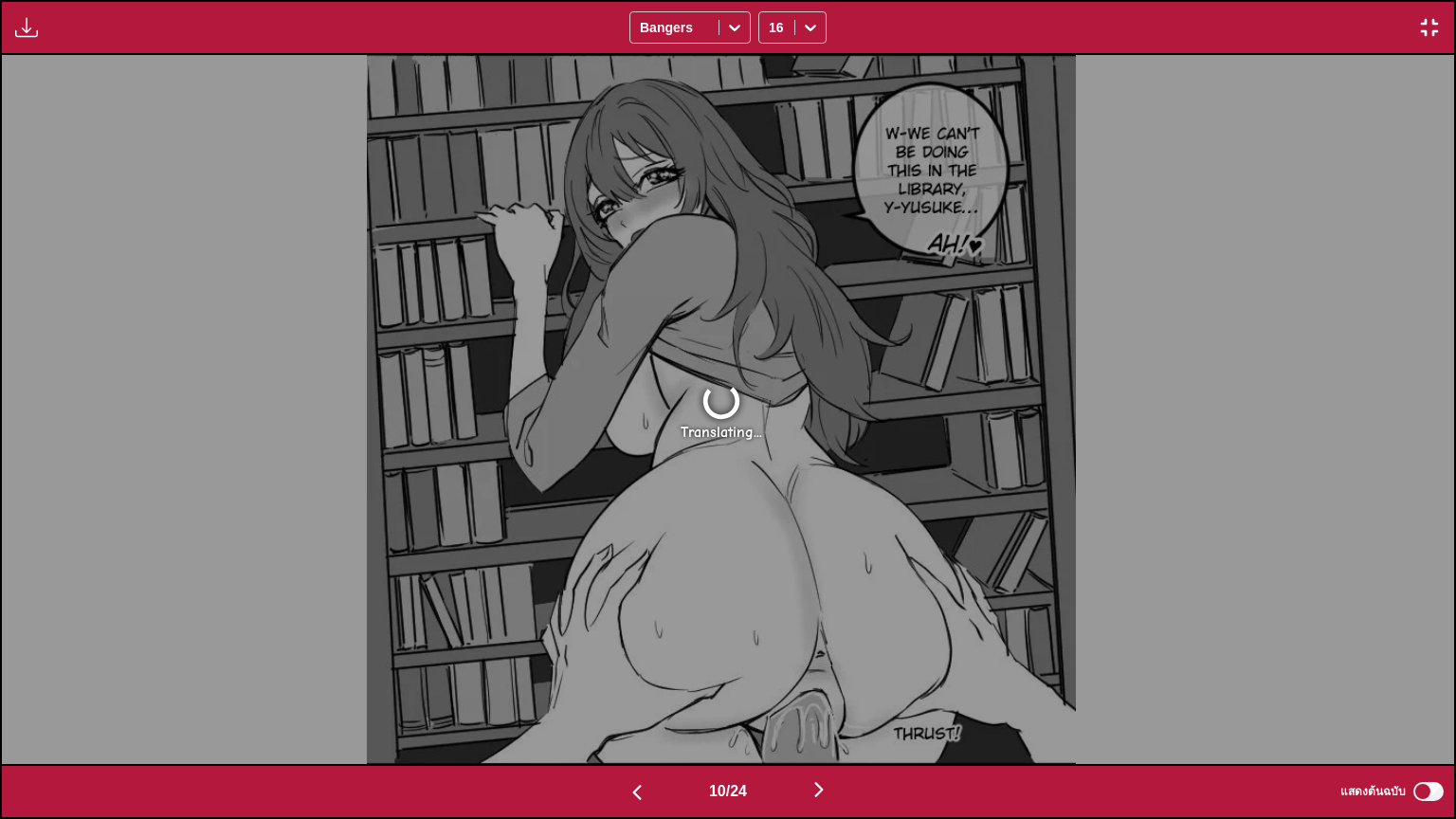 click at bounding box center (1429, 27) 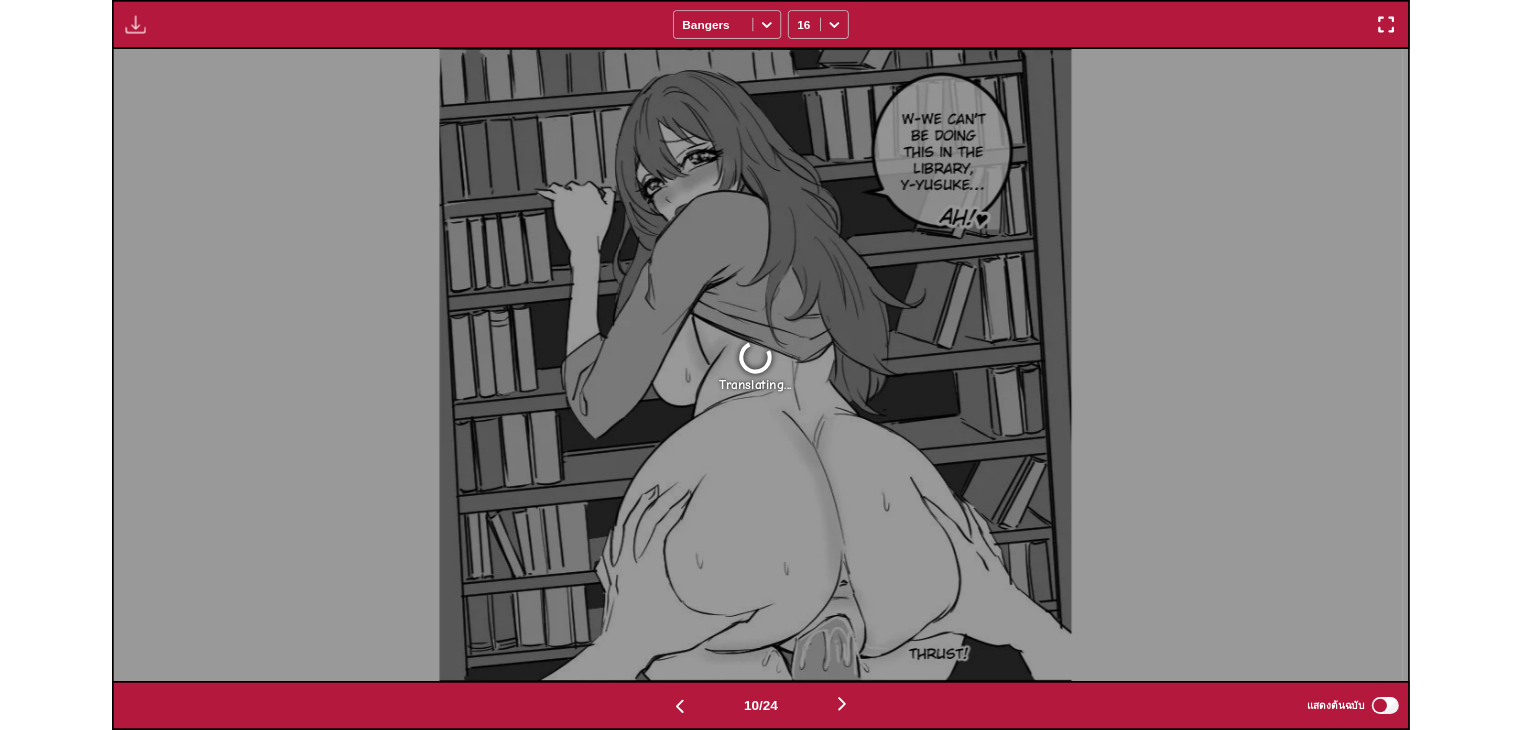 scroll, scrollTop: 597, scrollLeft: 0, axis: vertical 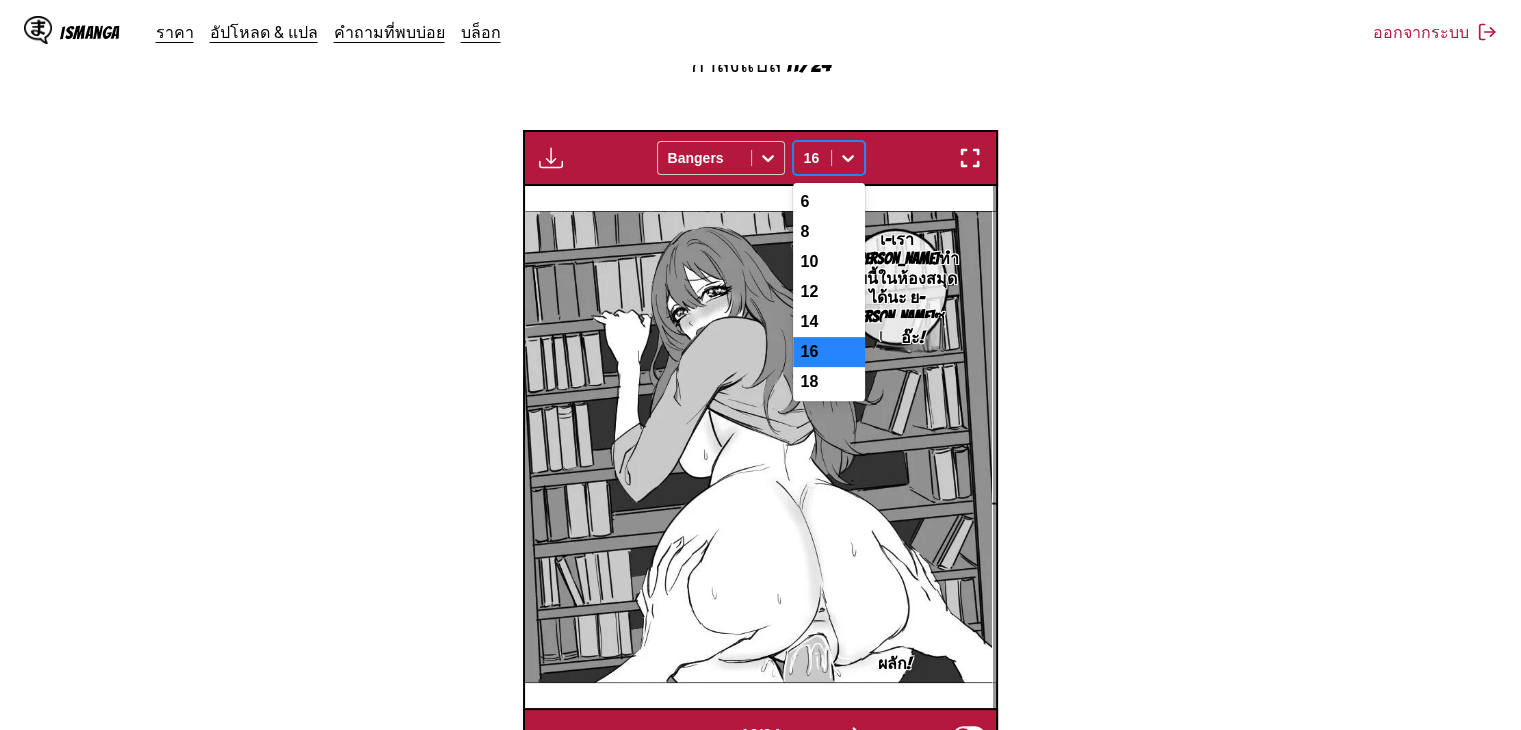 click 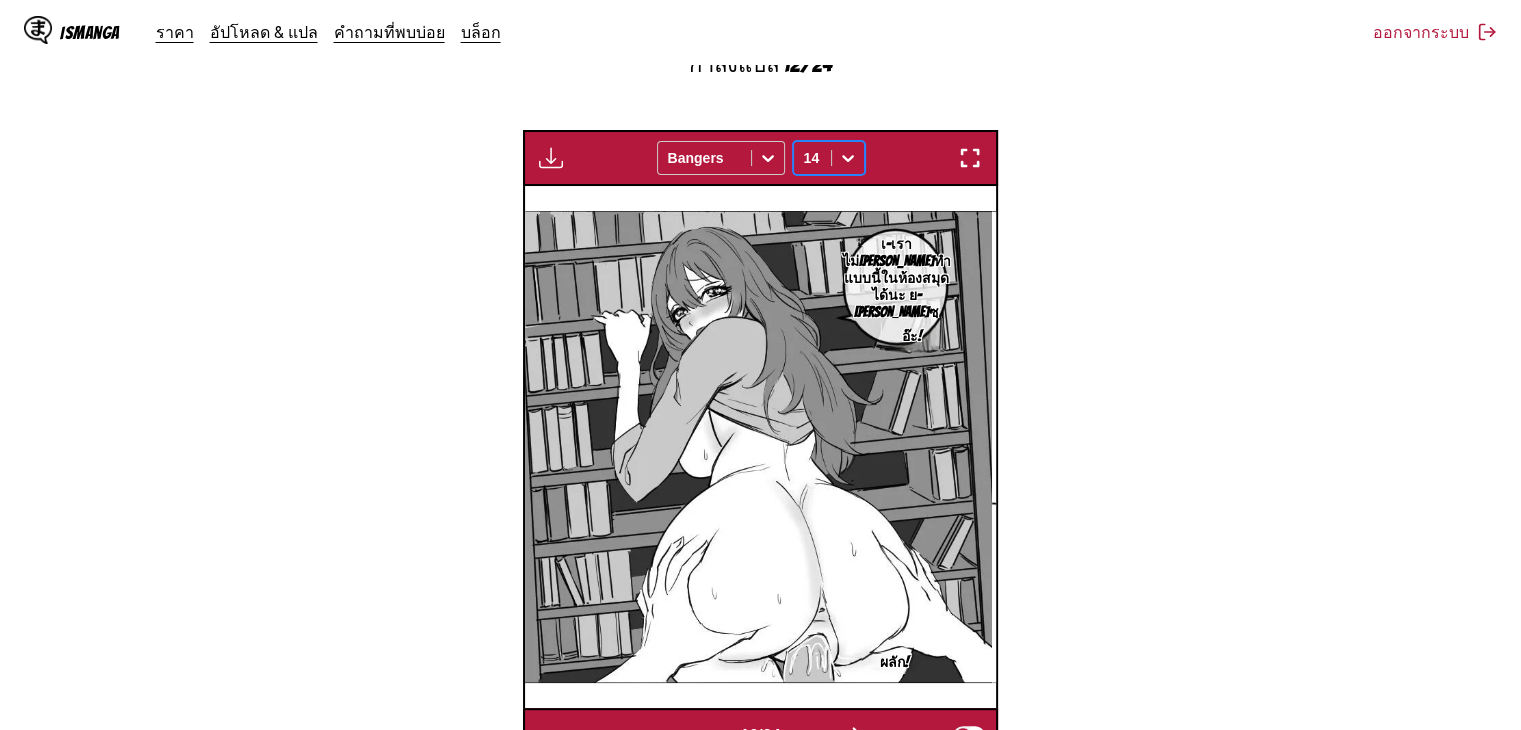 click 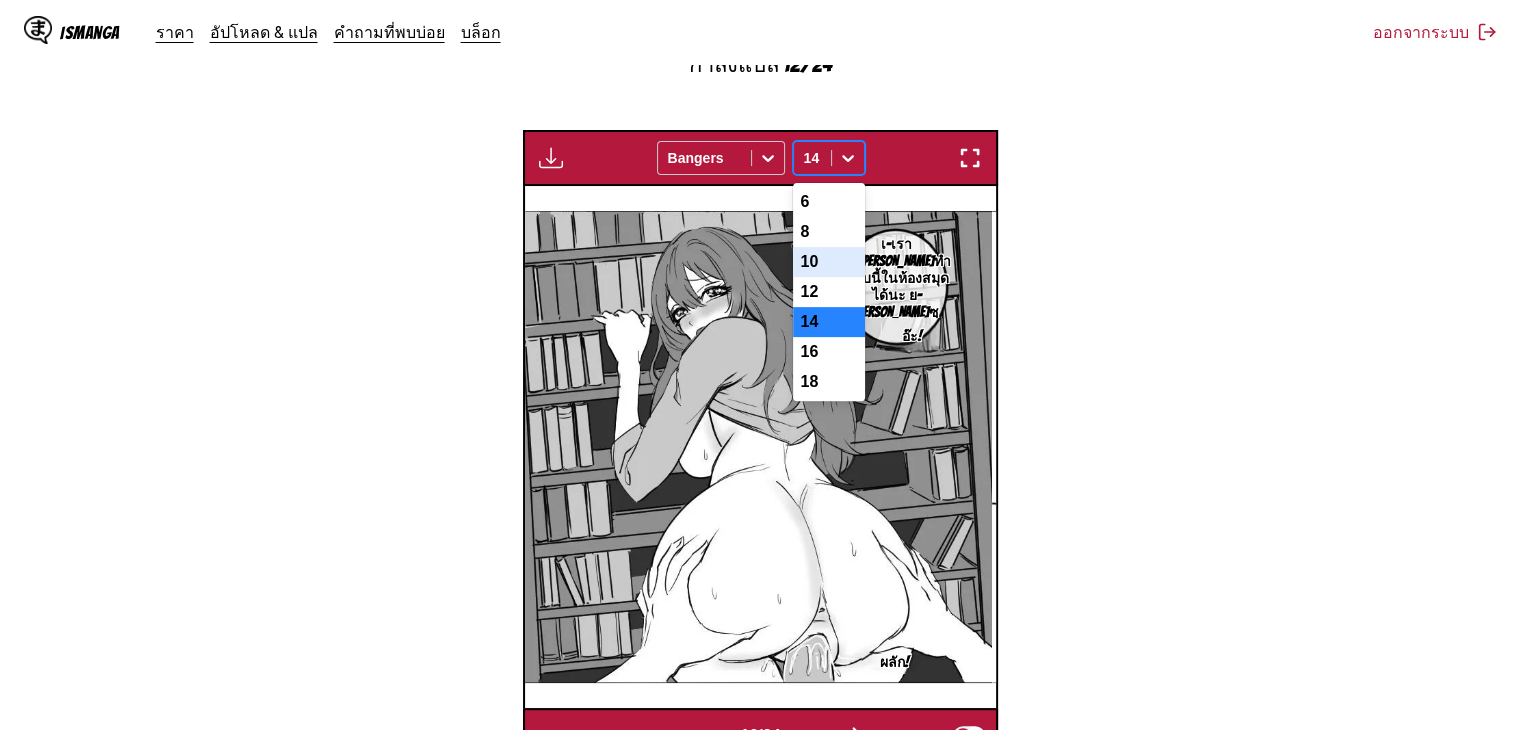 click on "10" at bounding box center (829, 262) 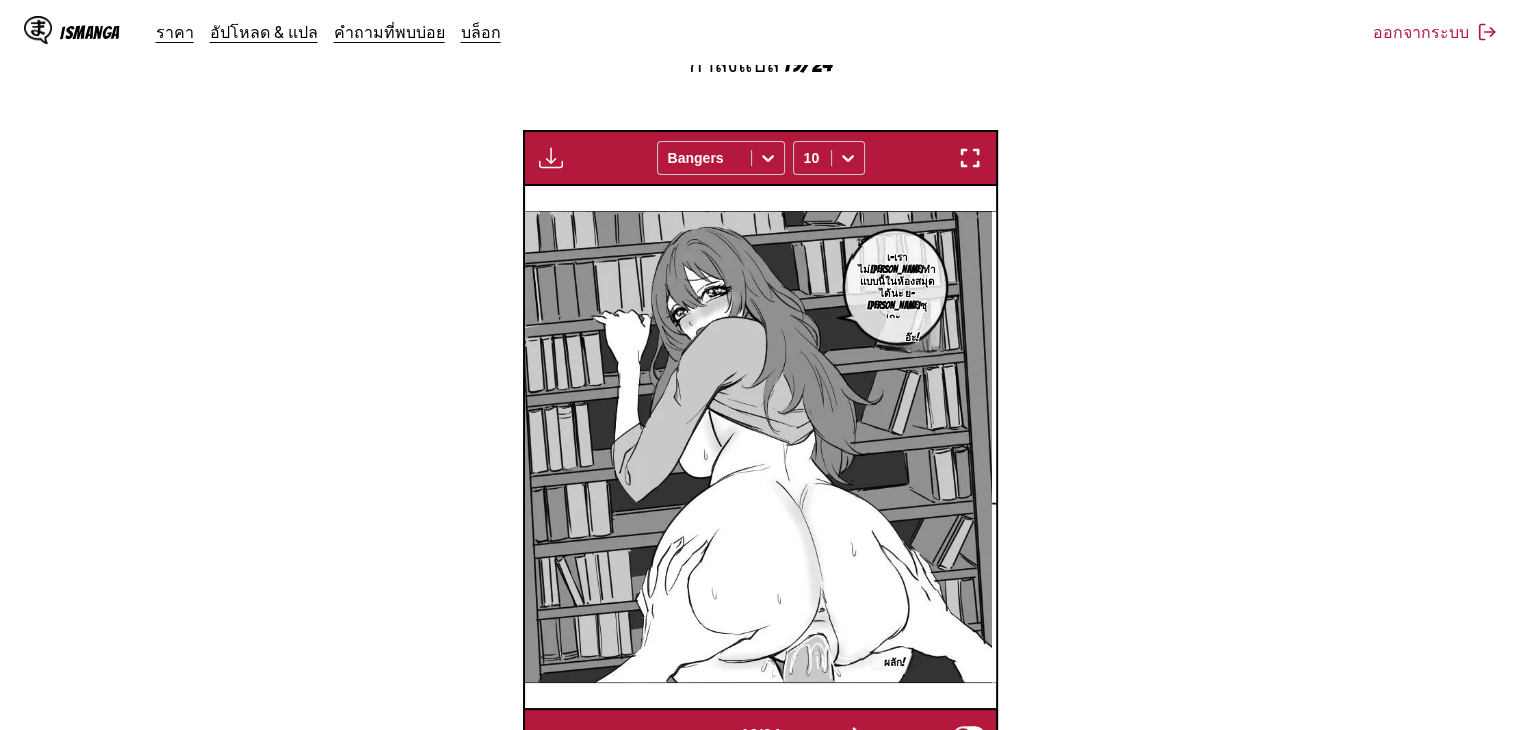 click at bounding box center (857, 735) 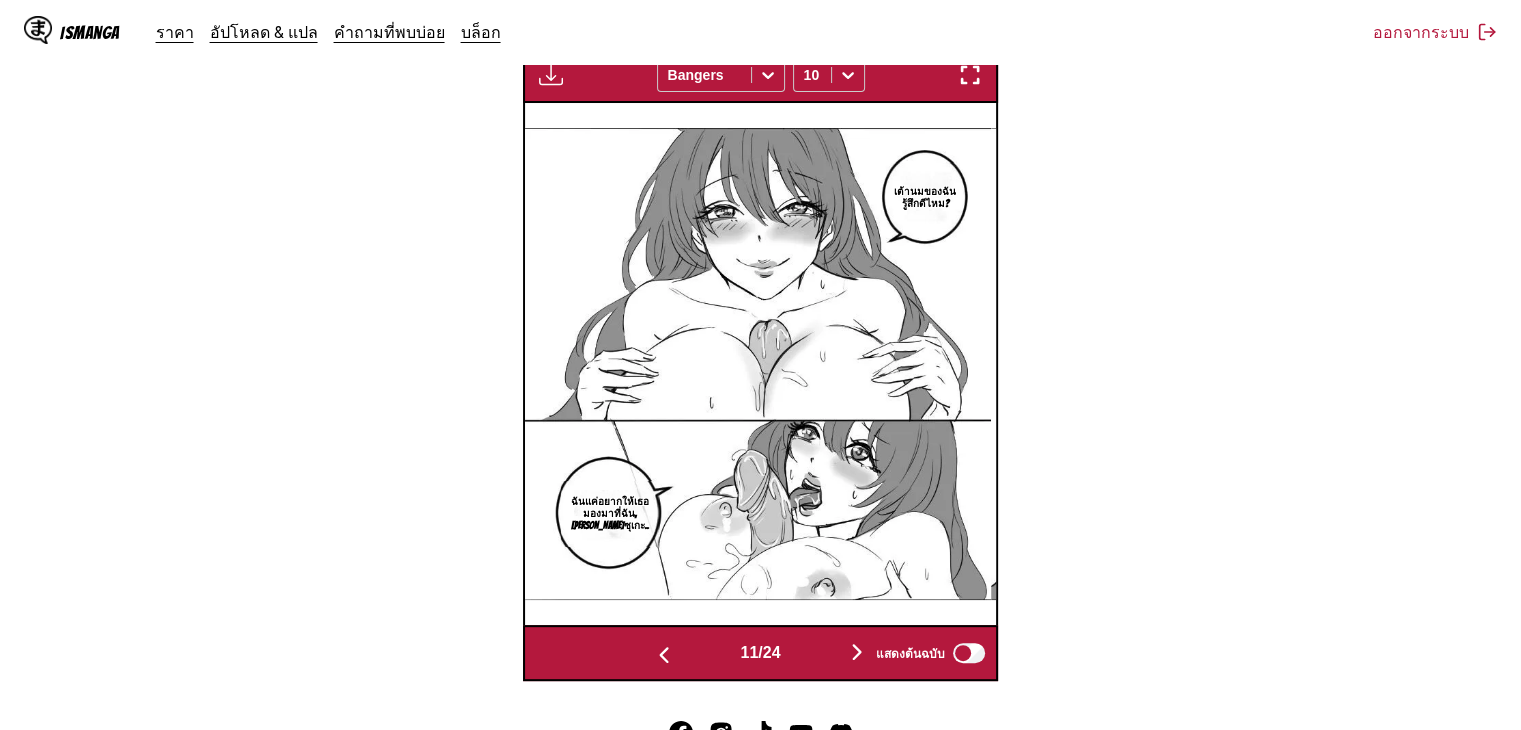 click at bounding box center (857, 652) 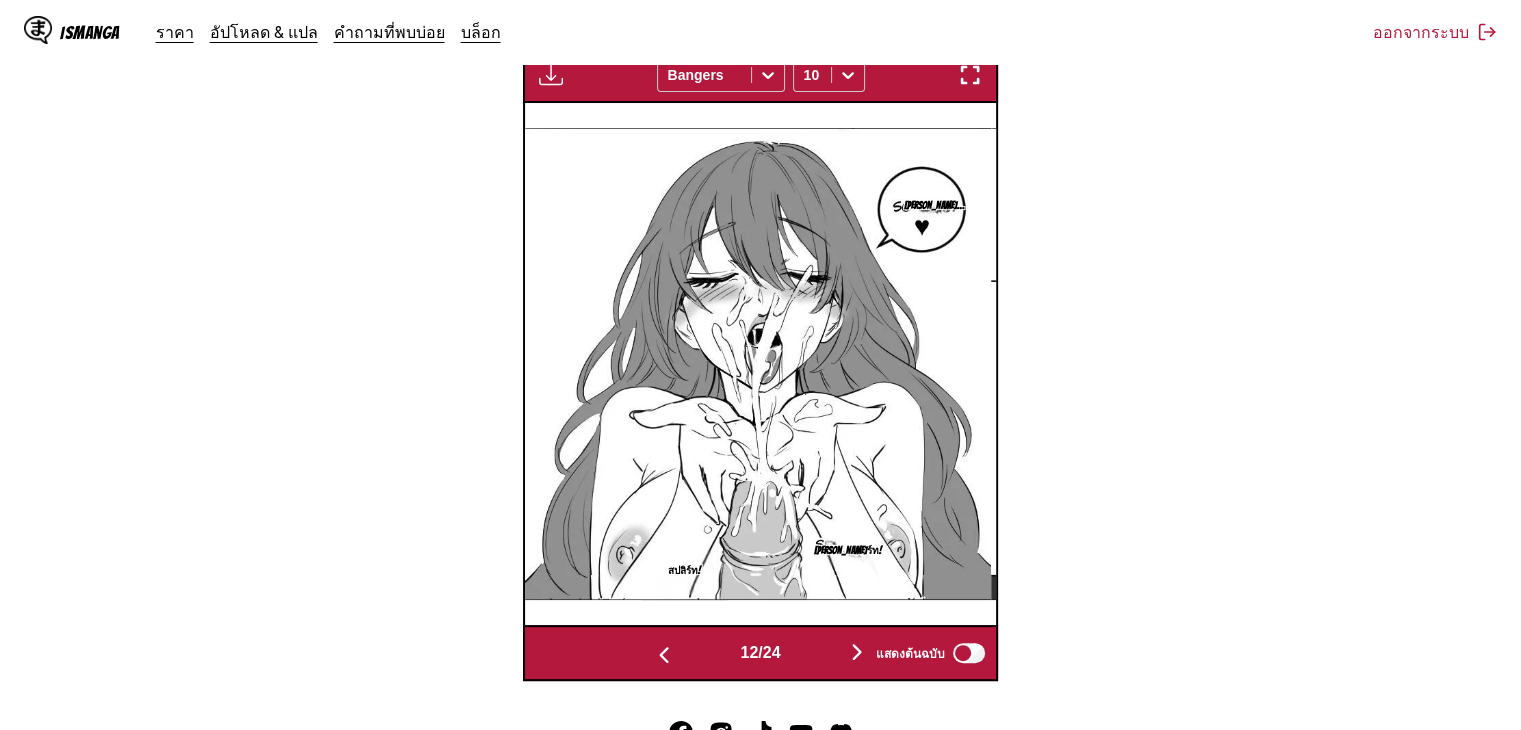 click at bounding box center (857, 652) 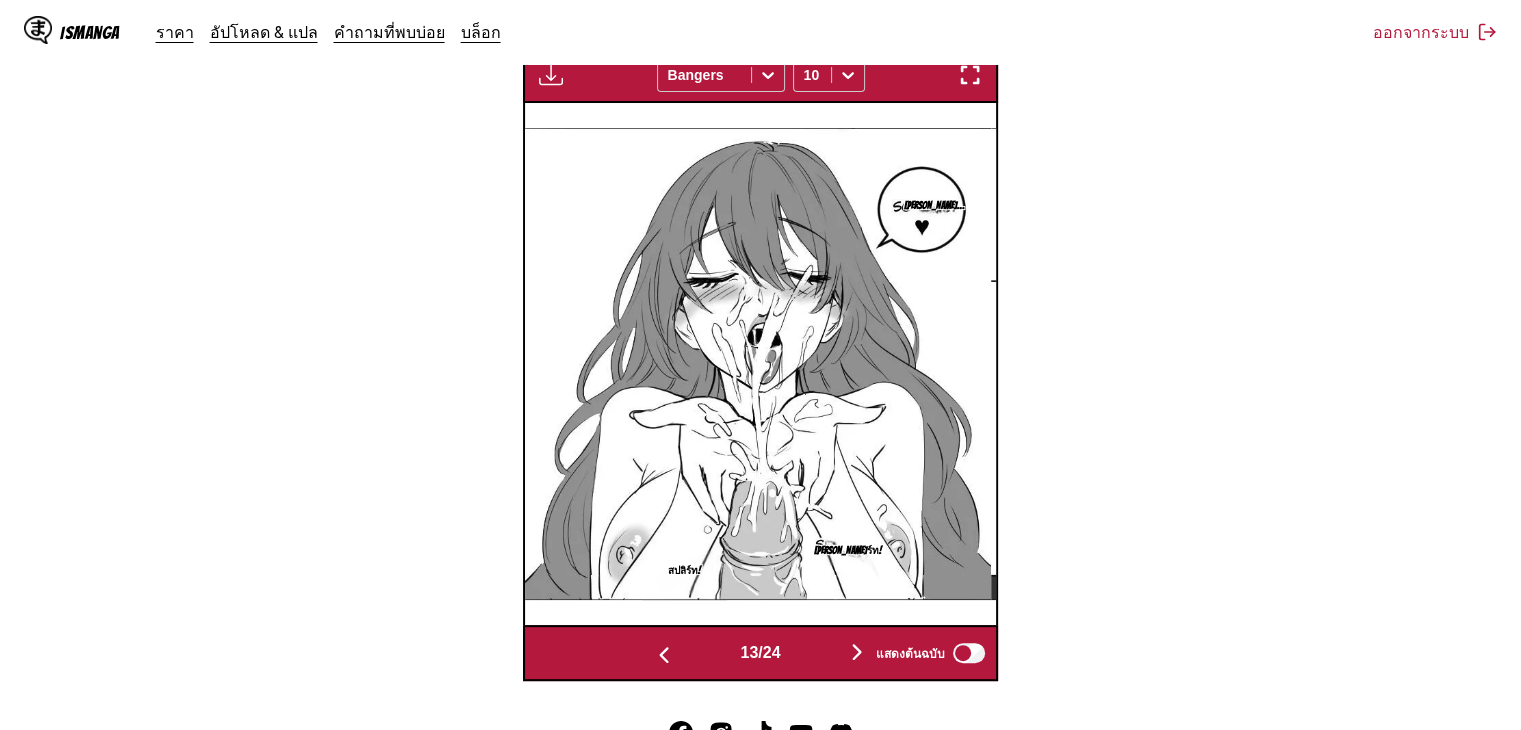 scroll, scrollTop: 0, scrollLeft: 5664, axis: horizontal 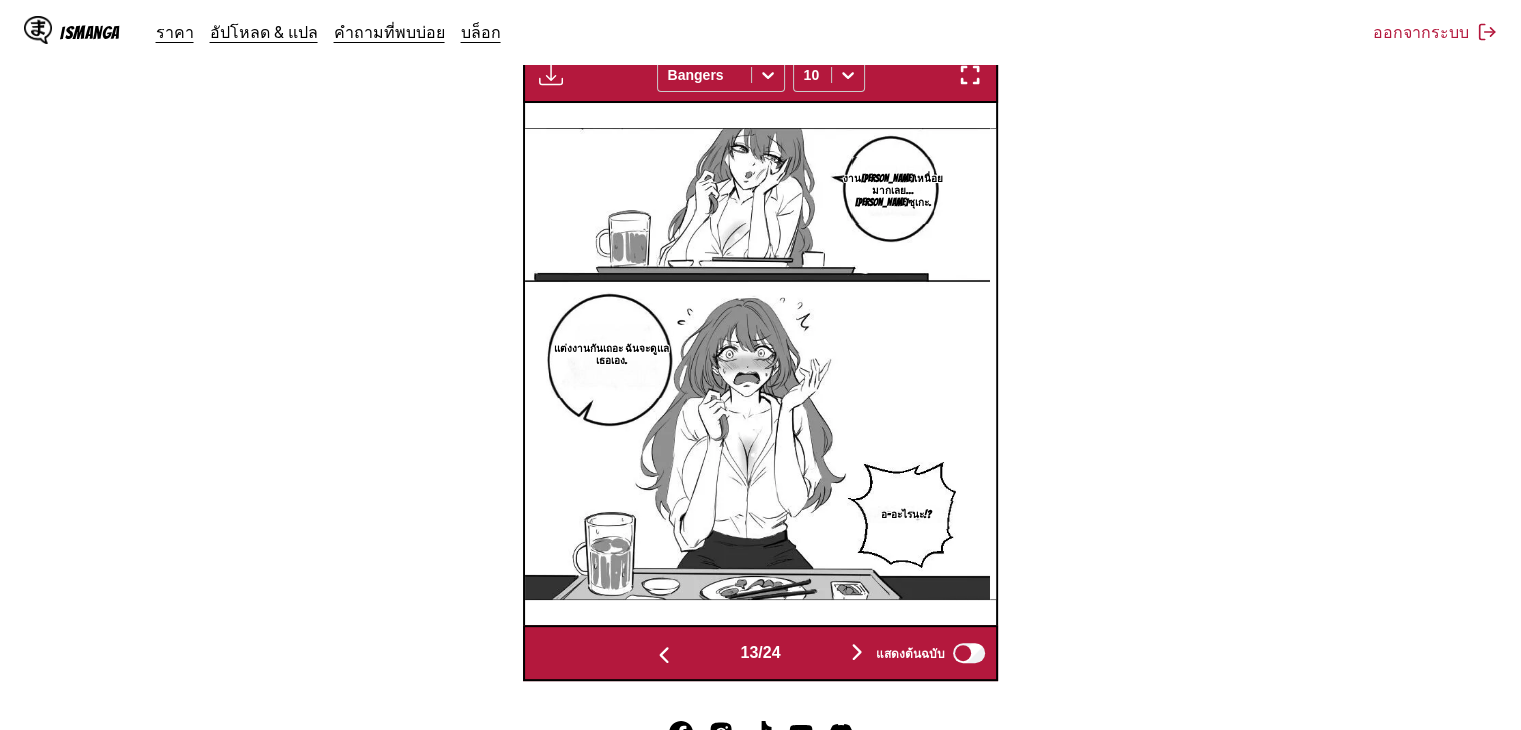 click at bounding box center (664, 655) 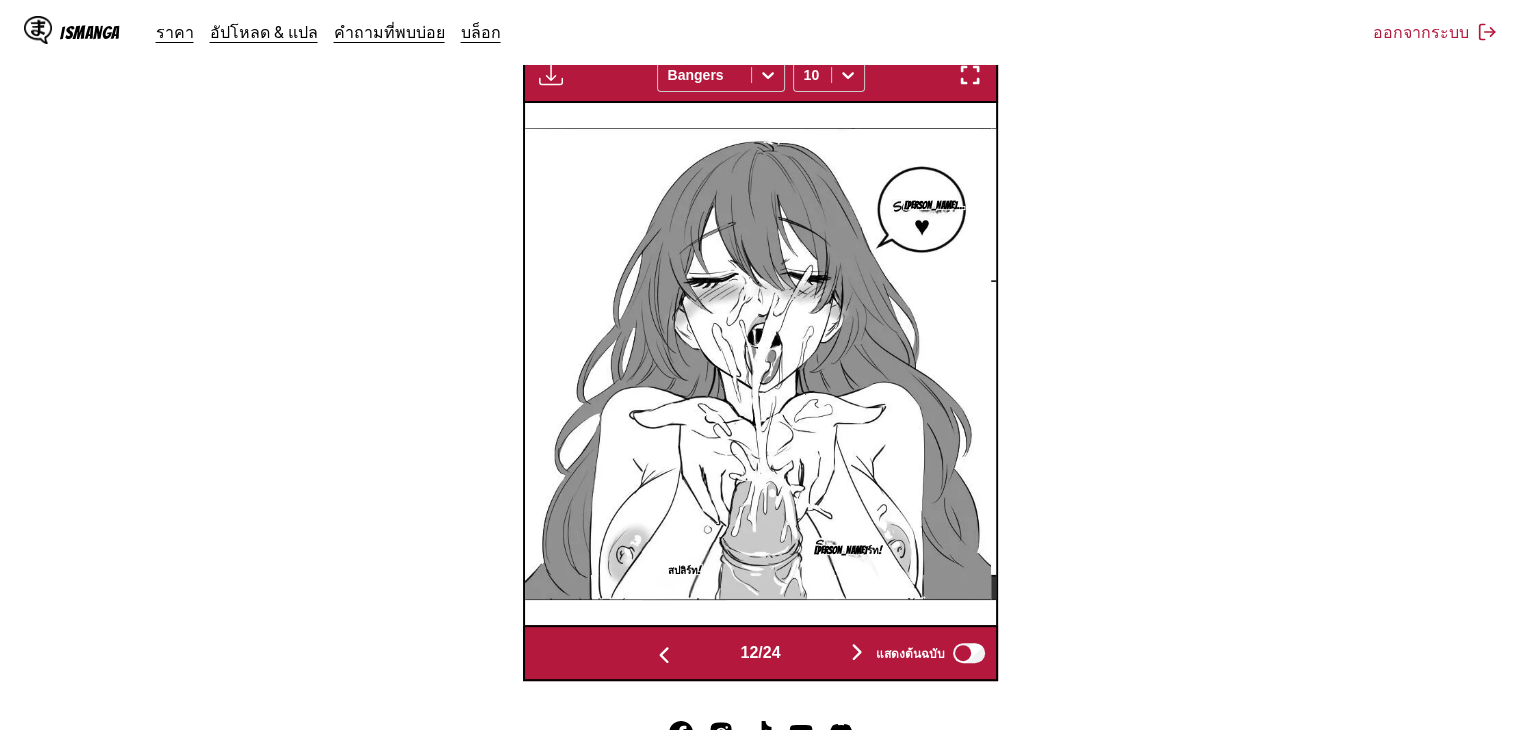 click at bounding box center [664, 655] 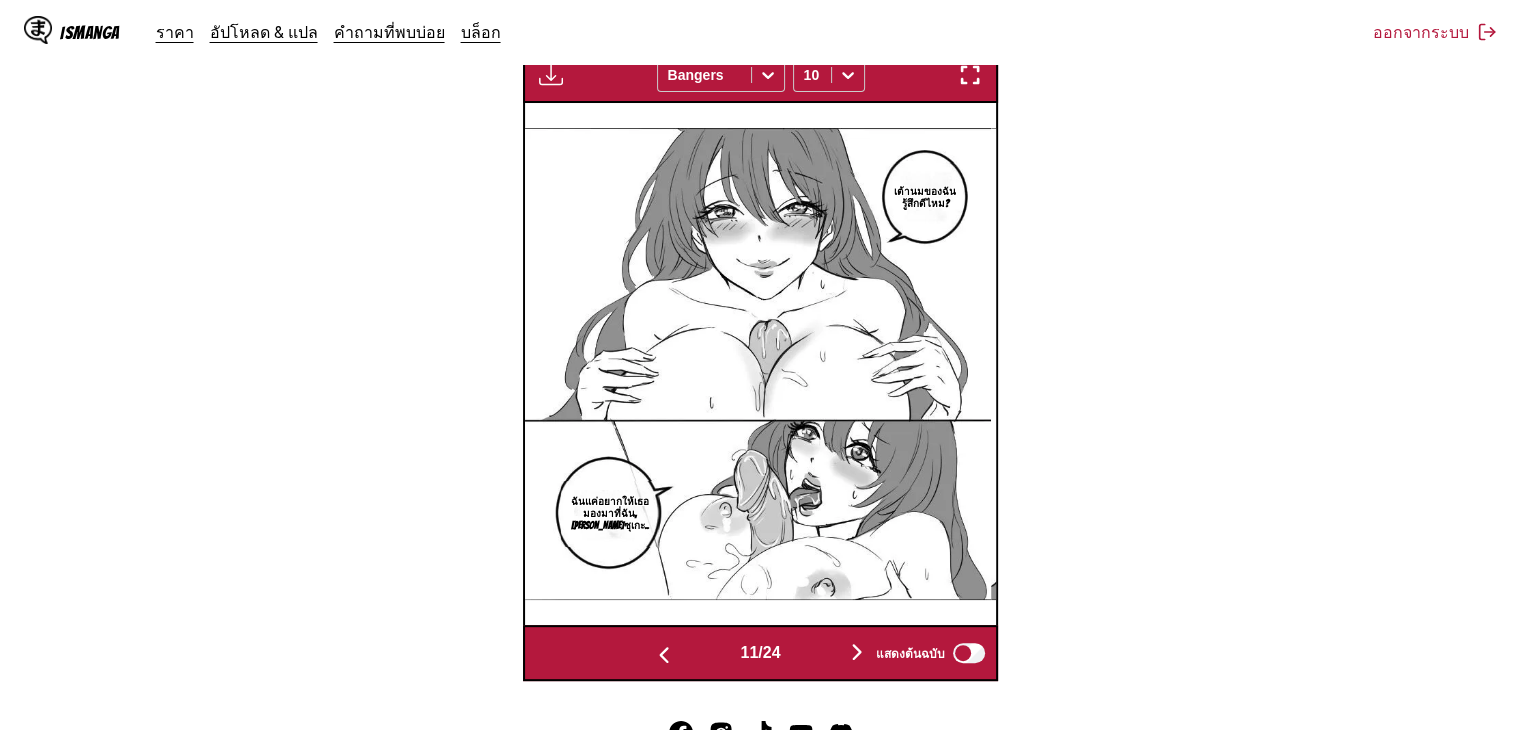 click at bounding box center (664, 655) 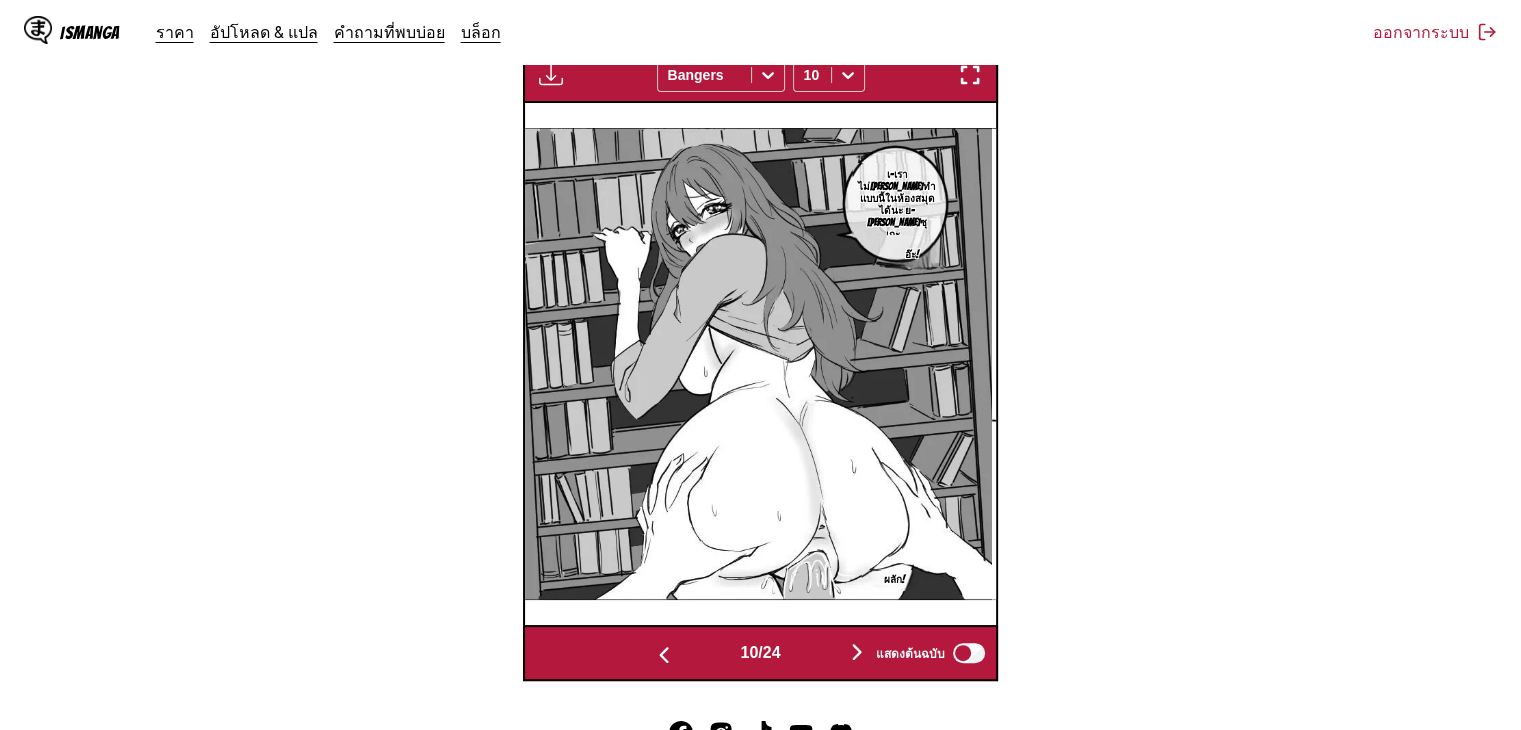 click at bounding box center (664, 655) 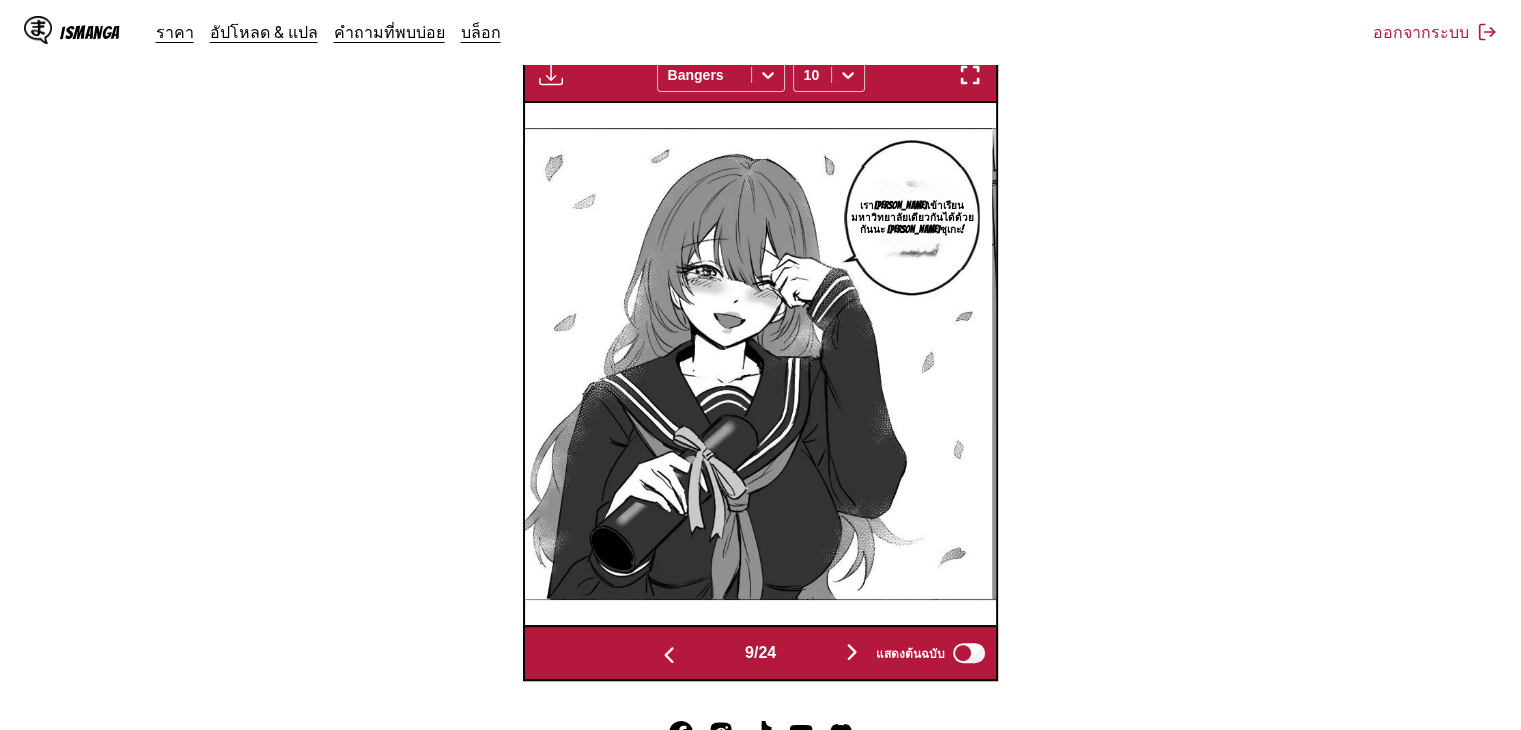 click at bounding box center (669, 655) 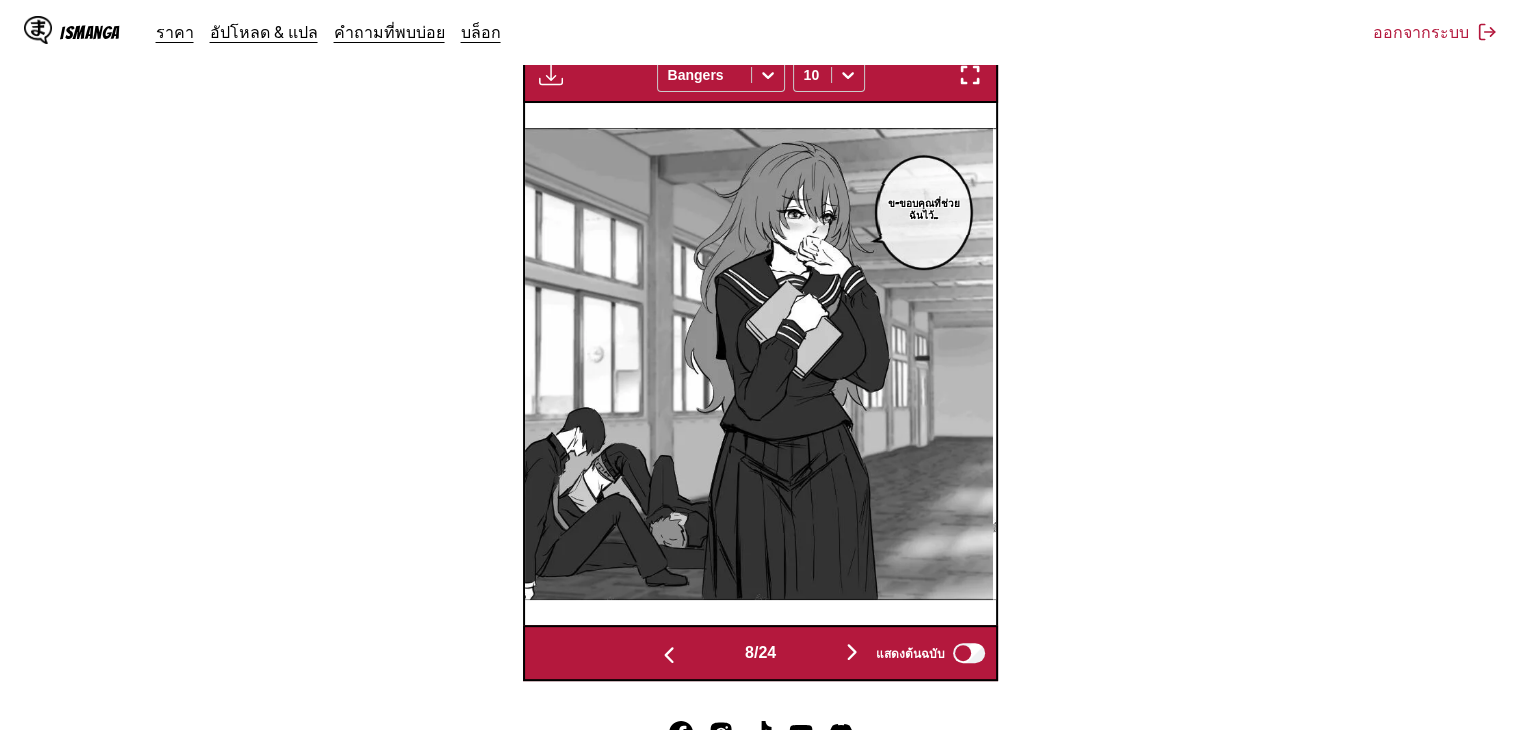 click at bounding box center [669, 655] 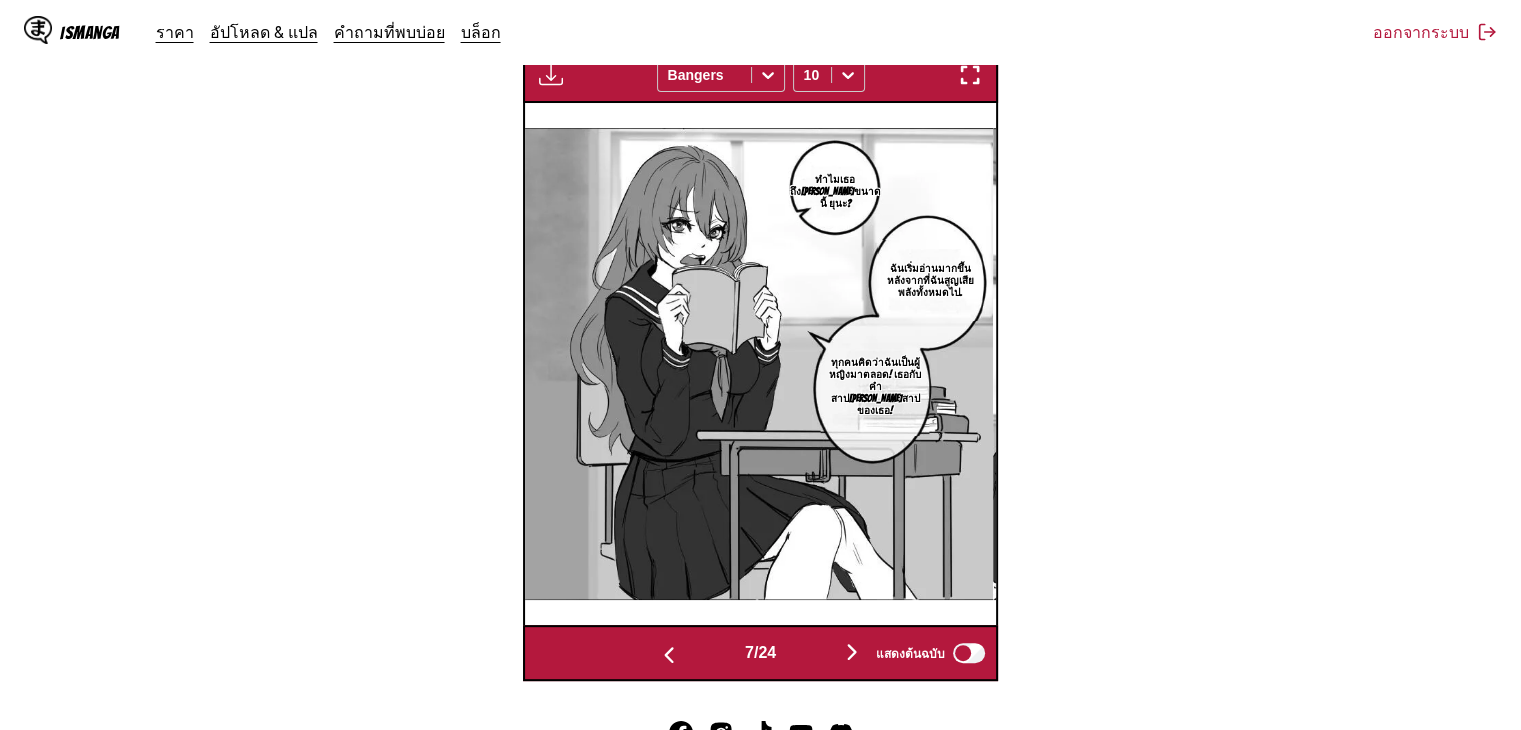 click at bounding box center (669, 655) 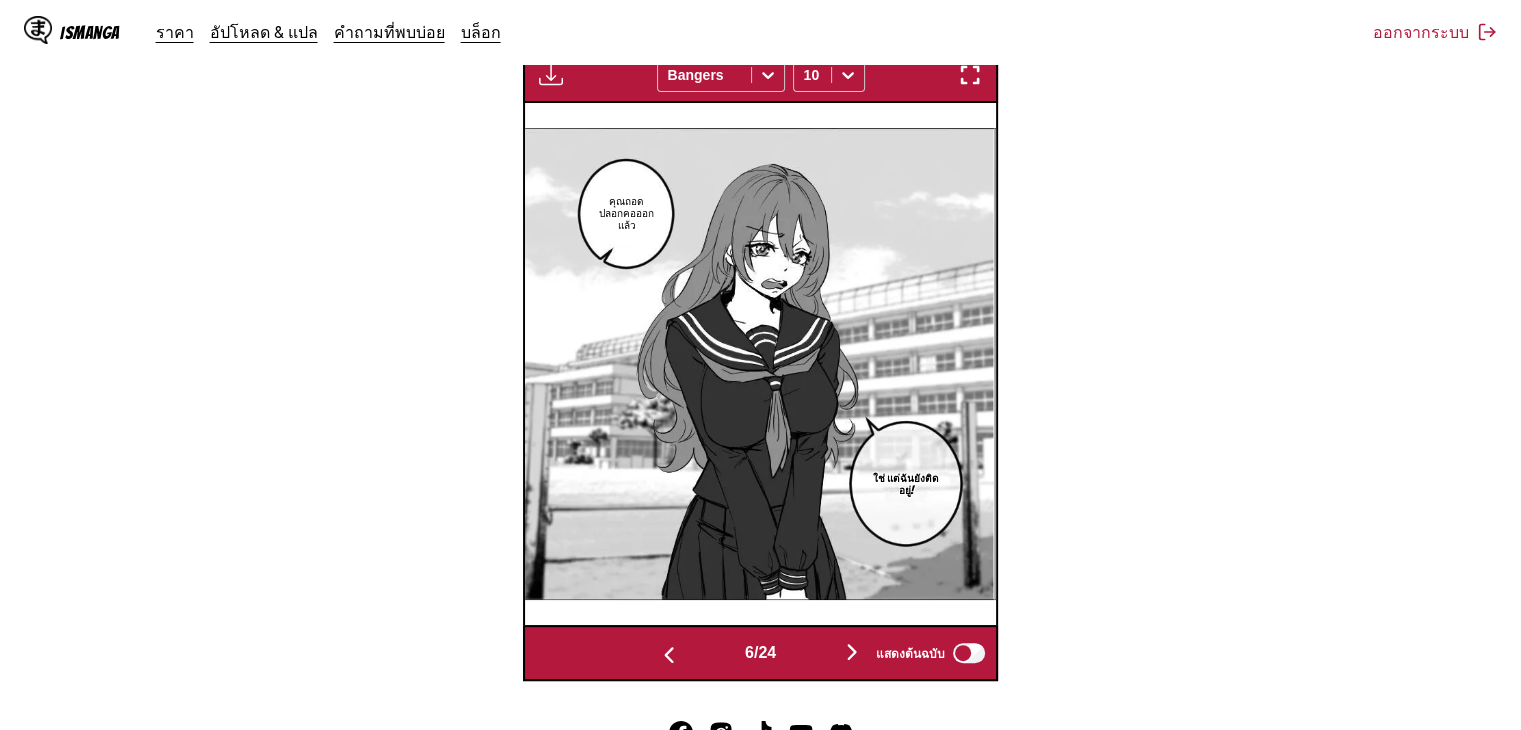 click at bounding box center [669, 655] 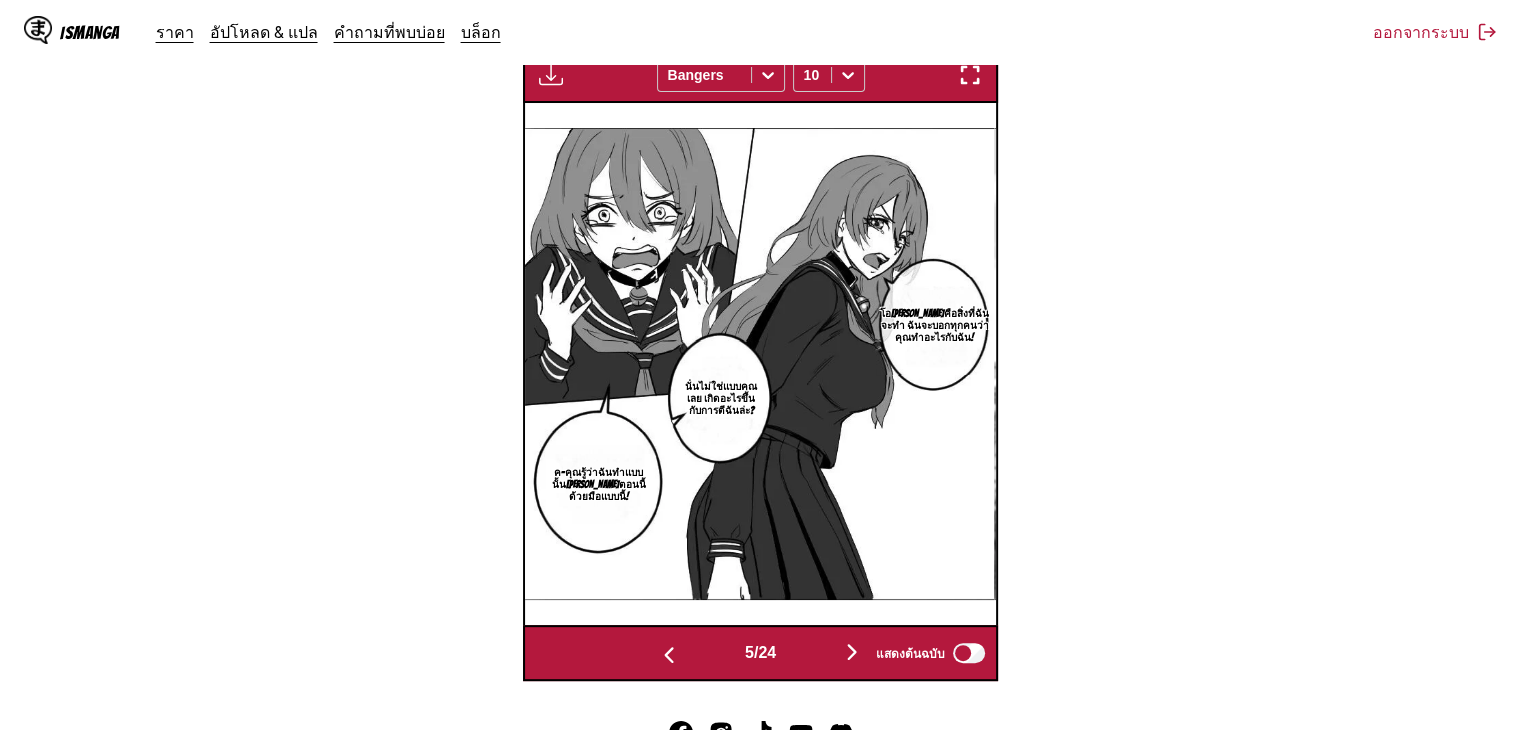 click at bounding box center (669, 655) 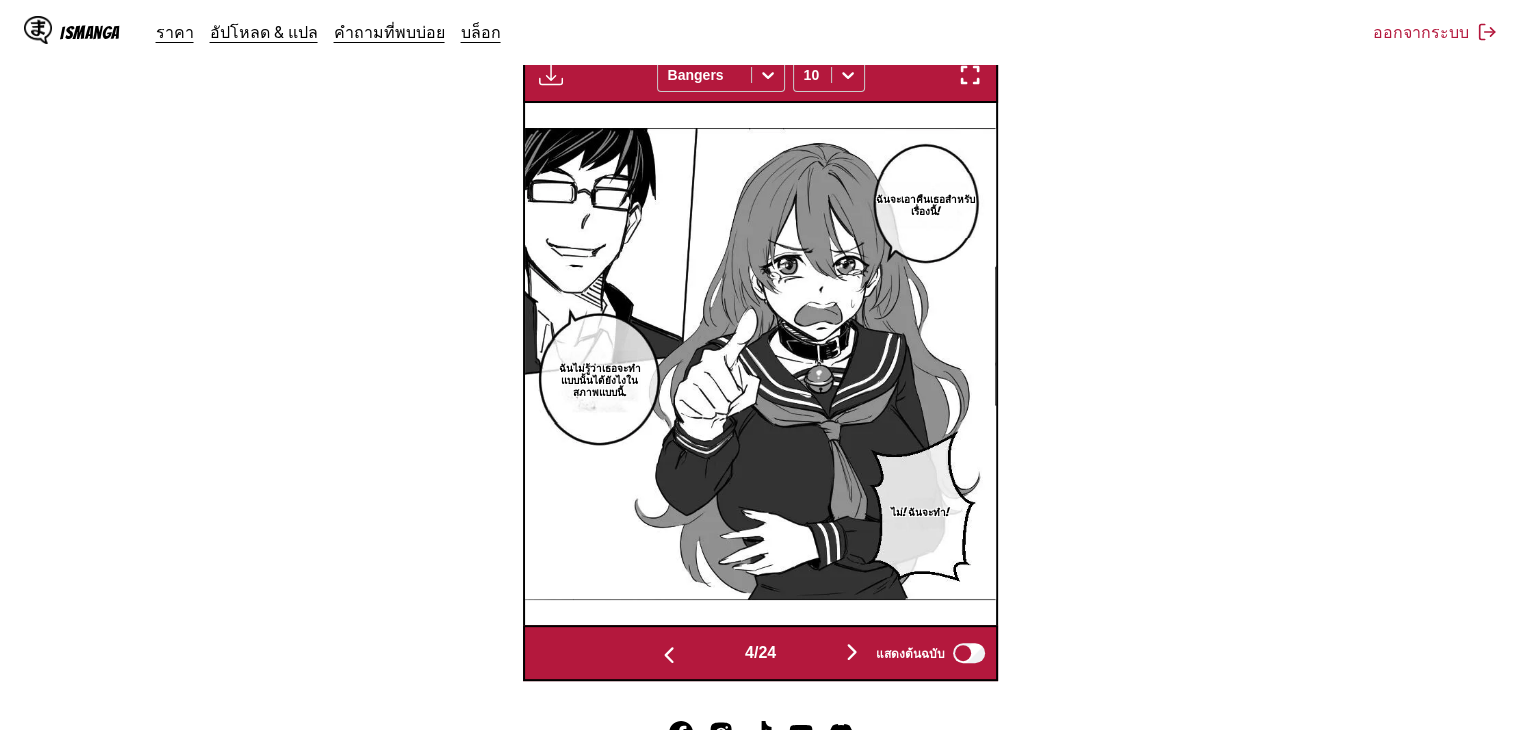 click at bounding box center (669, 655) 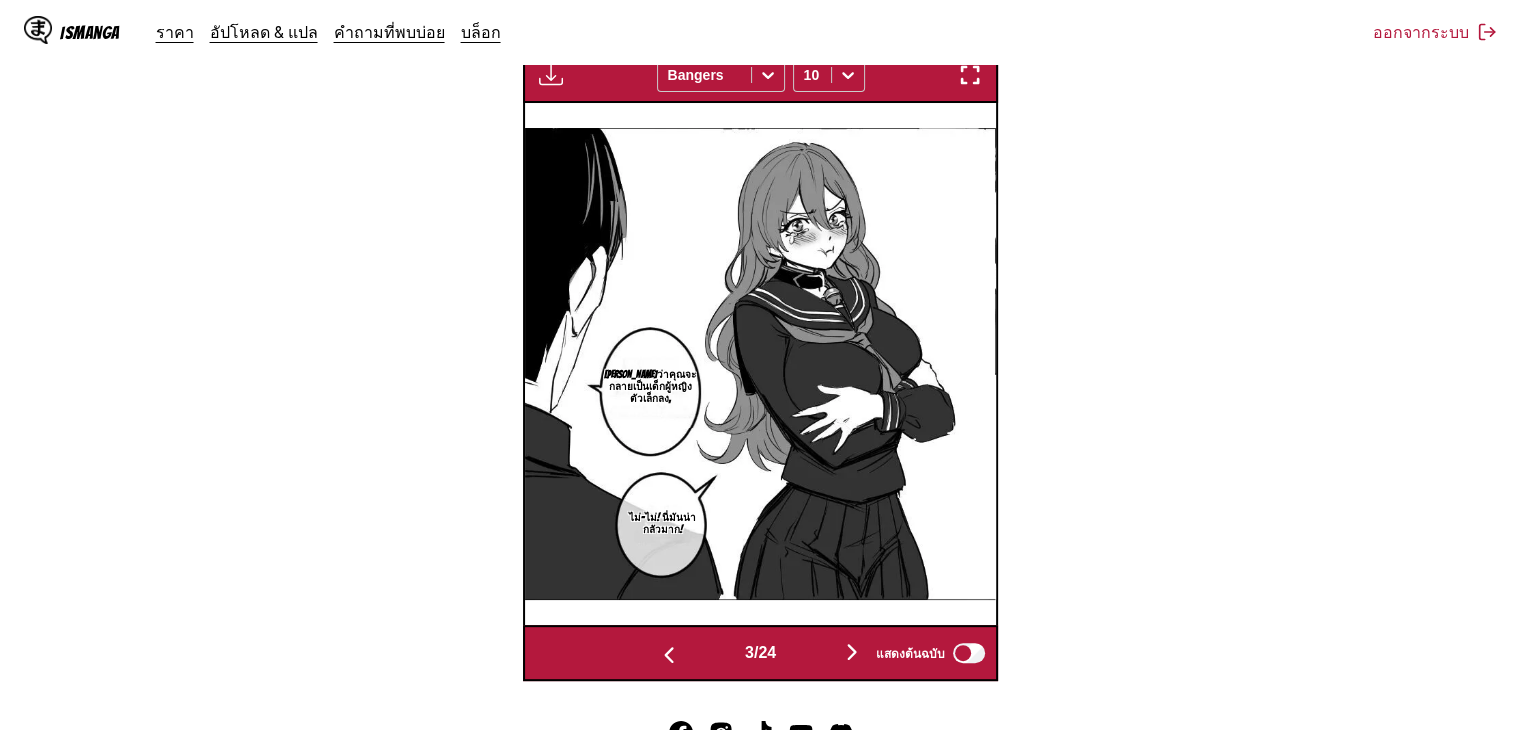 click at bounding box center [669, 655] 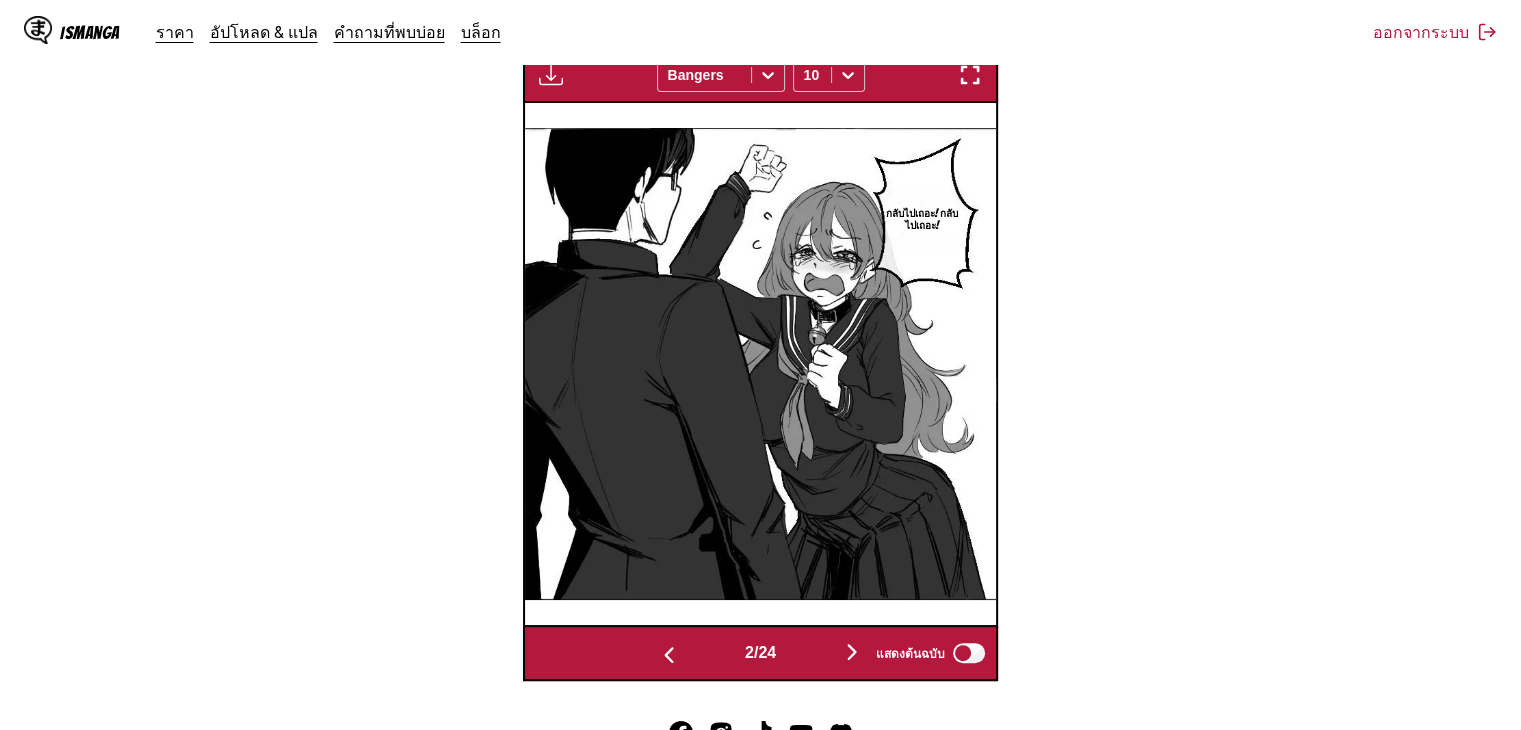 click at bounding box center (669, 655) 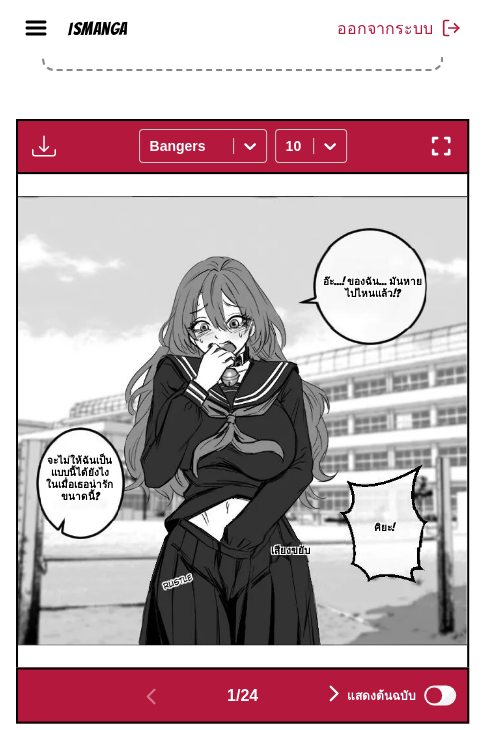 scroll, scrollTop: 561, scrollLeft: 0, axis: vertical 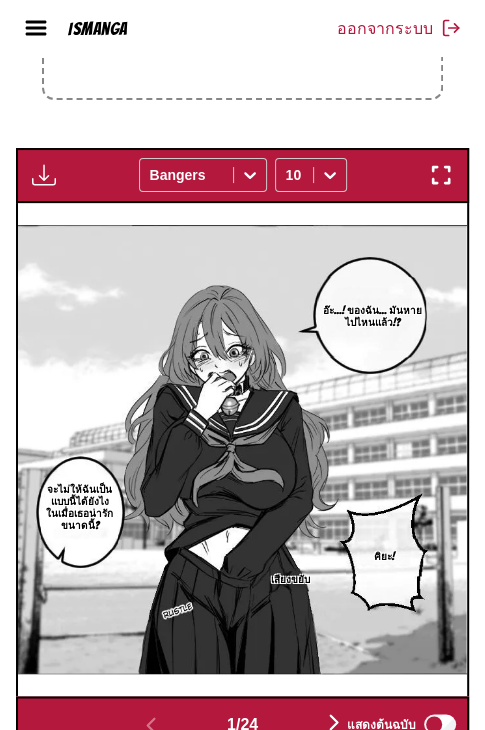 click at bounding box center (334, 723) 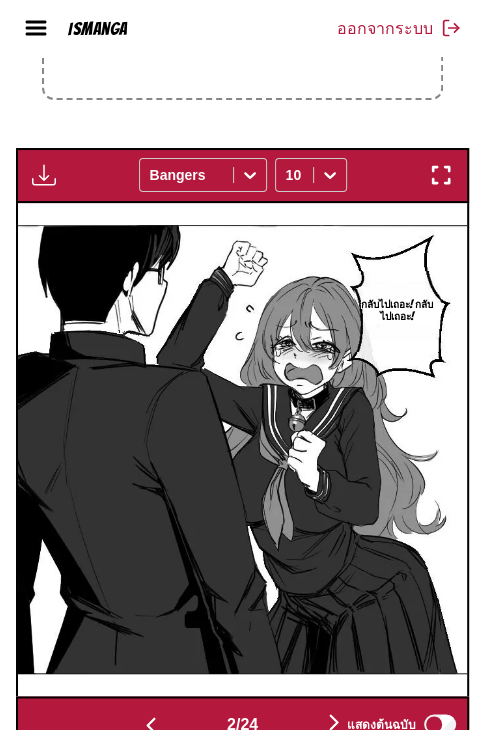click at bounding box center (334, 723) 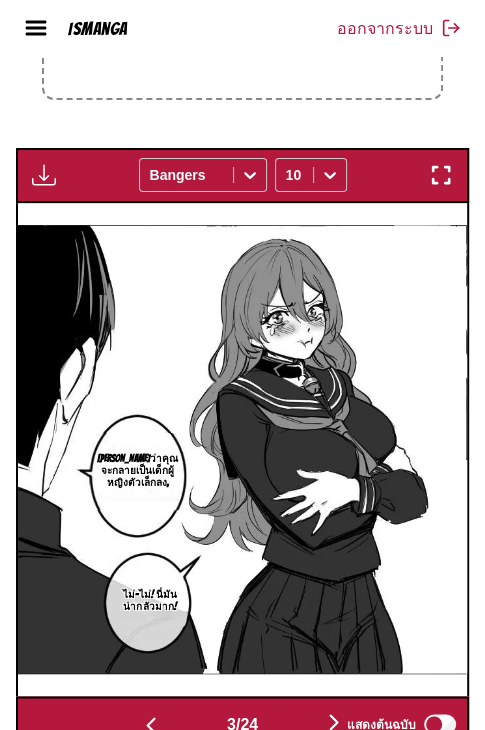 click at bounding box center [334, 723] 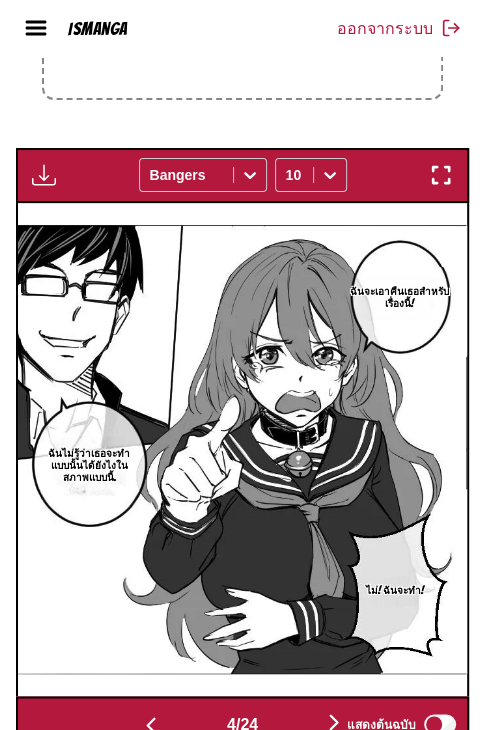 click at bounding box center (334, 723) 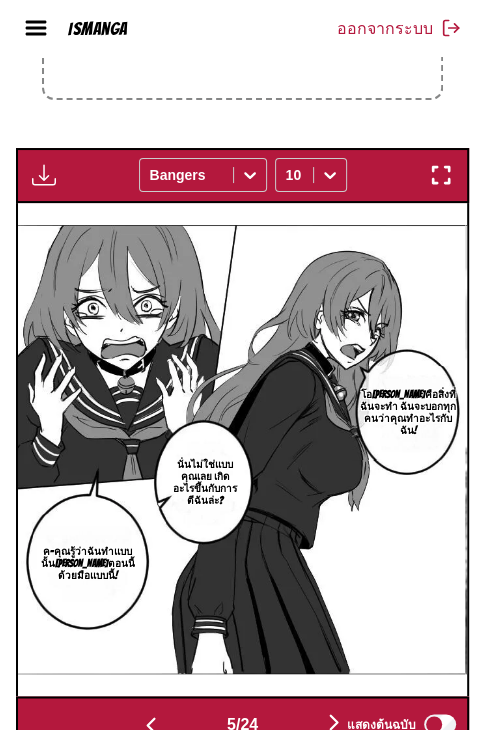click at bounding box center (334, 723) 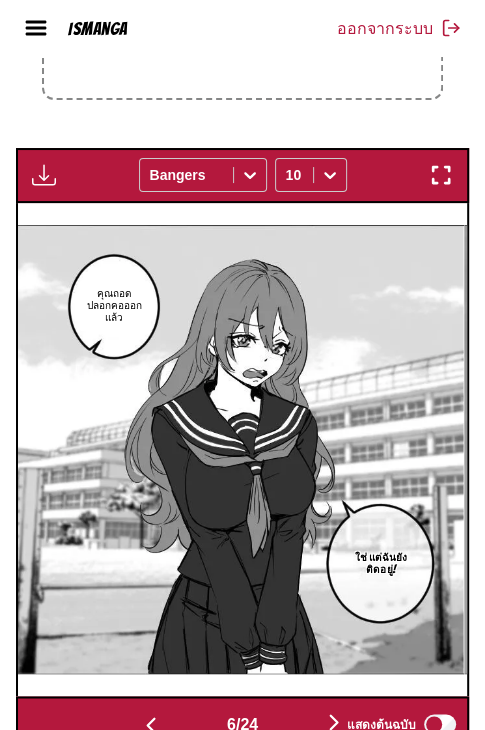 click at bounding box center [334, 723] 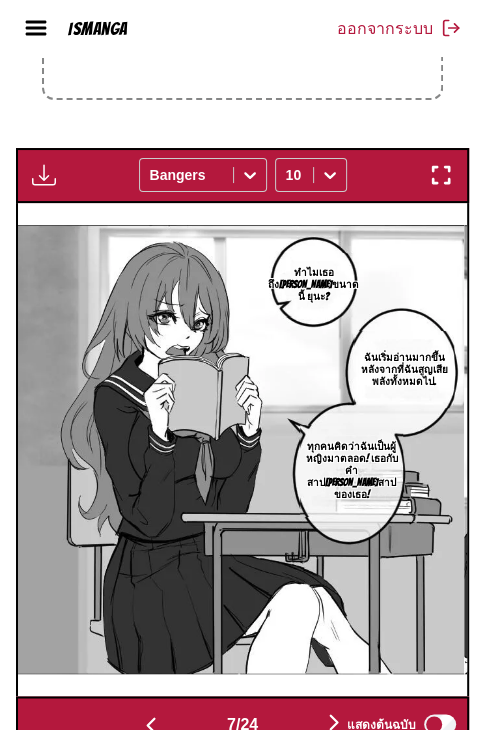 click at bounding box center (334, 723) 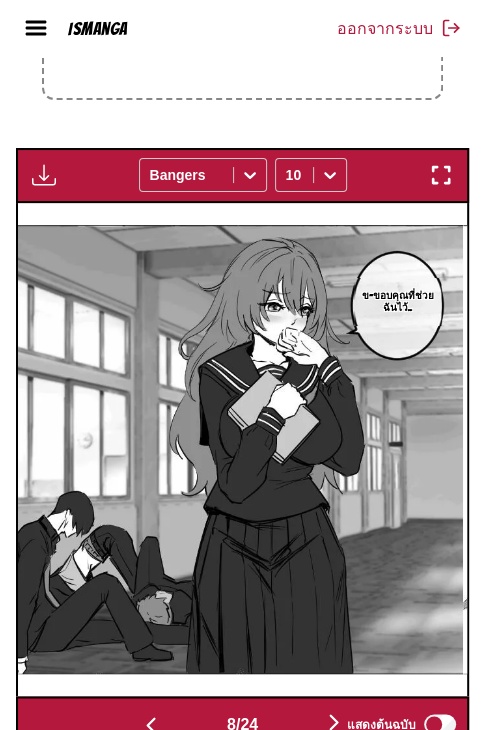 click at bounding box center [334, 723] 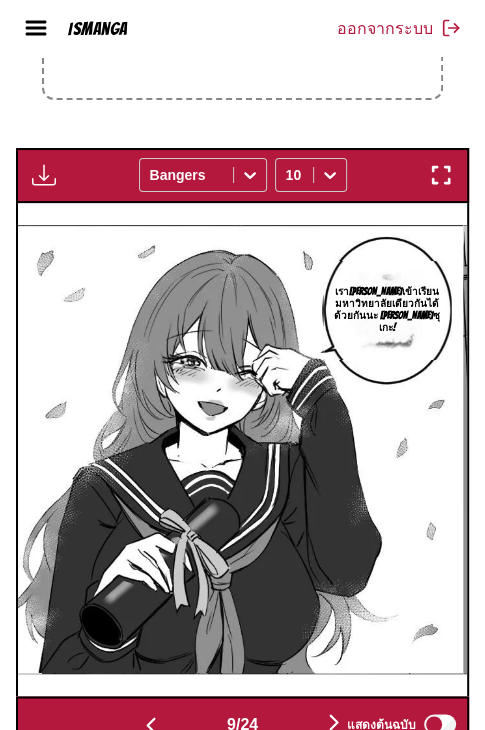 click at bounding box center [334, 723] 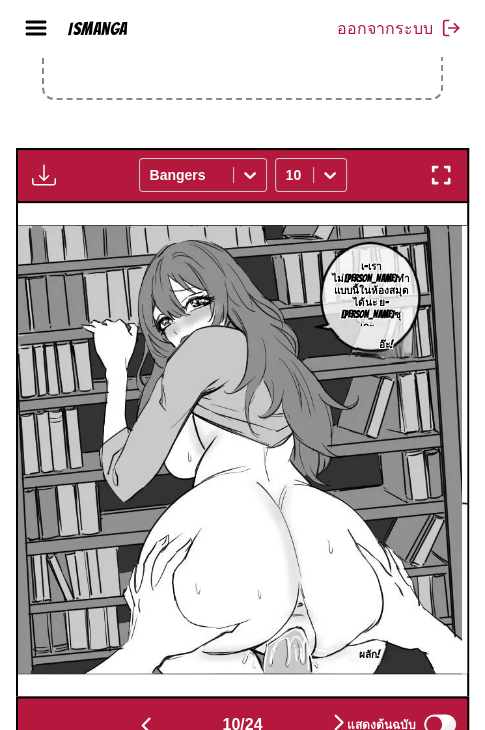 click at bounding box center [339, 723] 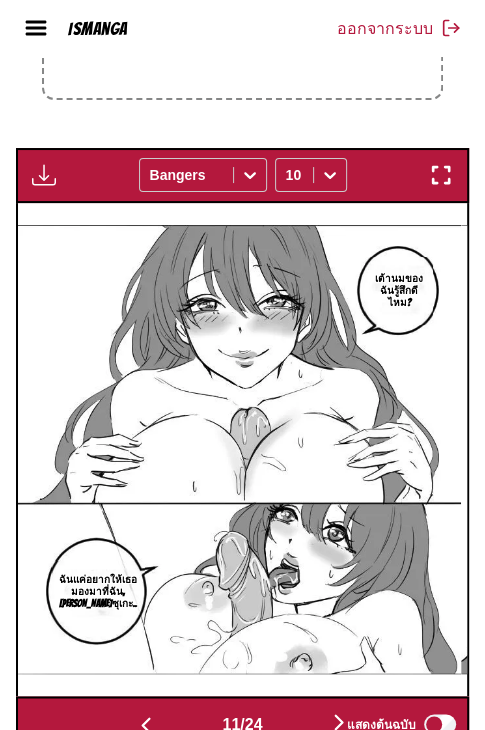 click at bounding box center [339, 723] 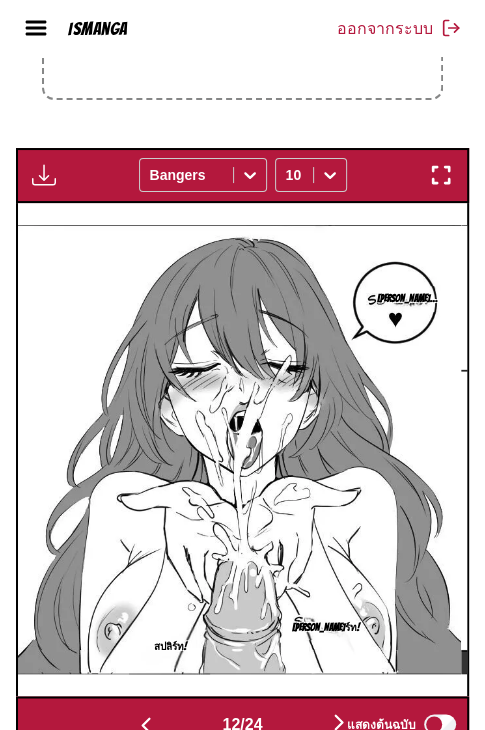 click at bounding box center [339, 723] 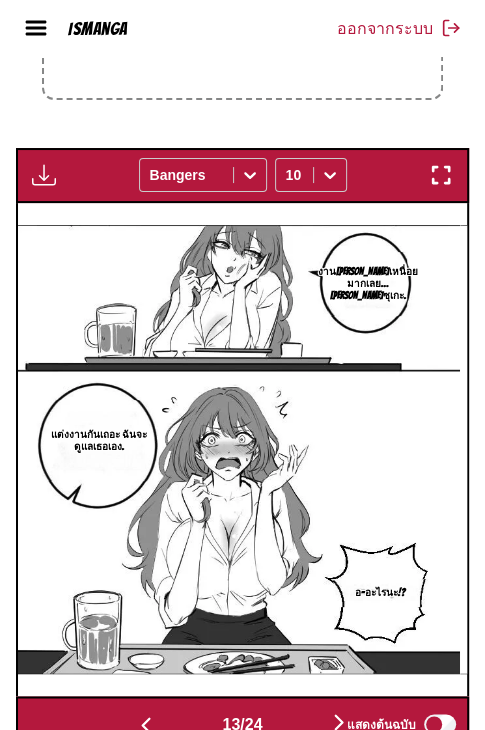 click at bounding box center [339, 723] 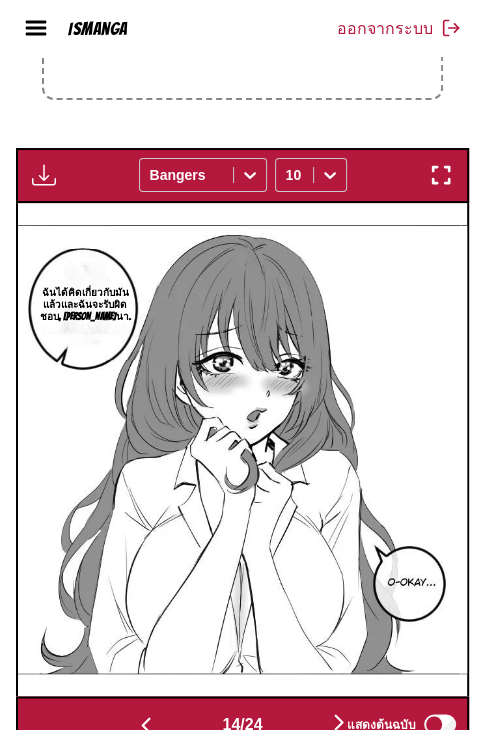click on "แสดงต้นฉบับ" at bounding box center (397, 724) 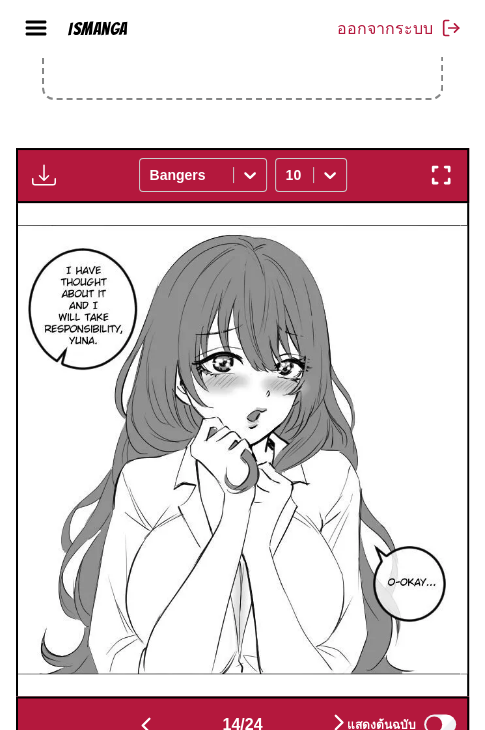 click on "แสดงต้นฉบับ" at bounding box center (397, 724) 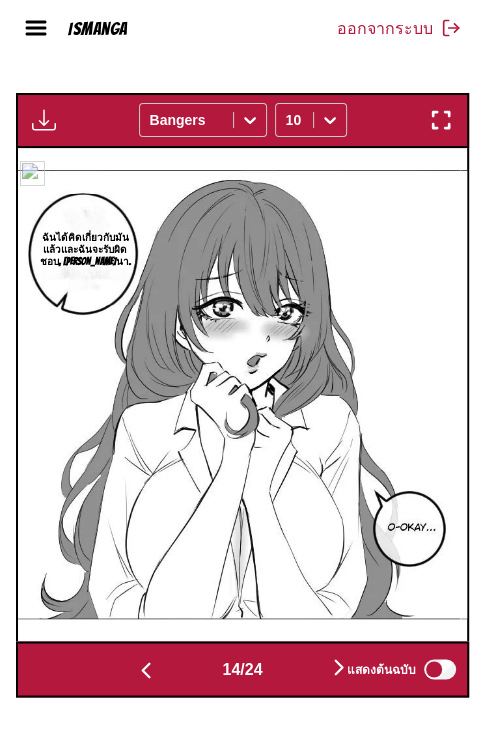 scroll, scrollTop: 661, scrollLeft: 0, axis: vertical 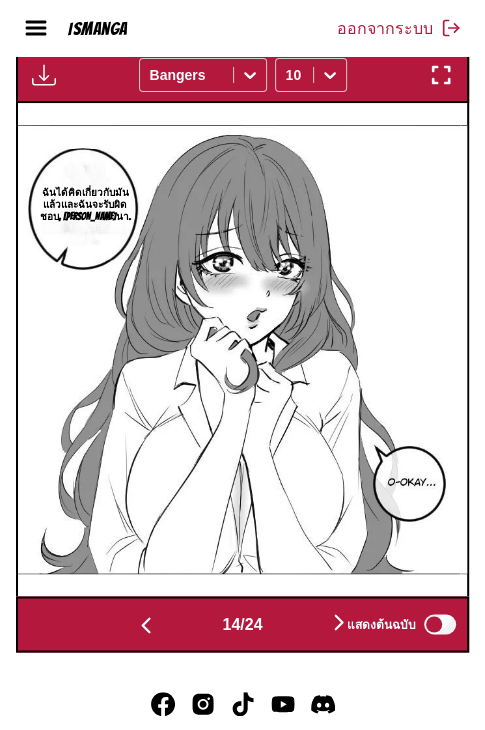 click at bounding box center (339, 623) 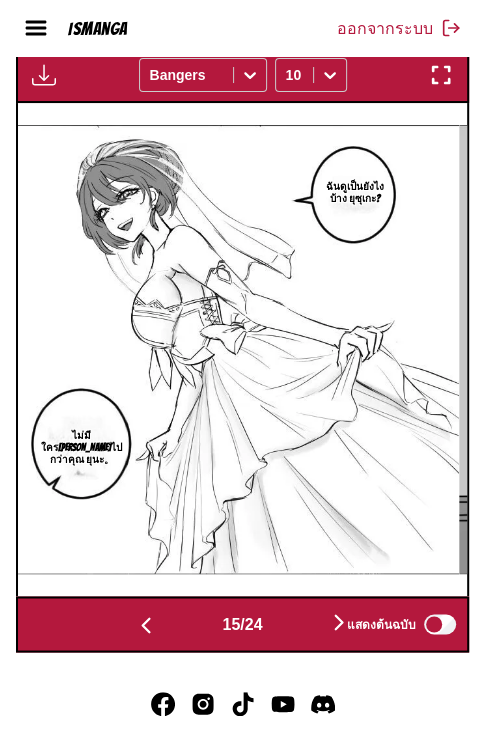 click on "แสดงต้นฉบับ" at bounding box center [397, 624] 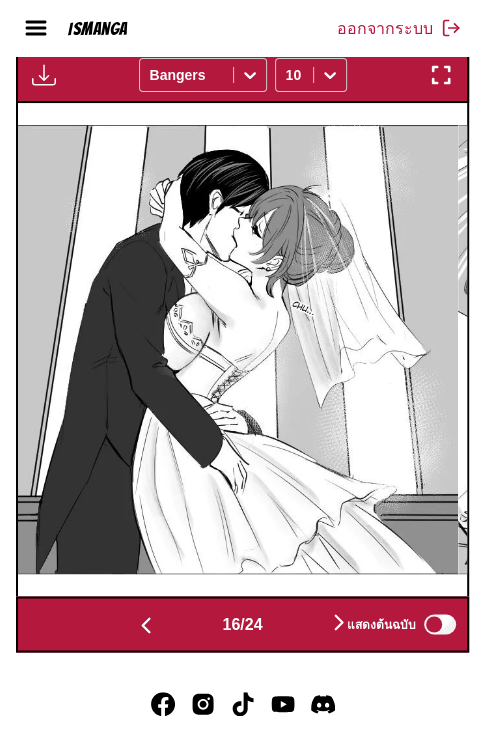 click at bounding box center (339, 623) 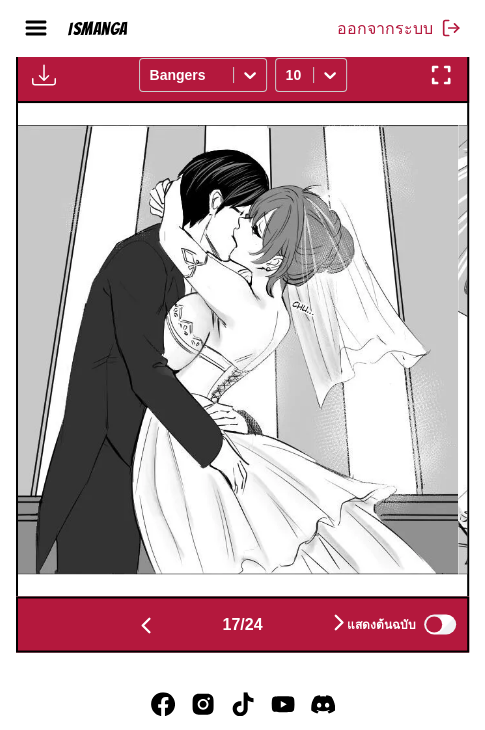 scroll, scrollTop: 0, scrollLeft: 7193, axis: horizontal 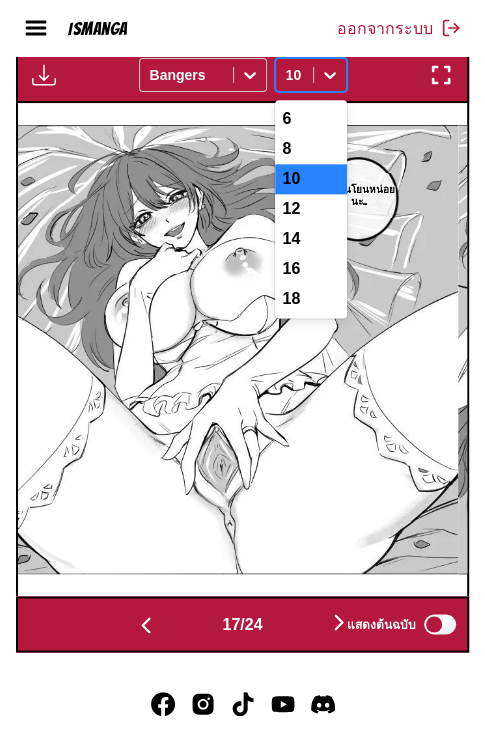 click at bounding box center [294, 75] 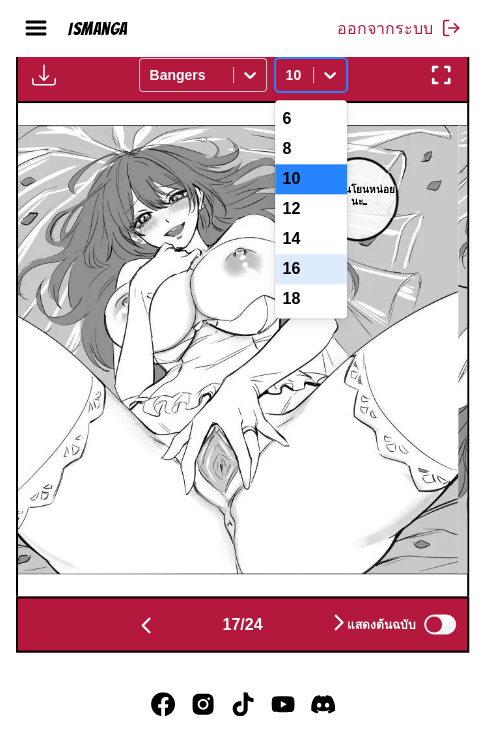 click on "16" at bounding box center (311, 269) 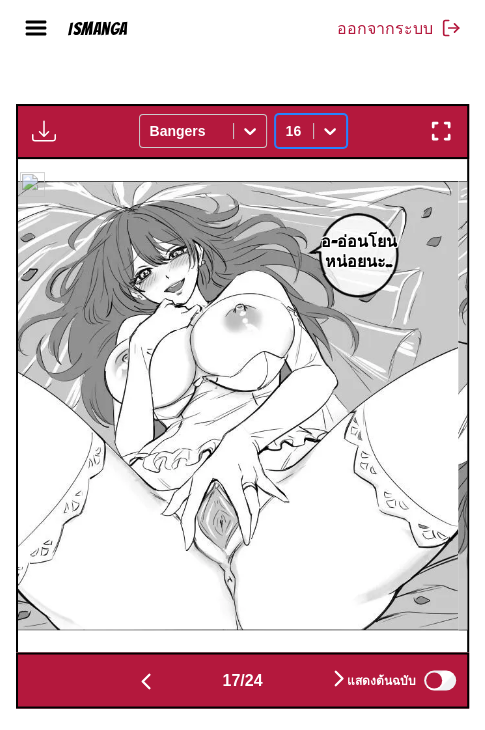 scroll, scrollTop: 561, scrollLeft: 0, axis: vertical 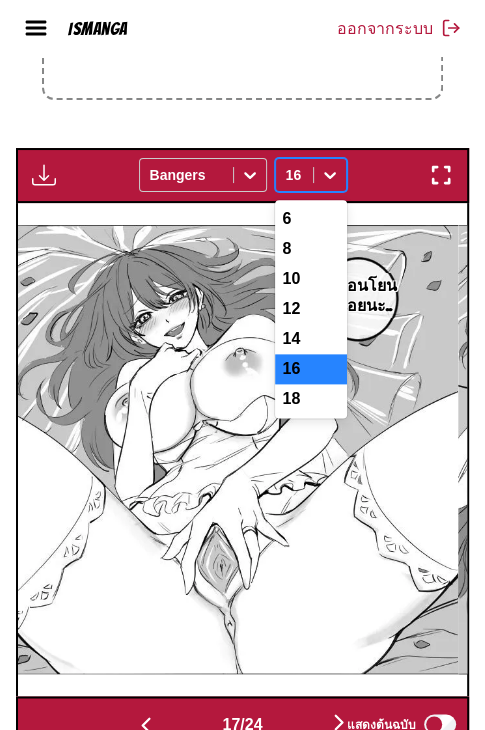 click 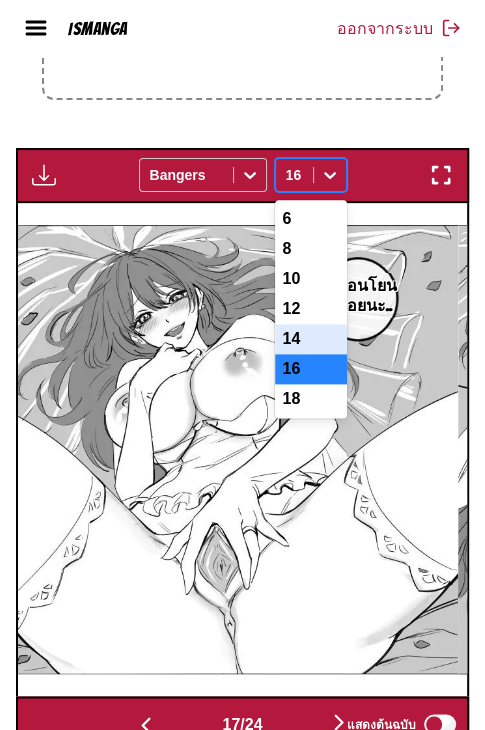 click on "14" at bounding box center [311, 339] 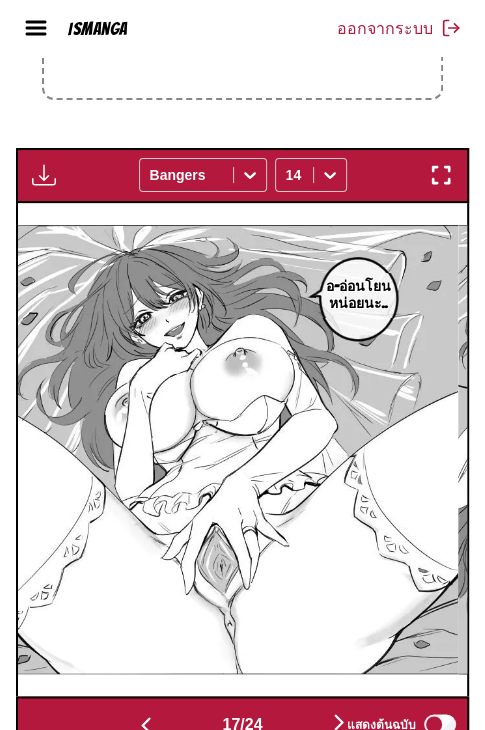 click at bounding box center [44, 175] 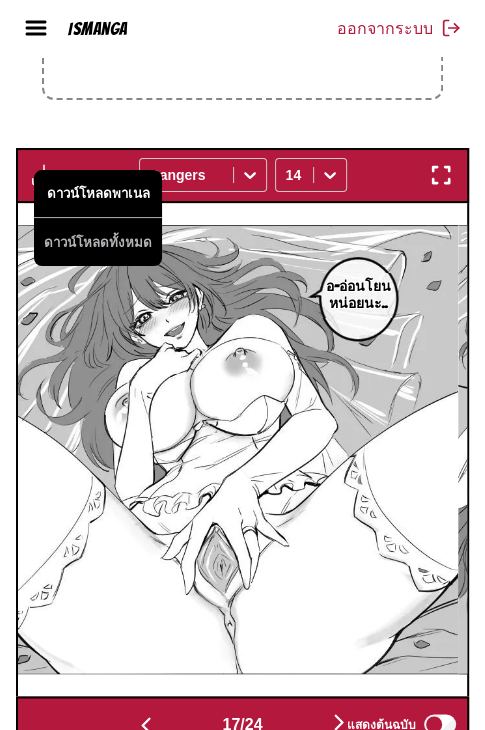 click on "ดาวน์โหลดพาเนล" at bounding box center [98, 194] 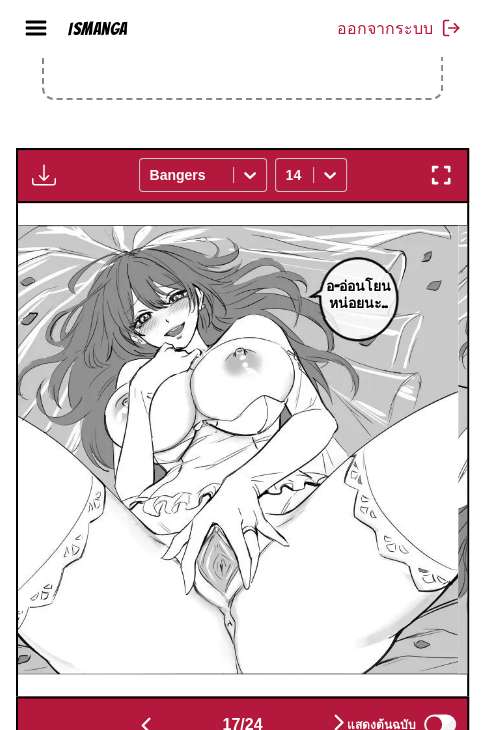 click at bounding box center (339, 723) 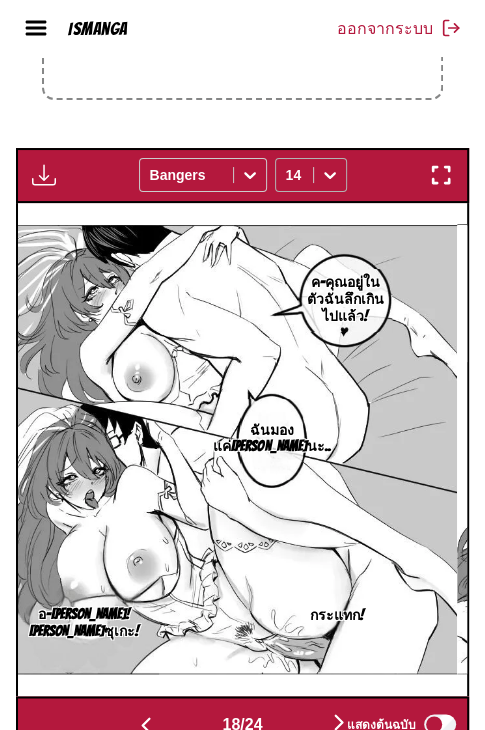 click at bounding box center (330, 175) 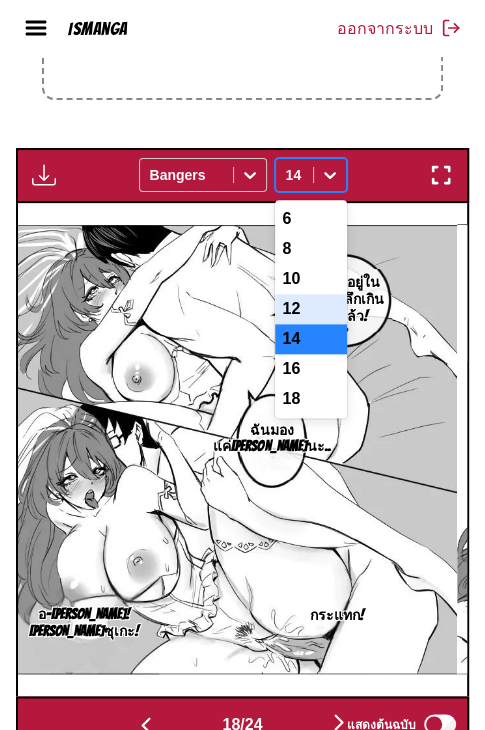 click on "12" at bounding box center (311, 309) 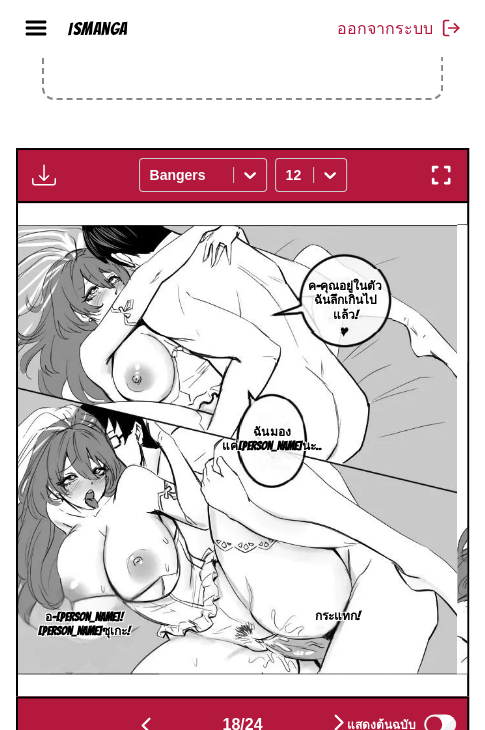 click at bounding box center [44, 175] 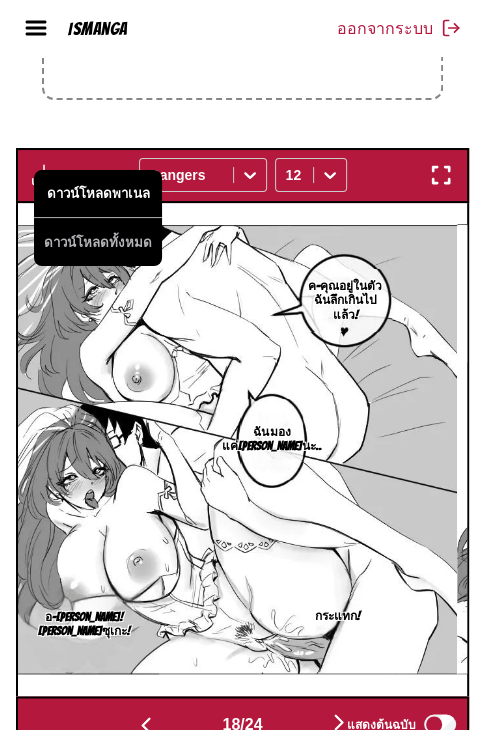 click on "ดาวน์โหลดพาเนล" at bounding box center (98, 194) 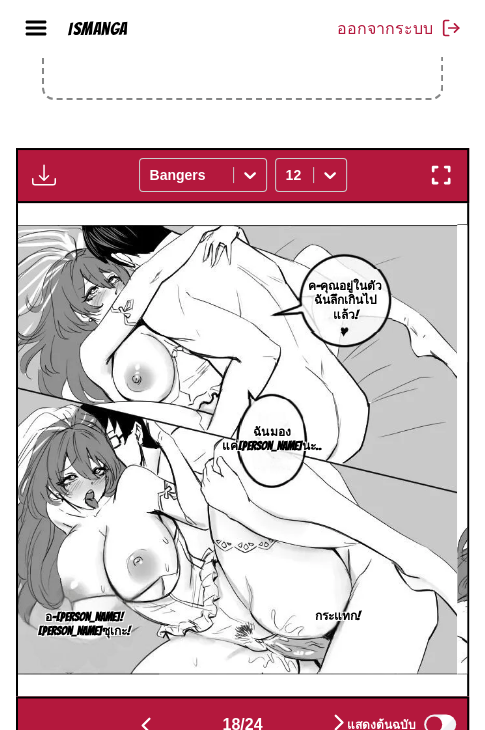 click at bounding box center (339, 723) 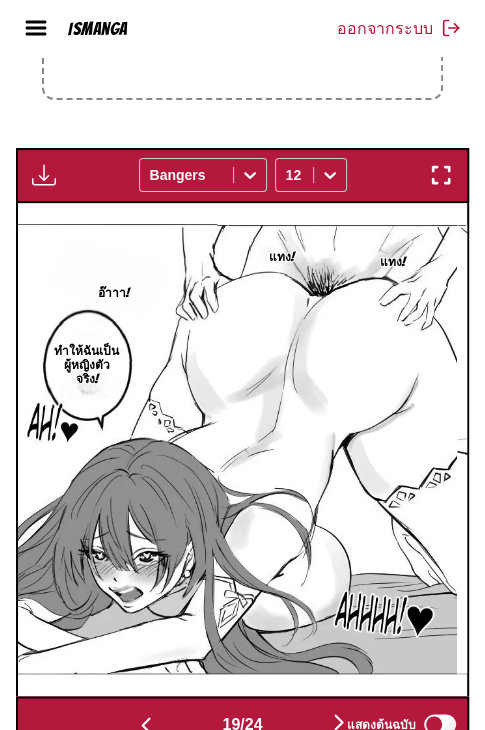 click at bounding box center (339, 723) 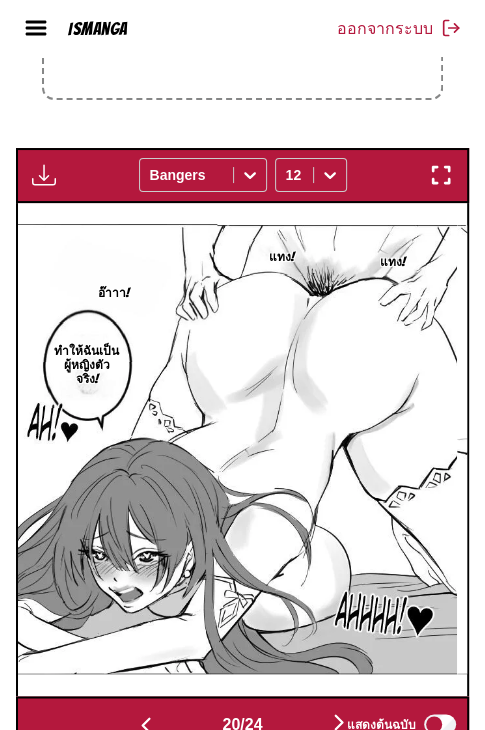 scroll, scrollTop: 0, scrollLeft: 8542, axis: horizontal 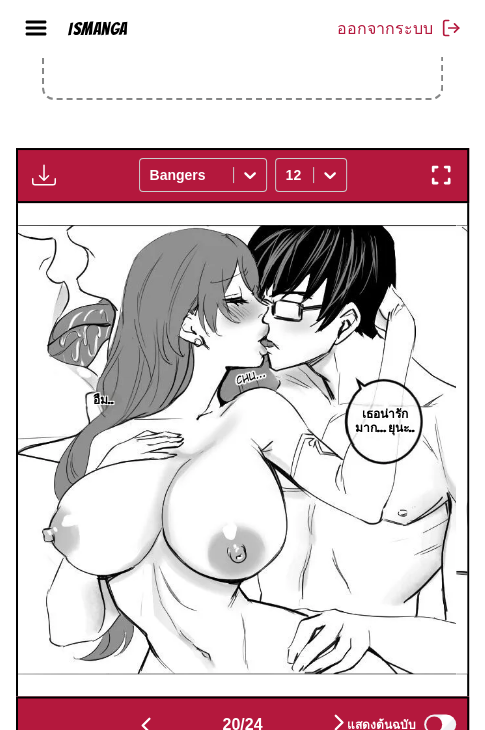 click at bounding box center [339, 723] 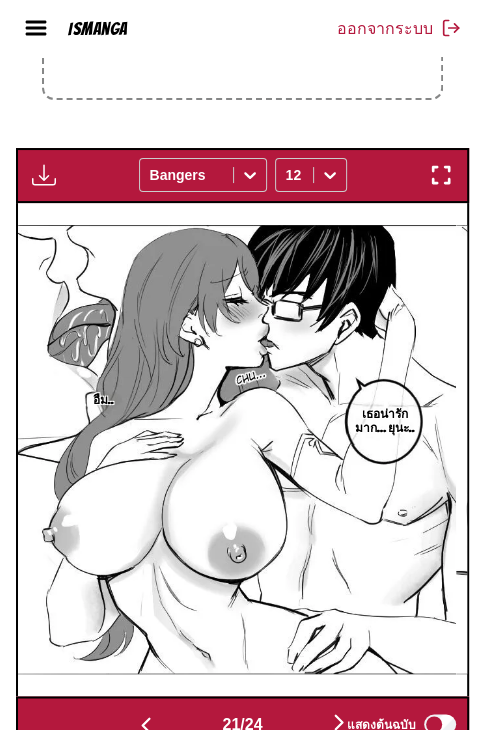 scroll, scrollTop: 0, scrollLeft: 8992, axis: horizontal 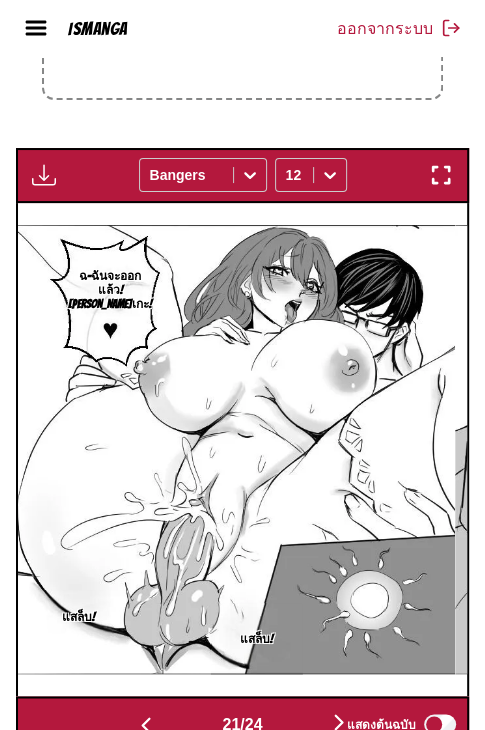 click at bounding box center (146, 723) 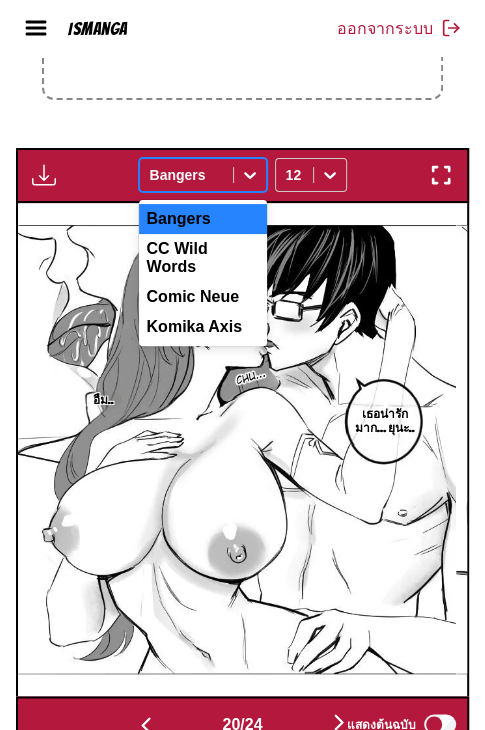 click 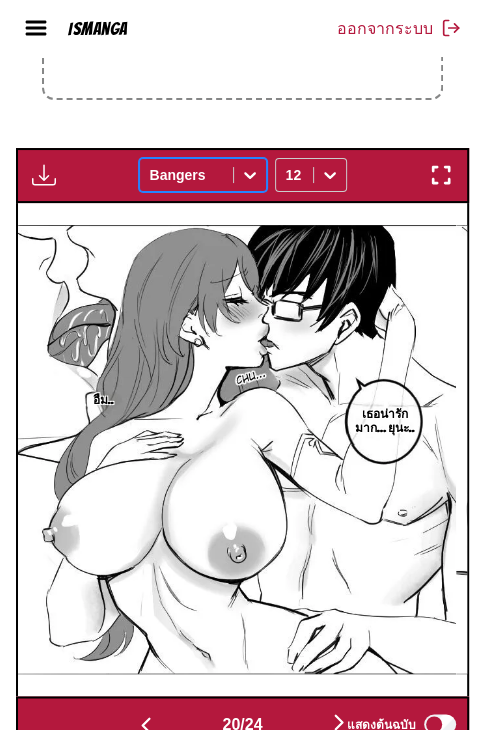 click 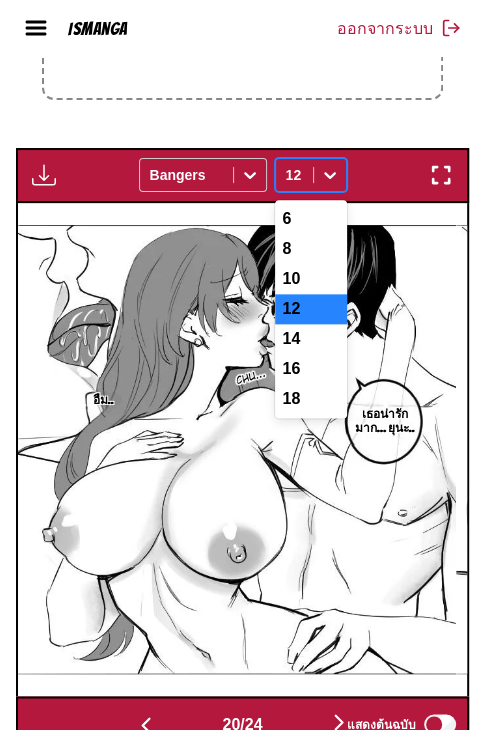 click on "12" at bounding box center [294, 175] 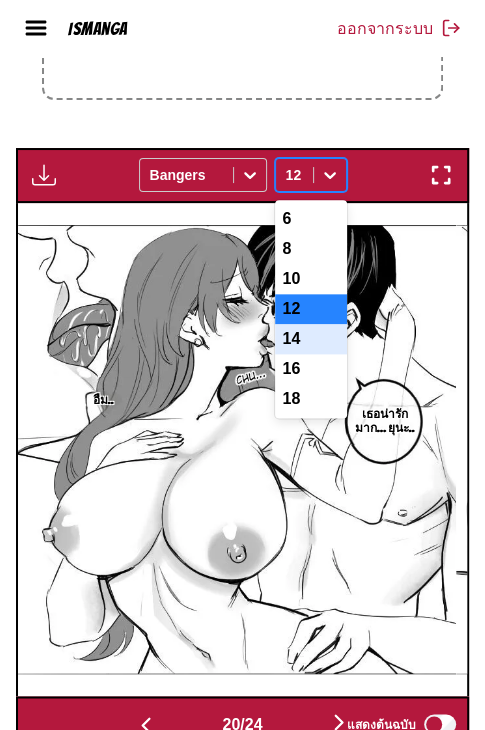 click on "14" at bounding box center (311, 339) 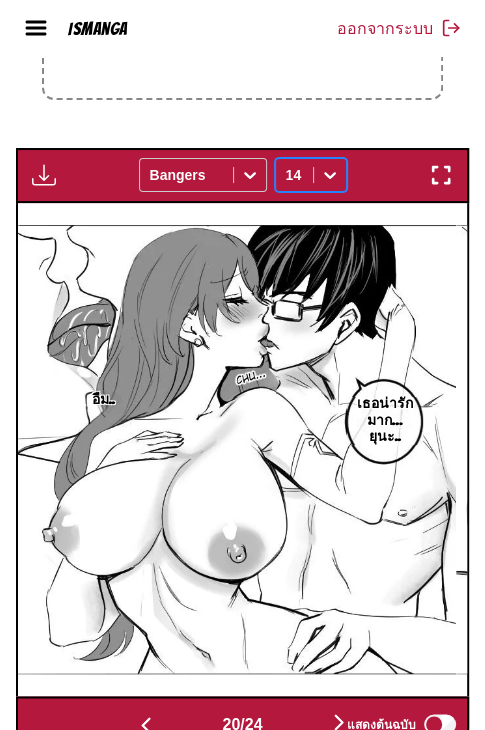 click 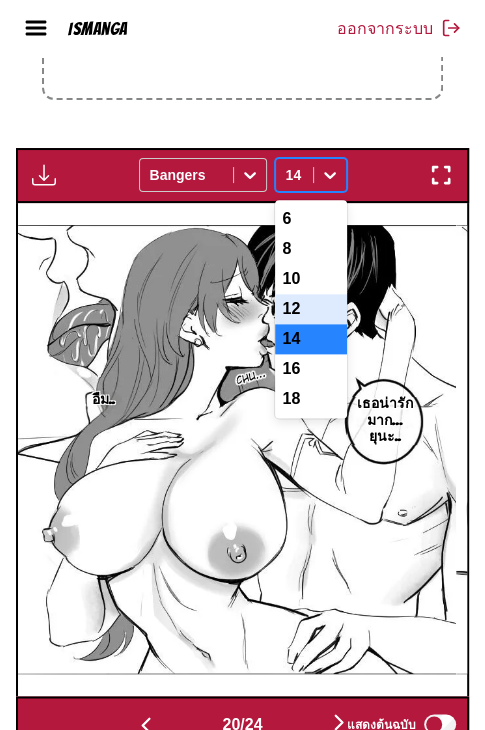 click on "12" at bounding box center (311, 309) 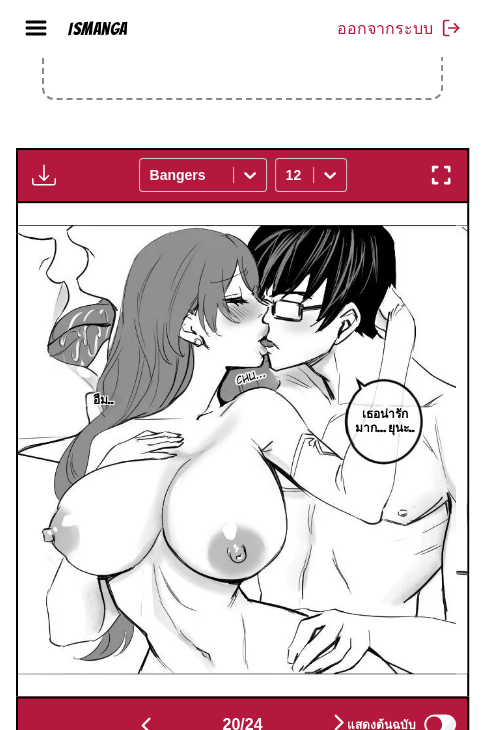 drag, startPoint x: 261, startPoint y: 313, endPoint x: 35, endPoint y: 160, distance: 272.9194 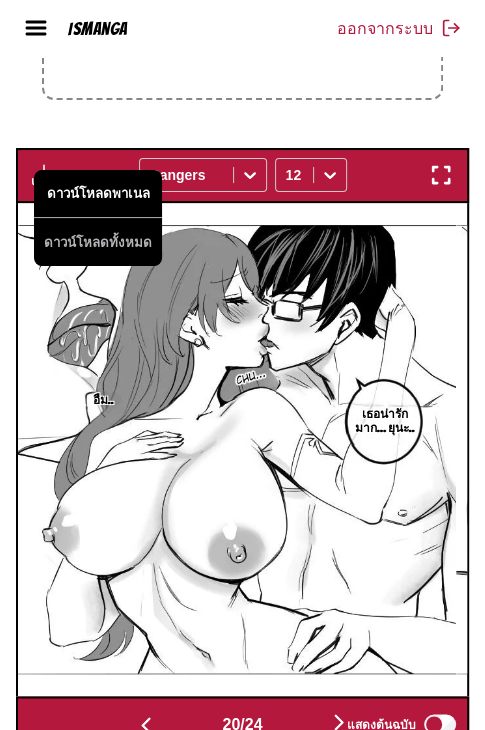 click on "ดาวน์โหลดพาเนล" at bounding box center (98, 194) 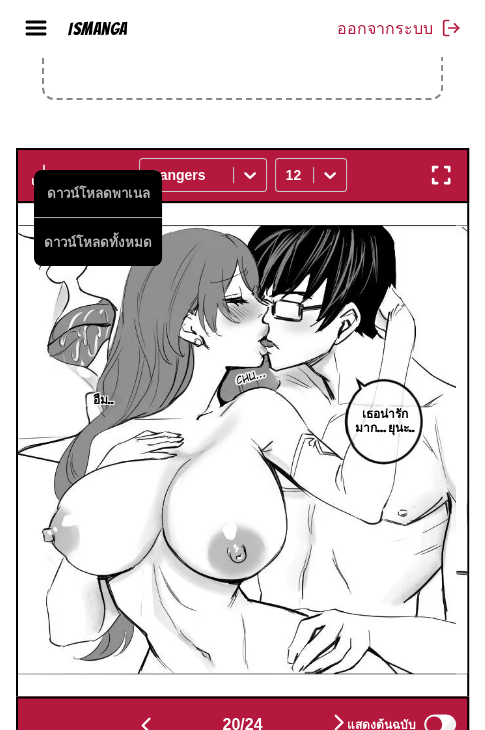 click at bounding box center [339, 723] 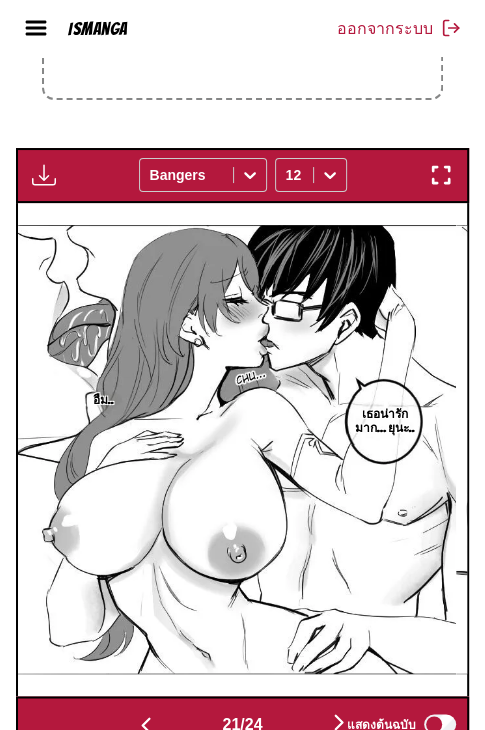 scroll, scrollTop: 0, scrollLeft: 8992, axis: horizontal 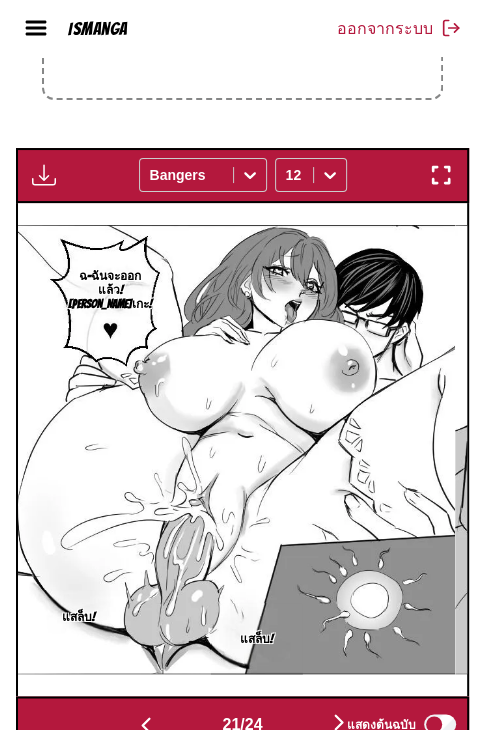 click at bounding box center (339, 723) 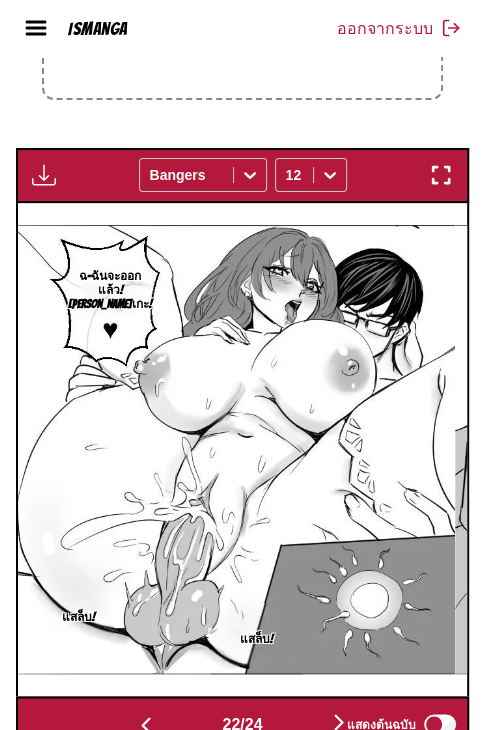 scroll, scrollTop: 0, scrollLeft: 9441, axis: horizontal 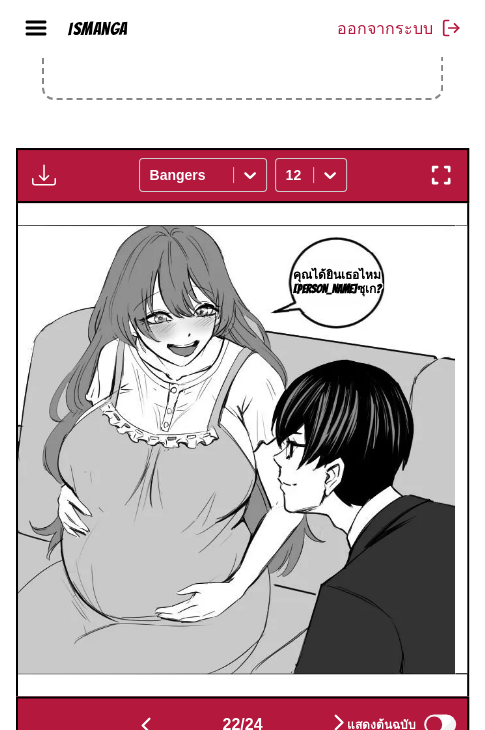 click at bounding box center (339, 723) 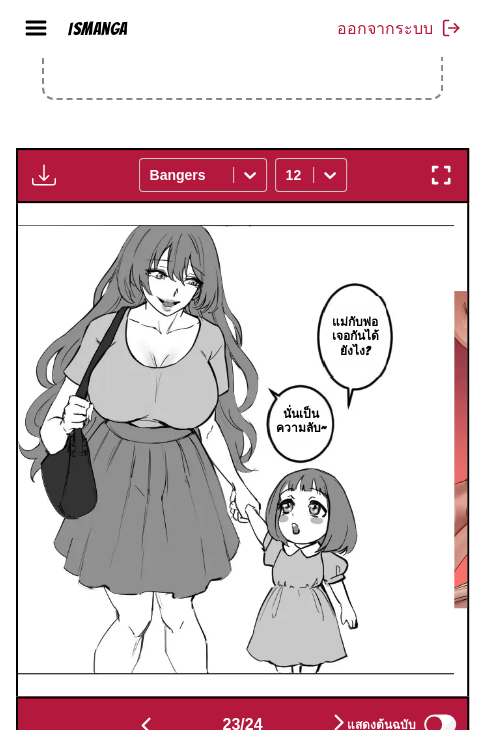click at bounding box center [339, 723] 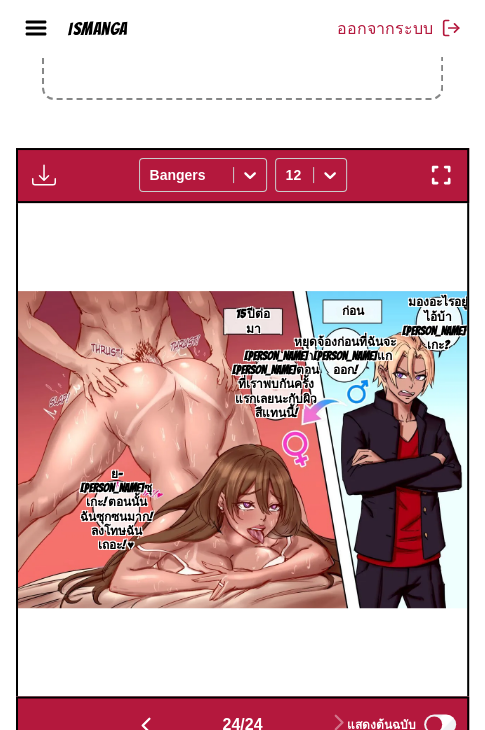 click at bounding box center (146, 723) 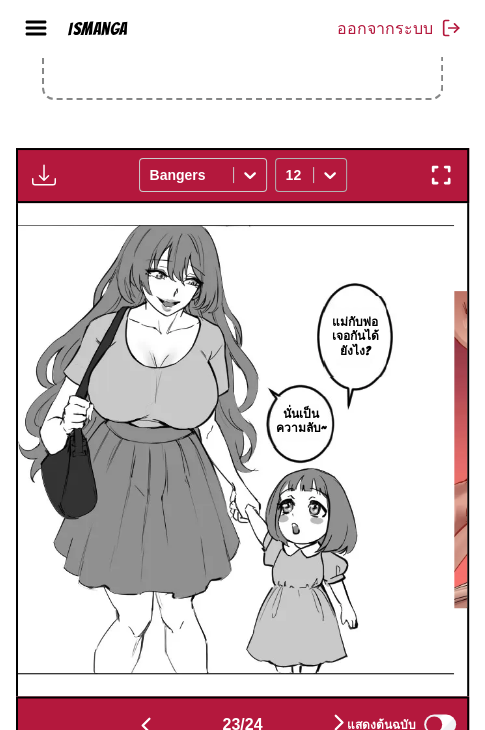 click at bounding box center [294, 175] 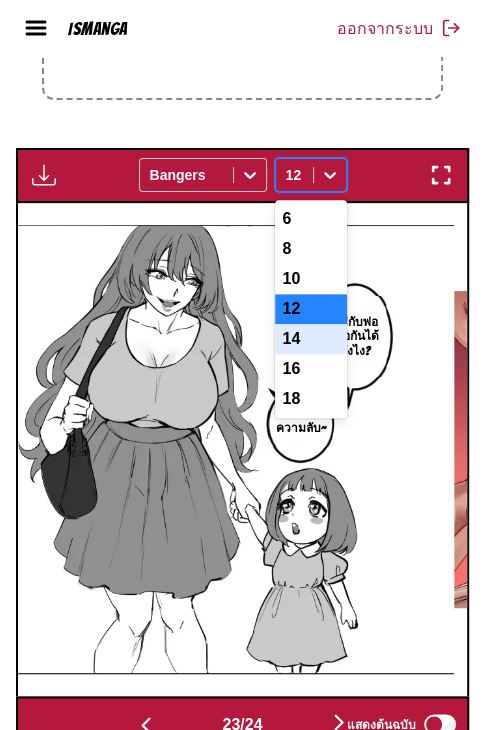 click on "14" at bounding box center (311, 339) 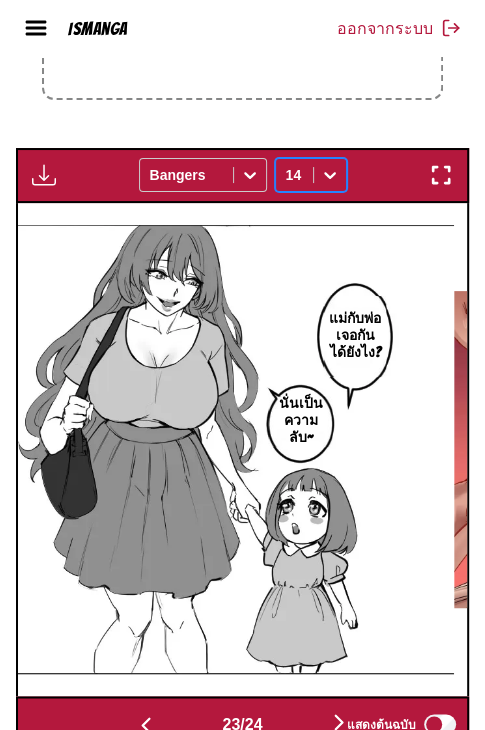 click 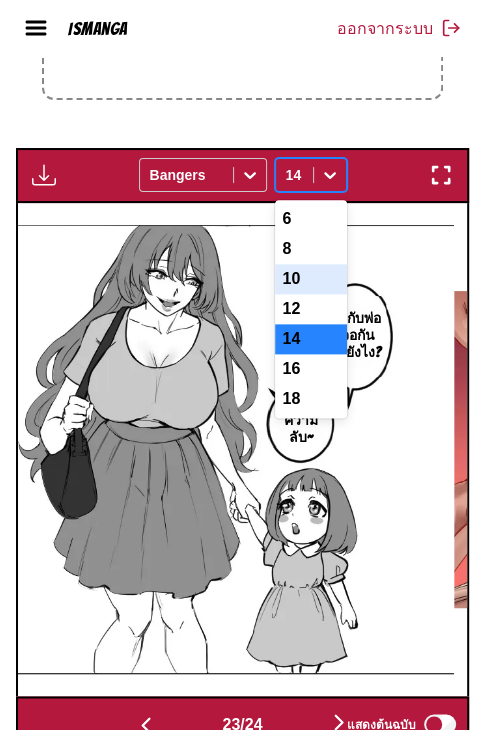 click on "10" at bounding box center [311, 279] 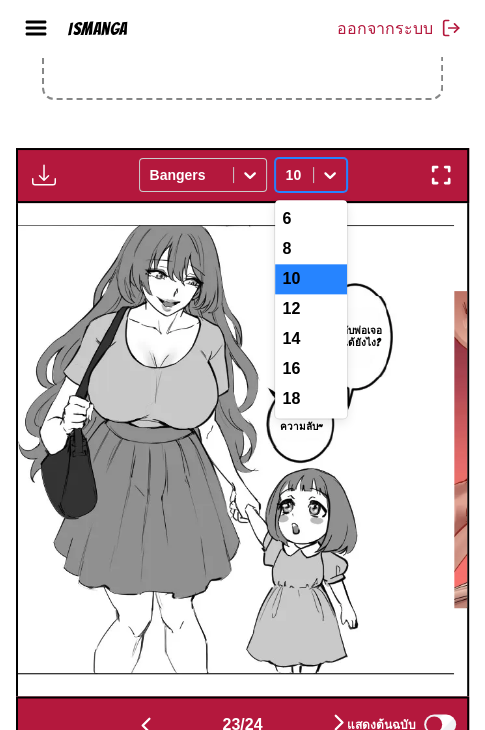 click 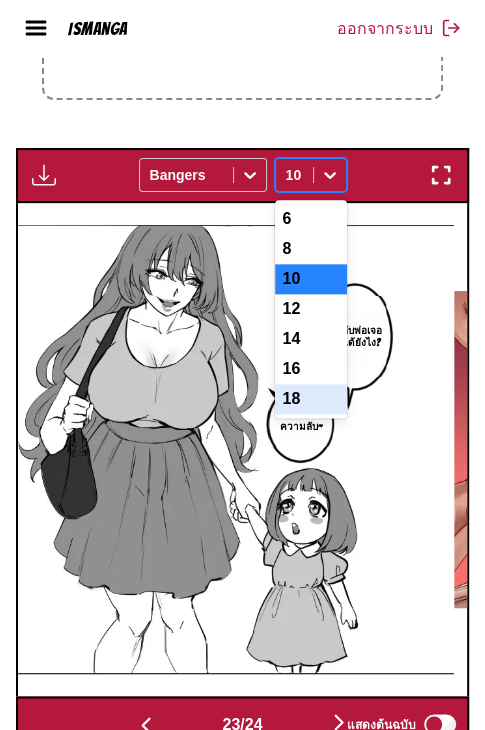 click on "18" at bounding box center [311, 399] 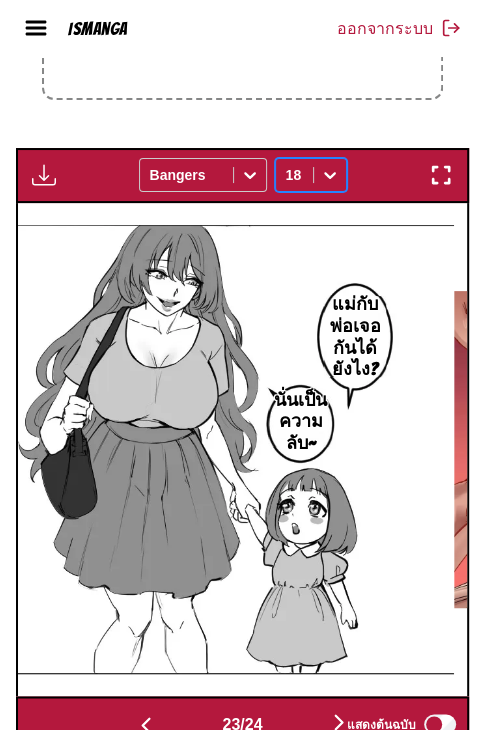 click 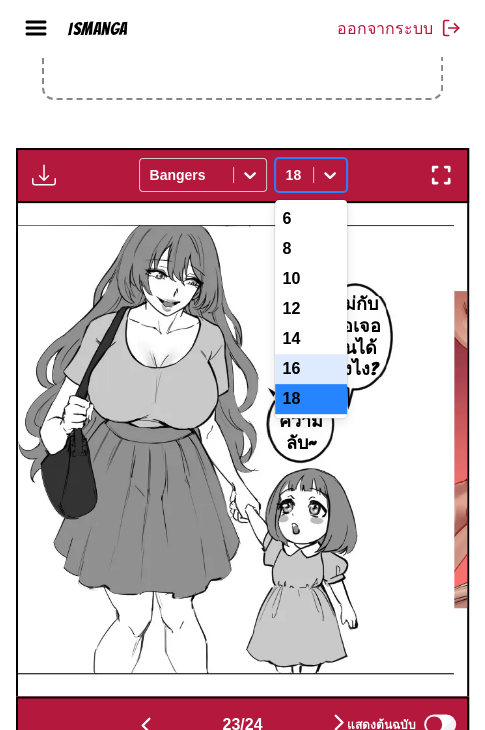 click on "16" at bounding box center (311, 369) 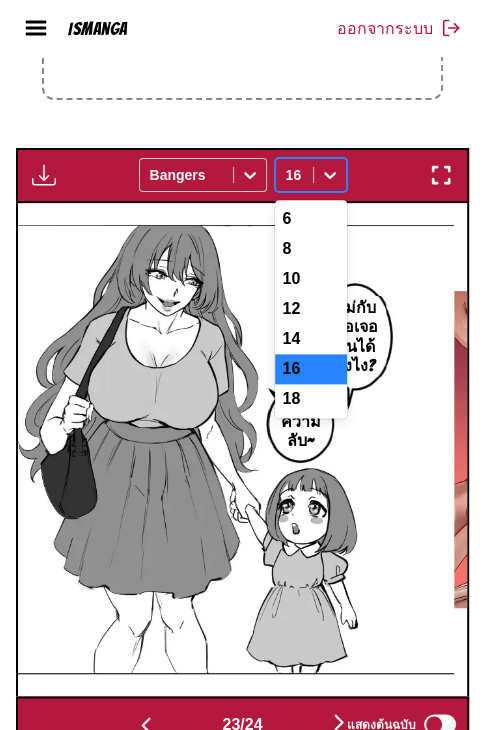 drag, startPoint x: 330, startPoint y: 158, endPoint x: 332, endPoint y: 241, distance: 83.02409 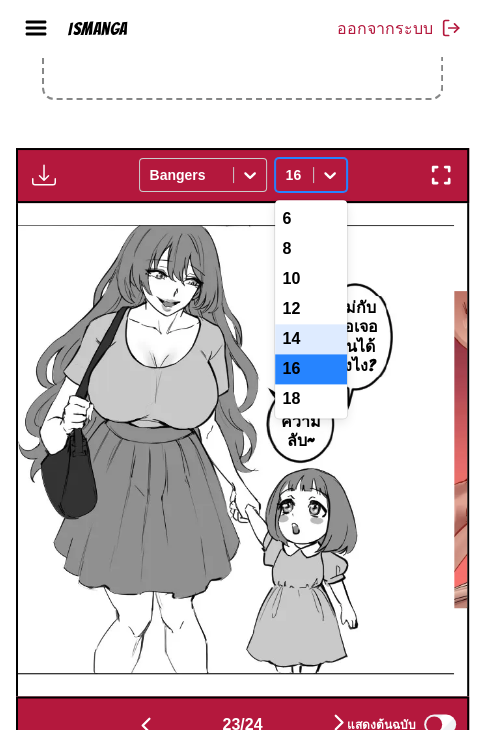 click on "14" at bounding box center (311, 339) 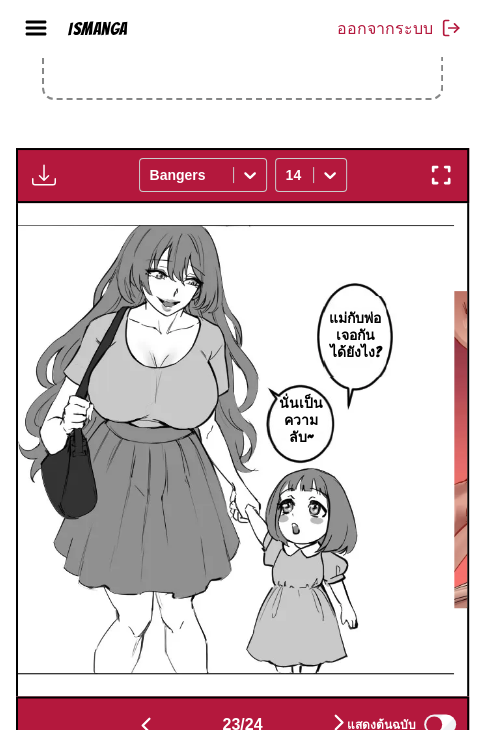 click at bounding box center [44, 175] 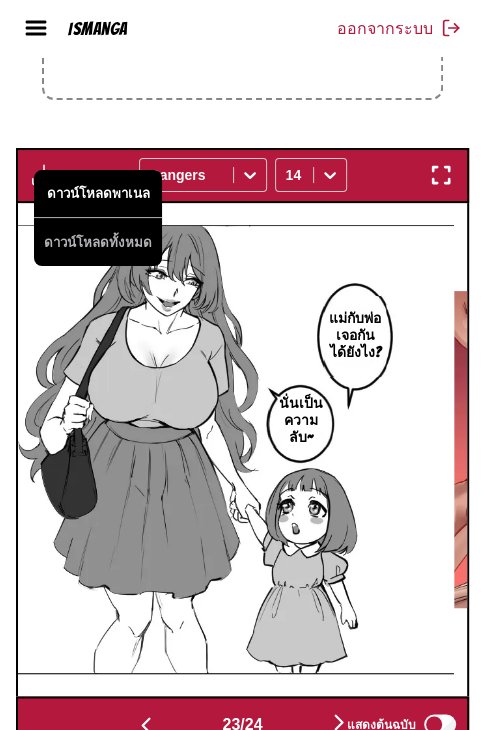 click on "ดาวน์โหลดพาเนล" at bounding box center [98, 194] 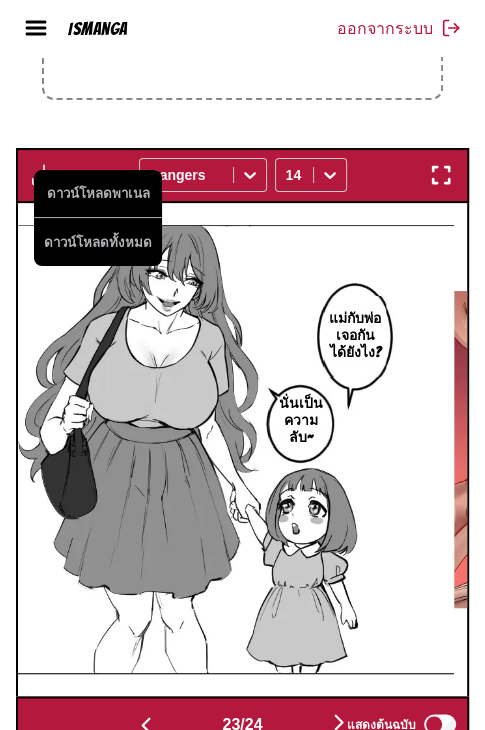click at bounding box center (146, 725) 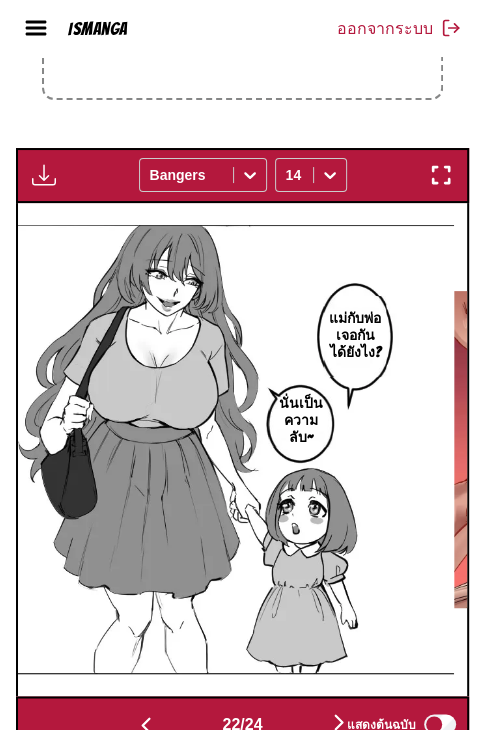 scroll, scrollTop: 0, scrollLeft: 9441, axis: horizontal 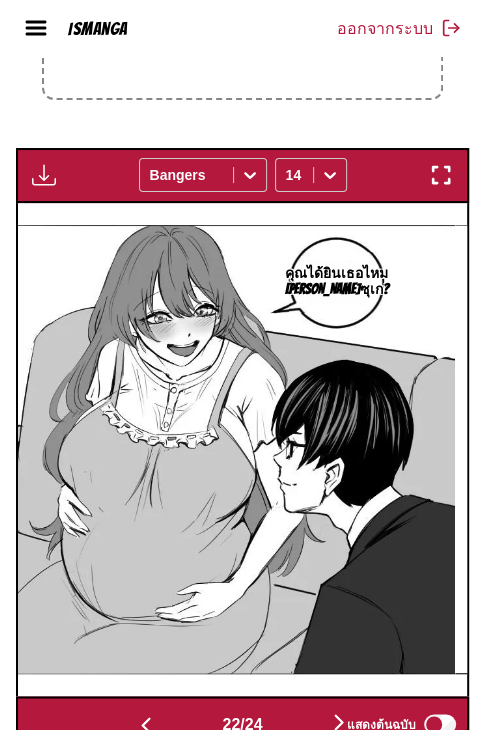 click on "ดาวน์โหลดพาเนล ดาวน์โหลดทั้งหมด Bangers 14" at bounding box center [242, 176] 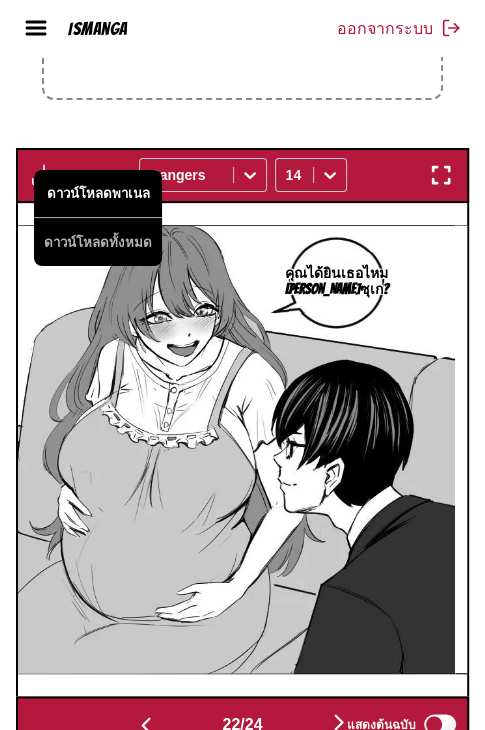 click on "ดาวน์โหลดพาเนล" at bounding box center (98, 194) 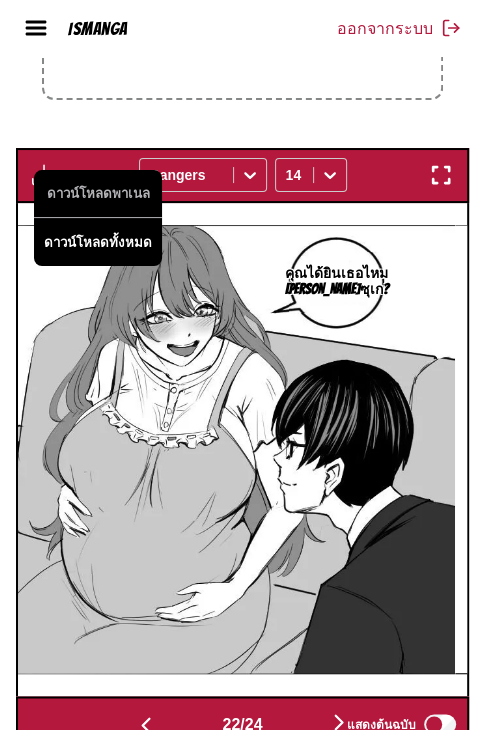 type 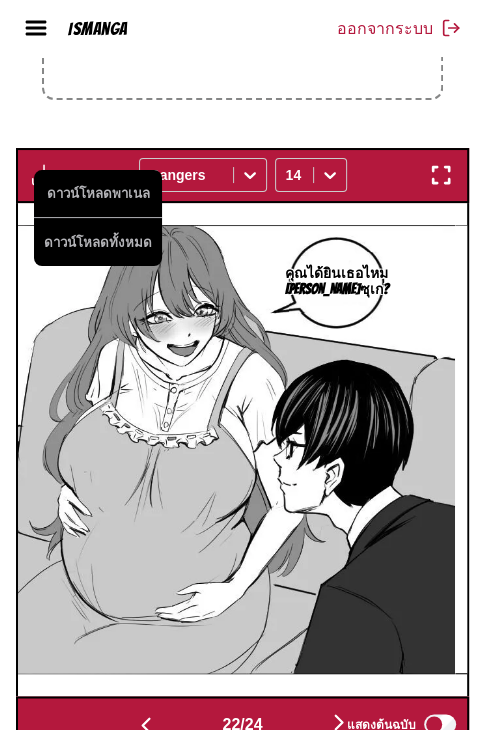 click at bounding box center [339, 723] 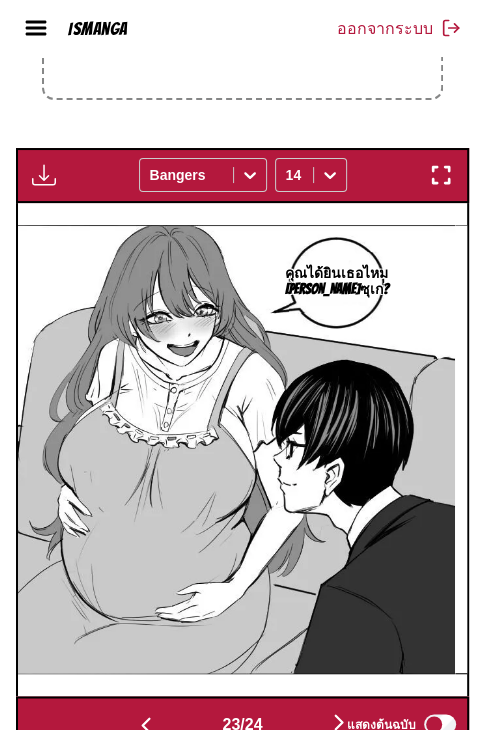 scroll, scrollTop: 0, scrollLeft: 9891, axis: horizontal 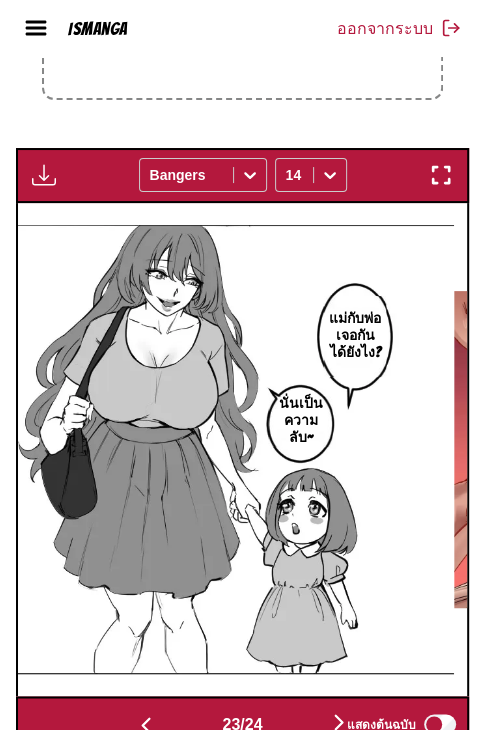 click at bounding box center [146, 725] 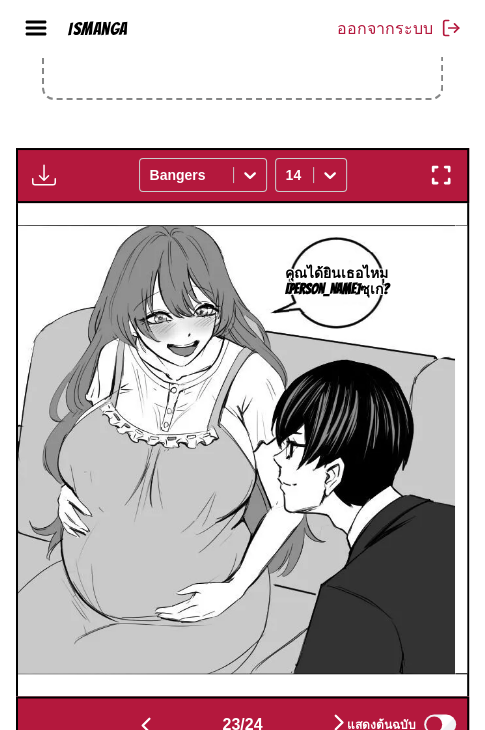 click at bounding box center [146, 725] 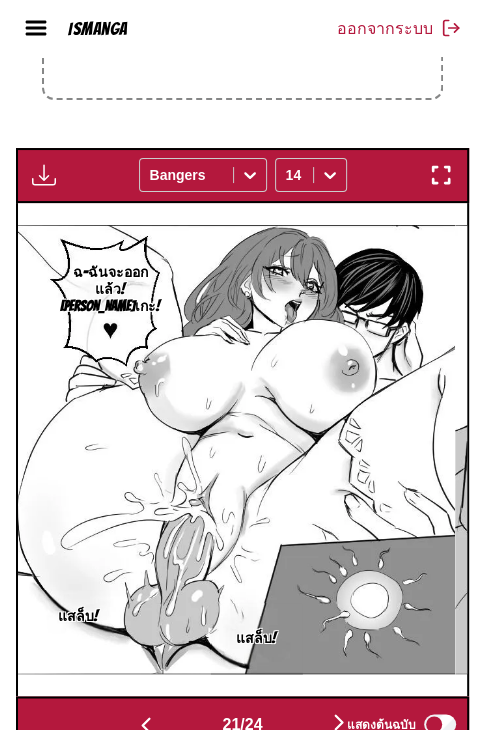 click at bounding box center [146, 725] 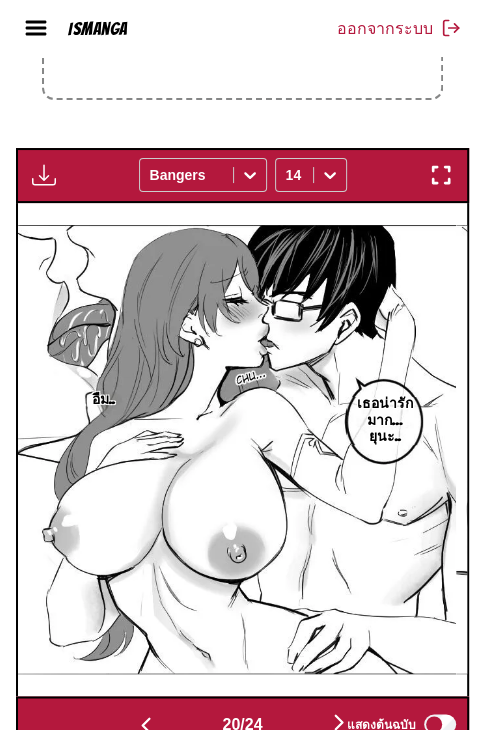 click at bounding box center [146, 725] 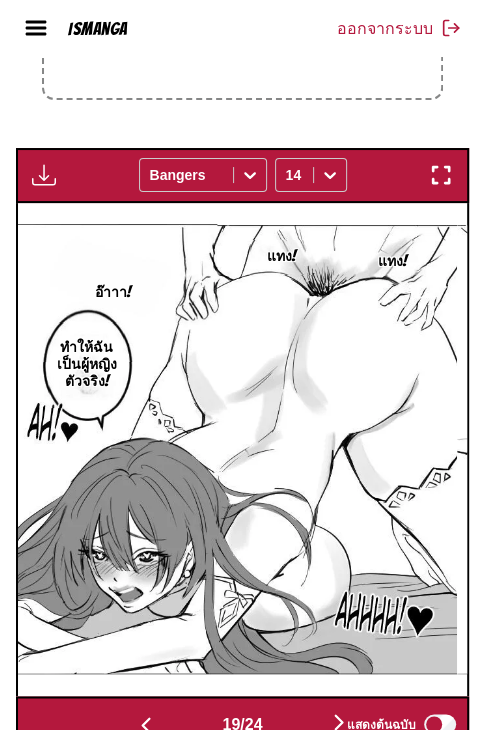 click at bounding box center [146, 725] 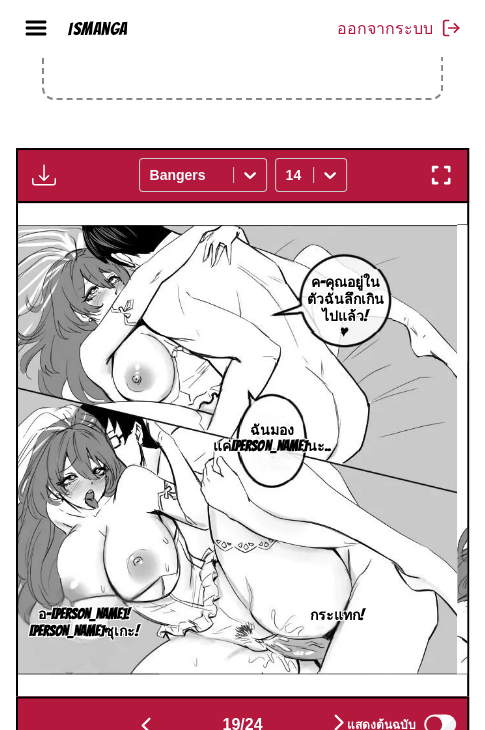 click at bounding box center [146, 725] 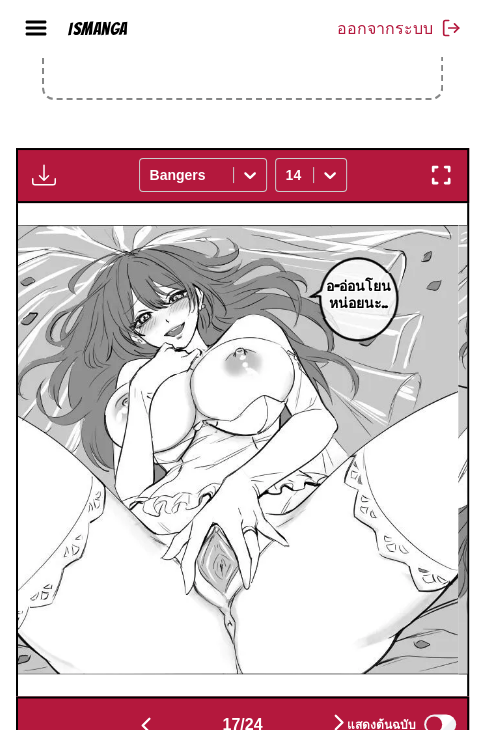 click at bounding box center [146, 725] 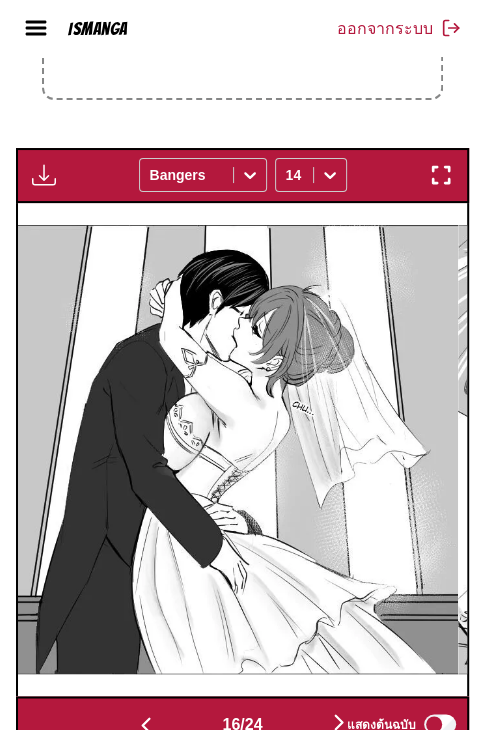click at bounding box center [146, 725] 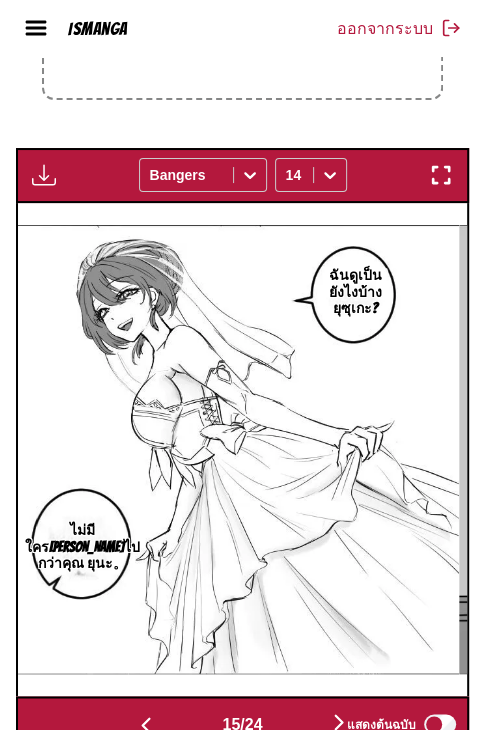 click at bounding box center (146, 725) 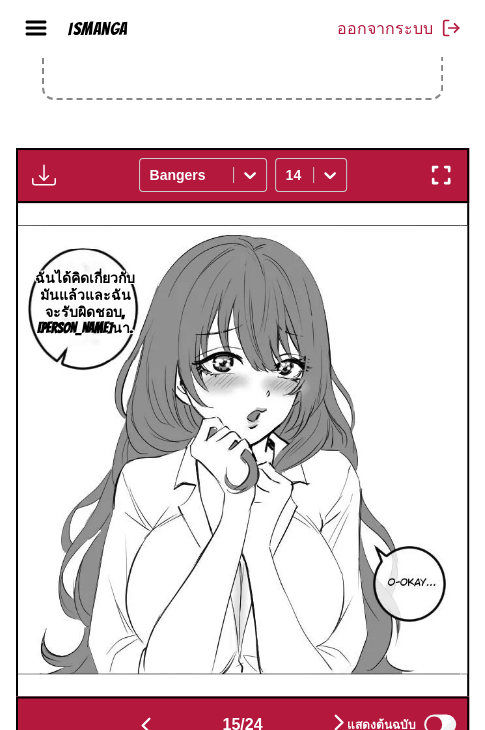 click at bounding box center (146, 725) 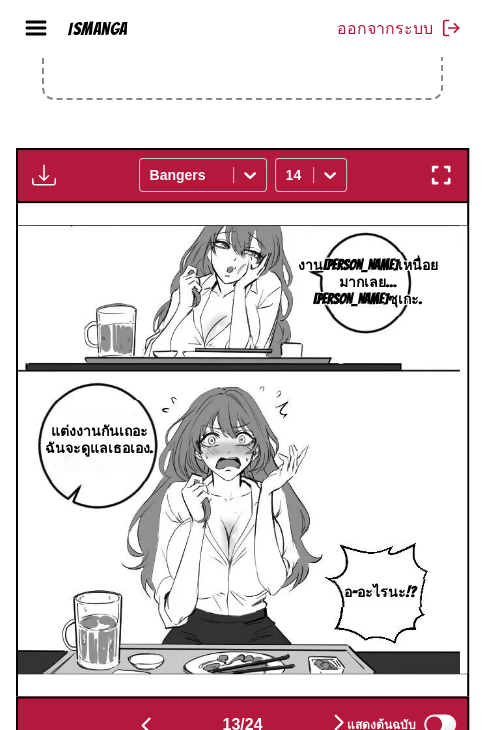 click at bounding box center (146, 725) 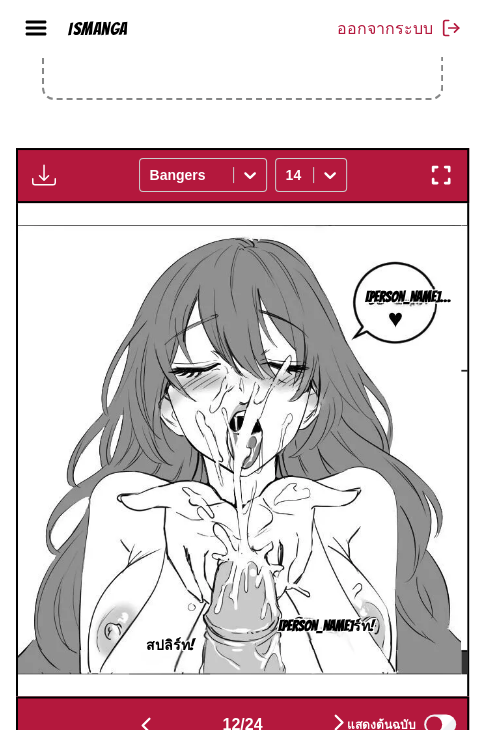click at bounding box center (146, 725) 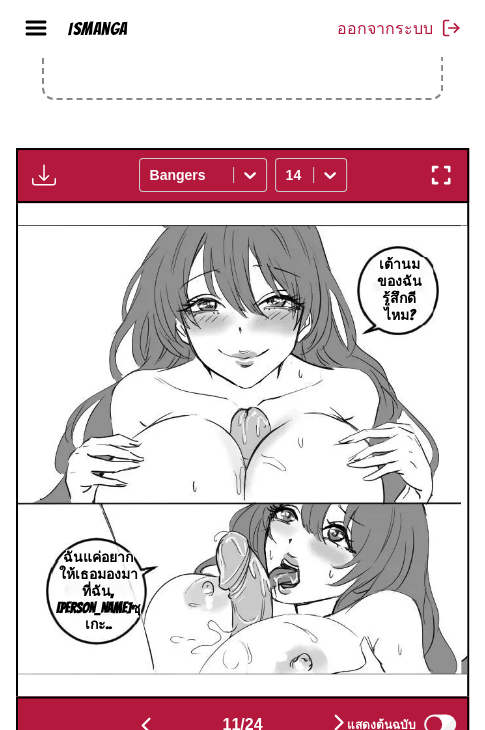 click at bounding box center [146, 725] 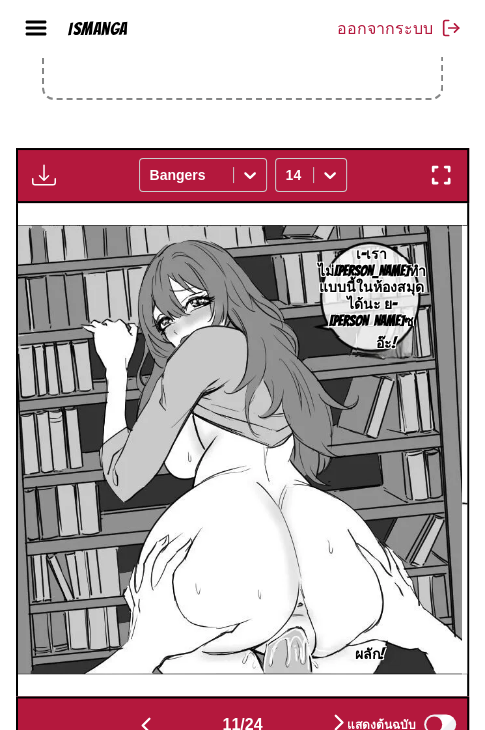 click at bounding box center [146, 725] 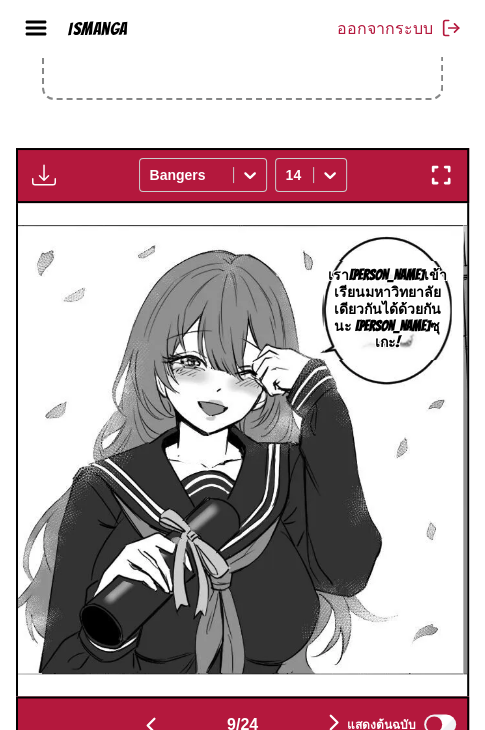 click at bounding box center (151, 725) 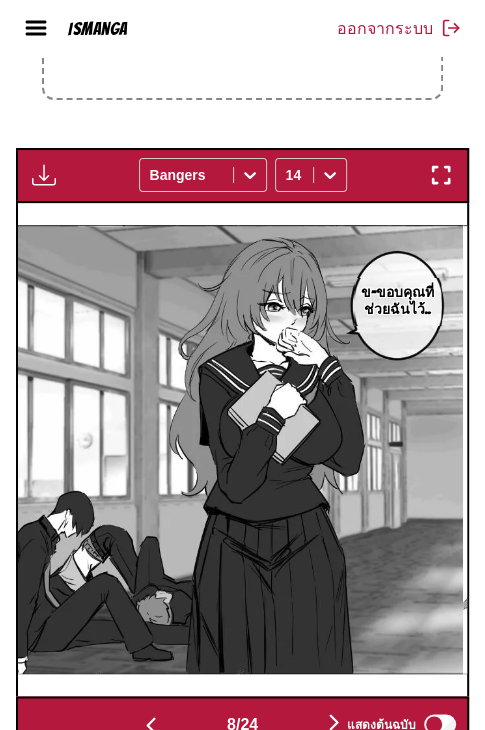 click at bounding box center (151, 725) 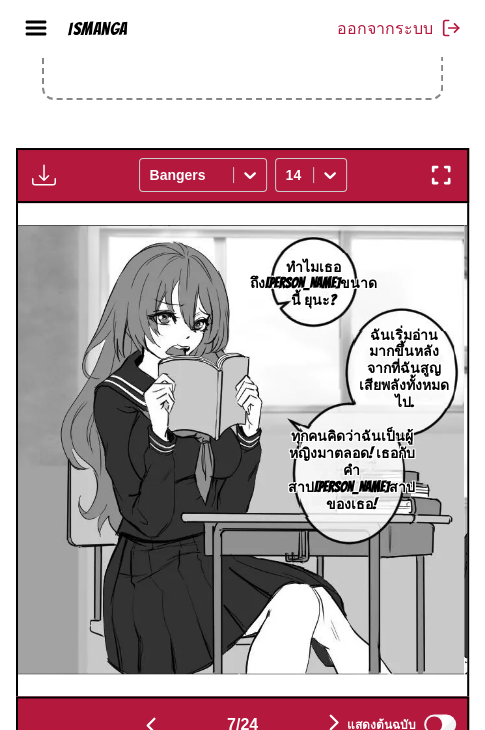 click at bounding box center (151, 725) 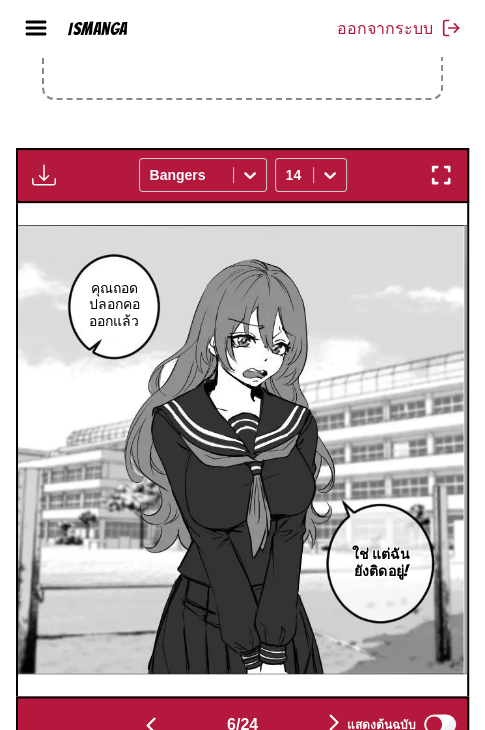 click at bounding box center (151, 725) 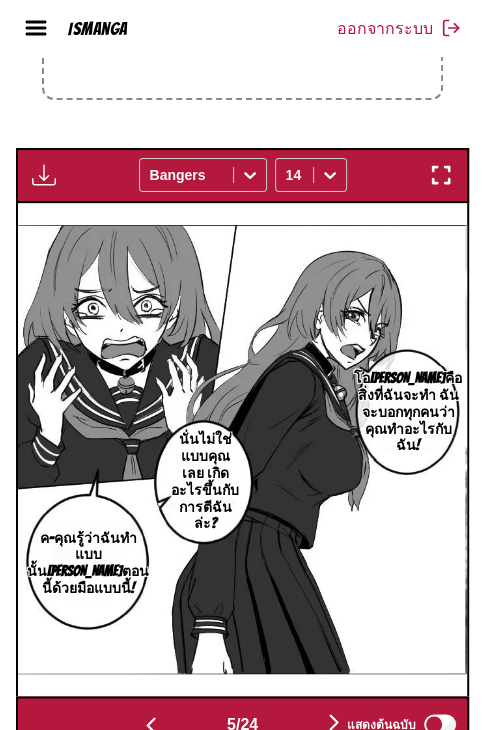 click at bounding box center [151, 725] 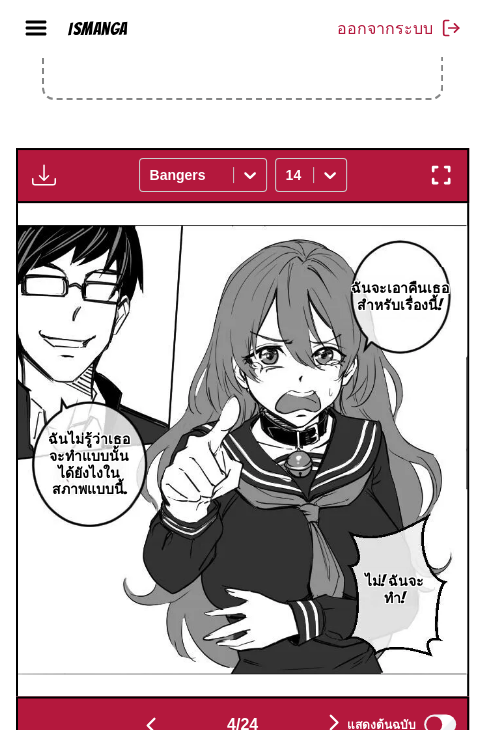 click at bounding box center (151, 725) 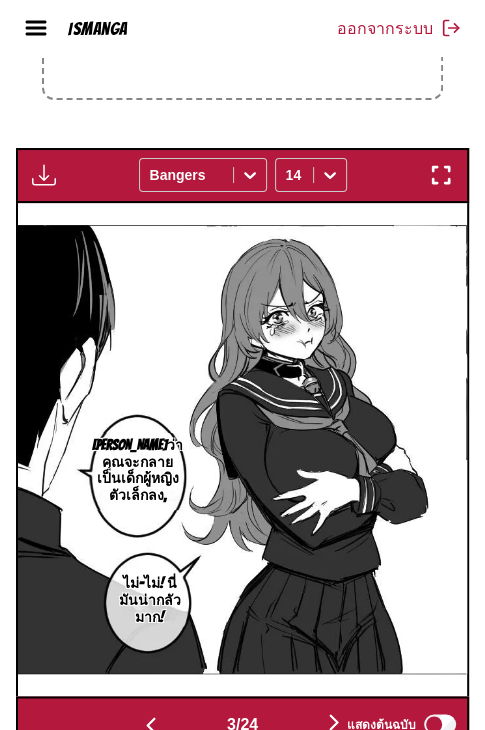 click at bounding box center (151, 725) 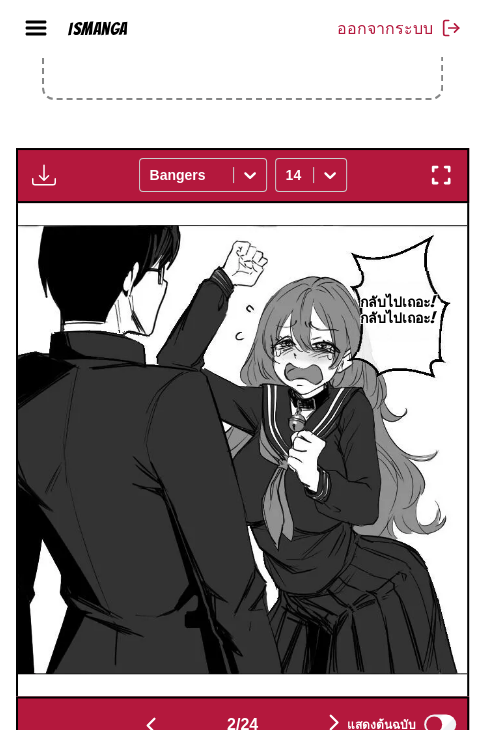 click at bounding box center (151, 725) 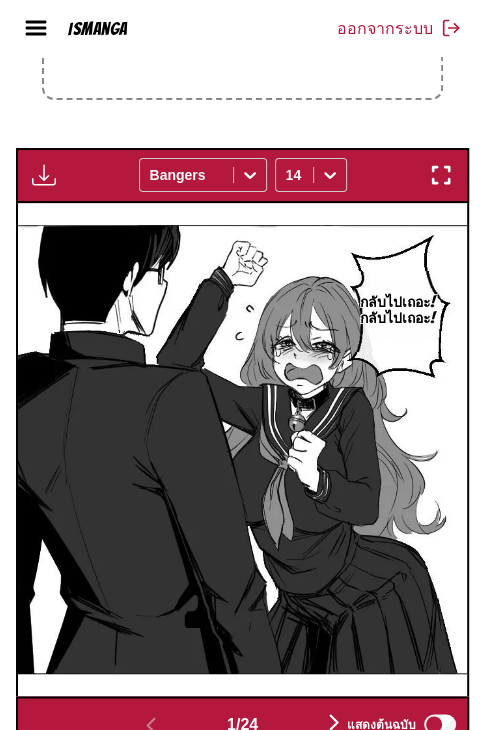 scroll, scrollTop: 0, scrollLeft: 0, axis: both 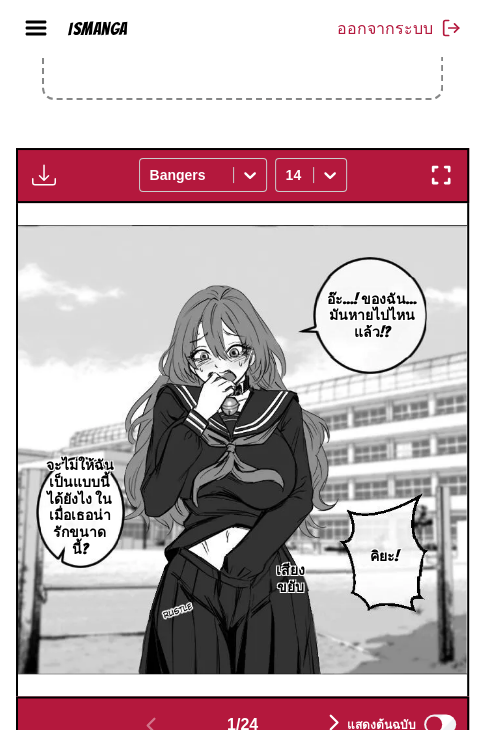 click at bounding box center [334, 722] 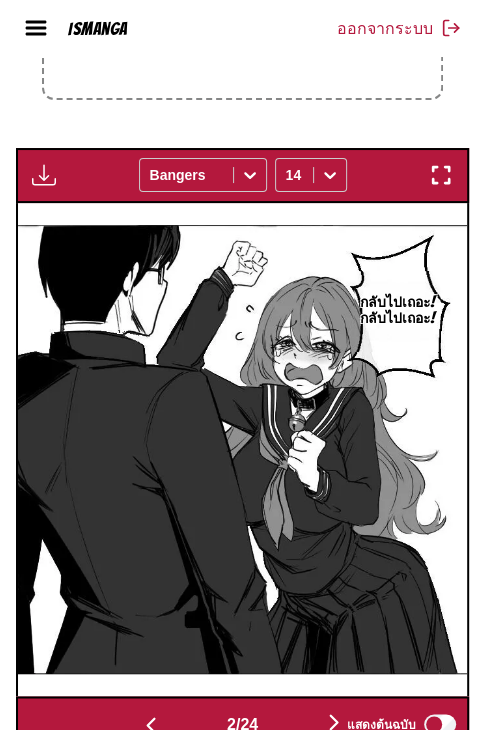 click at bounding box center [151, 723] 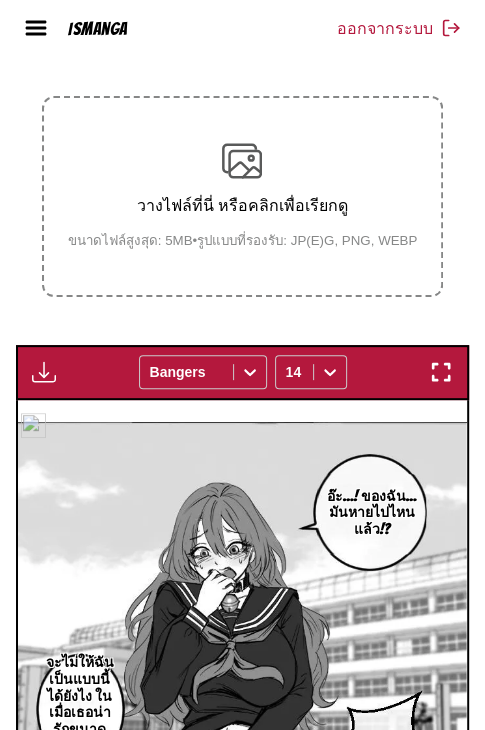 scroll, scrollTop: 361, scrollLeft: 0, axis: vertical 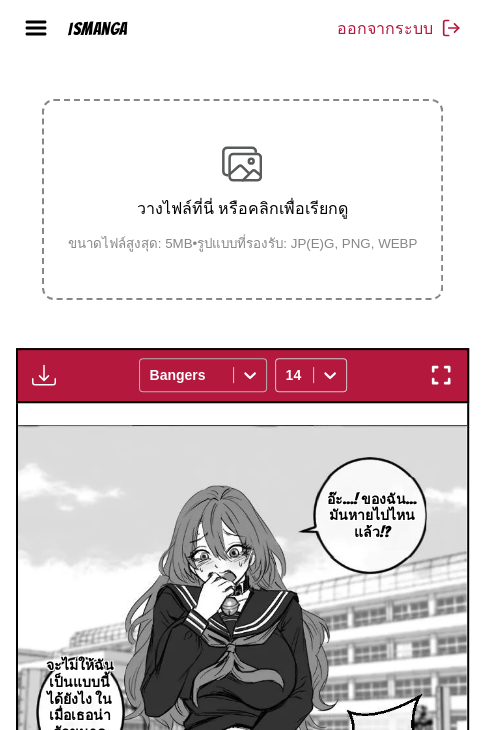 click 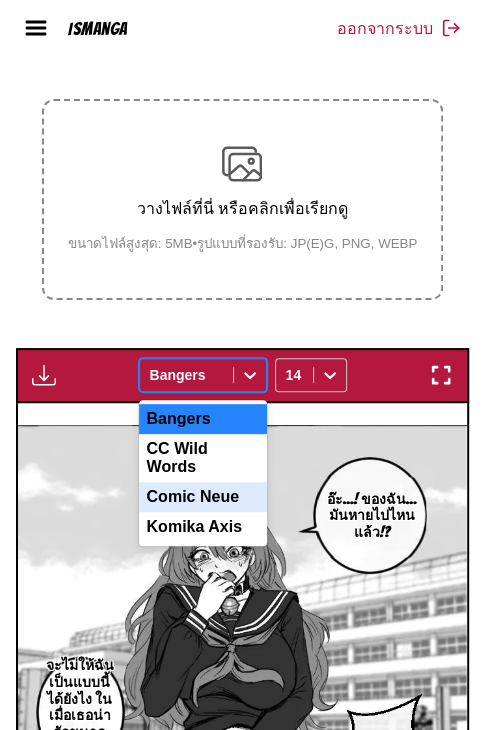 click on "Comic Neue" at bounding box center (203, 497) 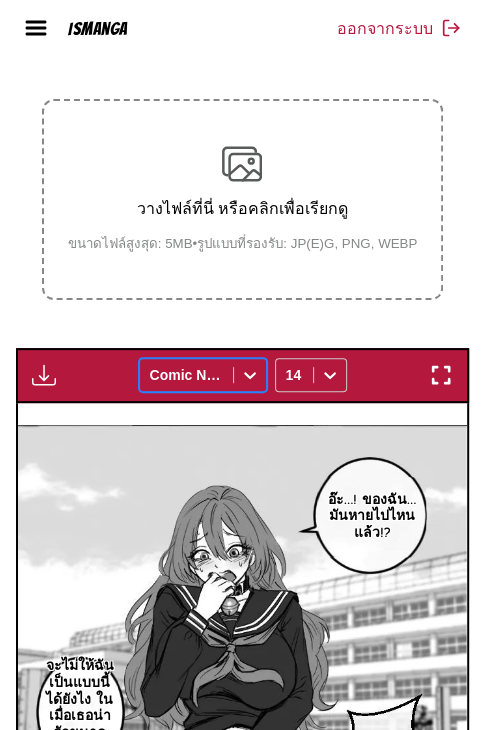 click on "จาก อังกฤษ ถึง ไทย วางไฟล์ที่นี่ หรือคลิกเพื่อเรียกดู ขนาดไฟล์สูงสุด: 5MB  •  รูปแบบที่รองรับ: JP(E)G, PNG, WEBP ดาวน์โหลดพาเนล ดาวน์โหลดทั้งหมด option Comic Neue, selected. Comic Neue 14 อ๊ะ…! ของฉัน… มันหายไปไหนแล้ว!? จะไม่ให้ฉันเป็นแบบนี้ได้ยังไง ในเมื่อเธอน่ารักขนาดนี้? คิยะ! เสียงขยับ กลับไปเถอะ! กลับไปเถอะ! [PERSON_NAME]ว่าคุณจะกลายเป็นเด็กผู้หญิงตัวเล็กลง, ไม่-ไม่! นี่มันน่ากลัวมาก! ไม่! ฉันจะทำ! อ๊ะ! ผลัก! 1 24" at bounding box center (242, 472) 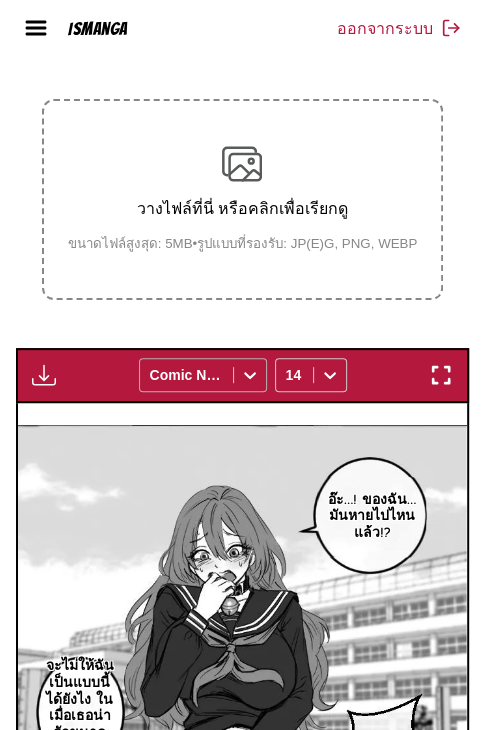 click on "Comic Neue" at bounding box center [186, 375] 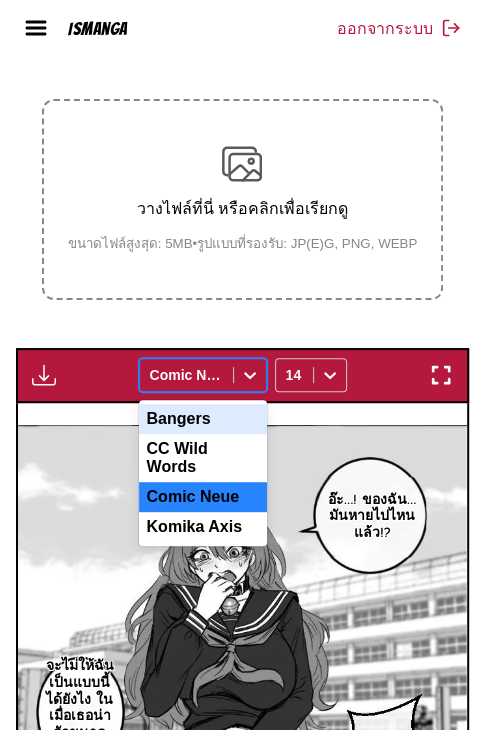 click on "Bangers" at bounding box center [203, 419] 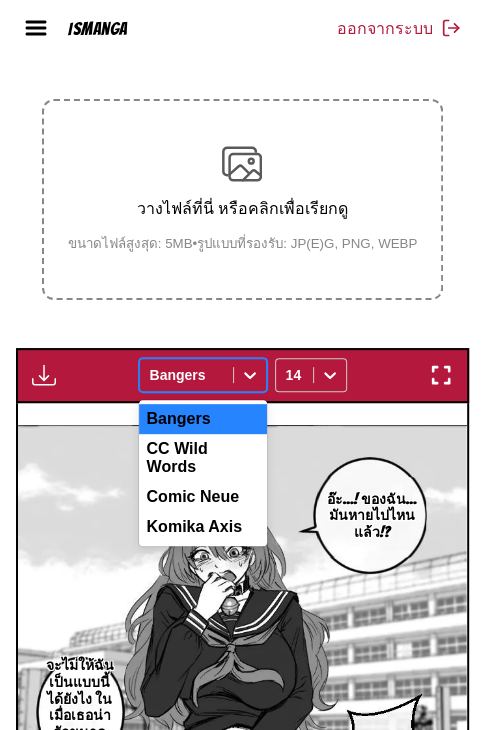 click at bounding box center [186, 375] 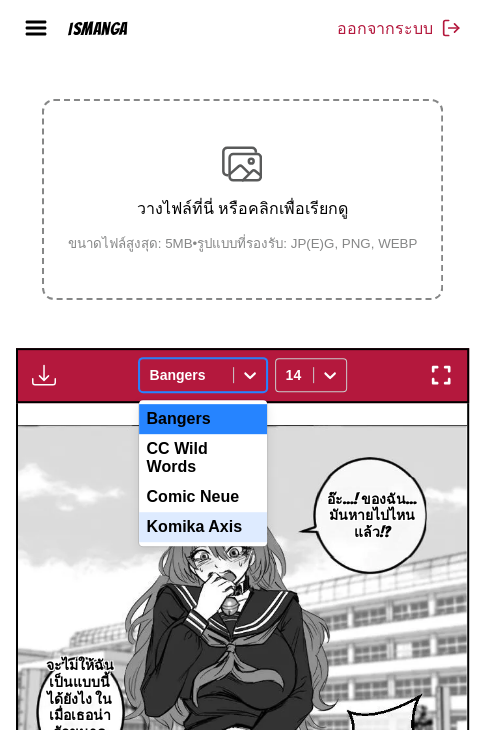 click on "Komika Axis" at bounding box center [203, 527] 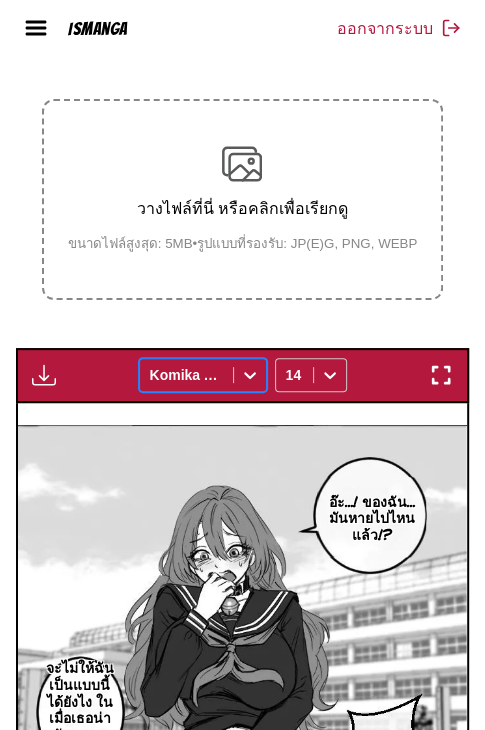 click on "Komika Axis" at bounding box center (203, 375) 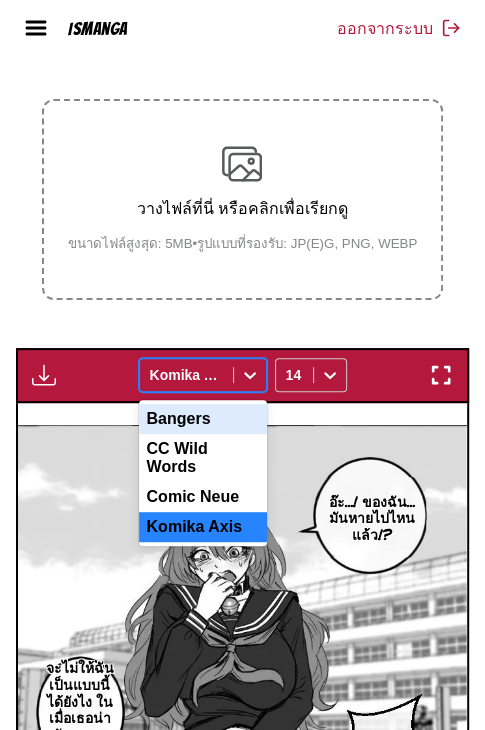 click on "Bangers" at bounding box center [203, 419] 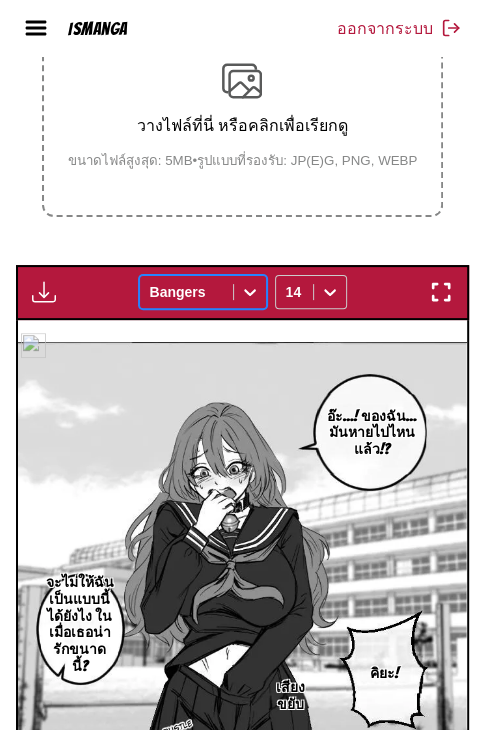 scroll, scrollTop: 661, scrollLeft: 0, axis: vertical 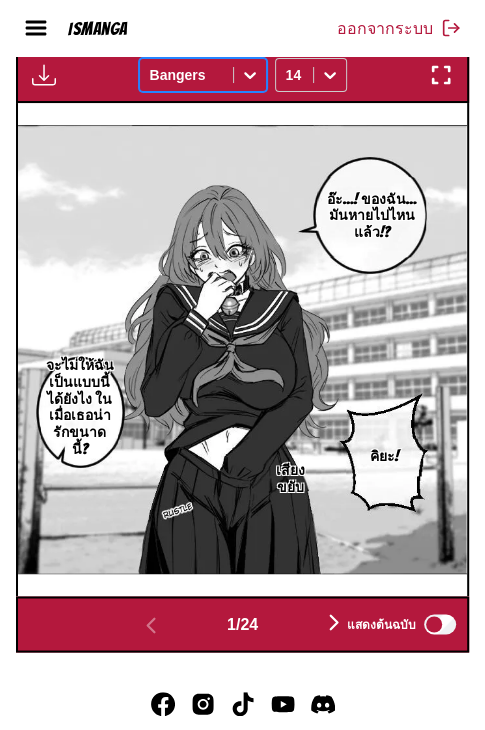 click at bounding box center (334, 622) 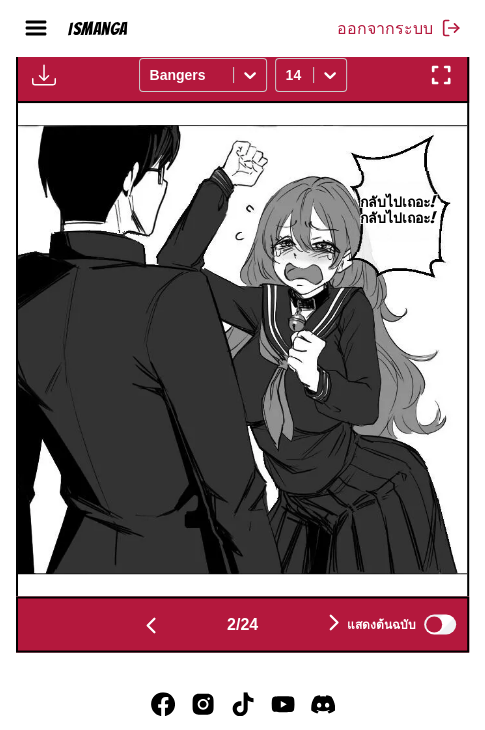 click at bounding box center (334, 622) 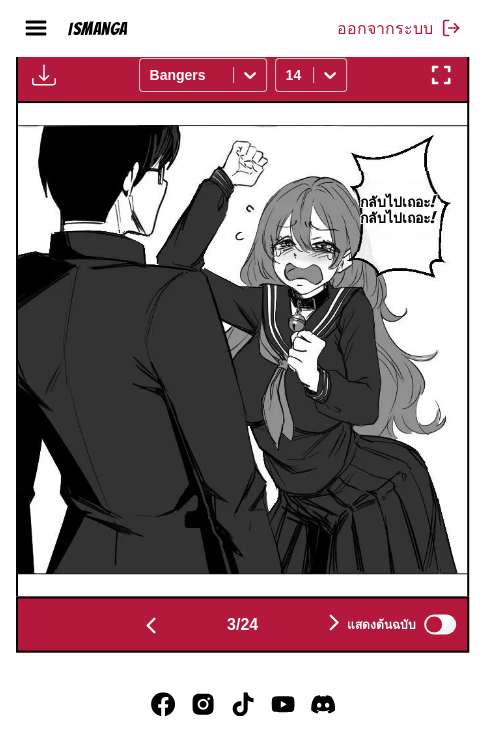 scroll, scrollTop: 0, scrollLeft: 899, axis: horizontal 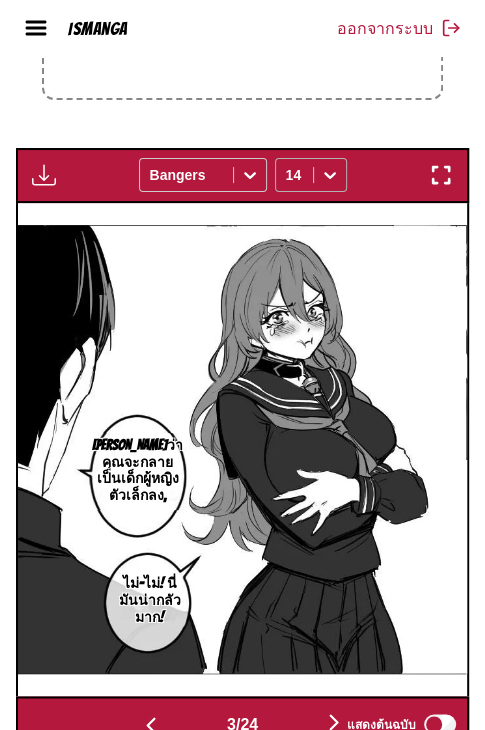click at bounding box center (330, 175) 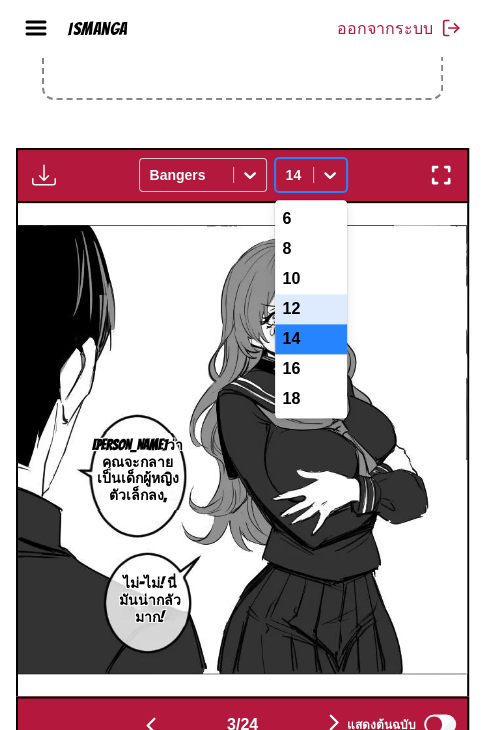 click on "12" at bounding box center (311, 309) 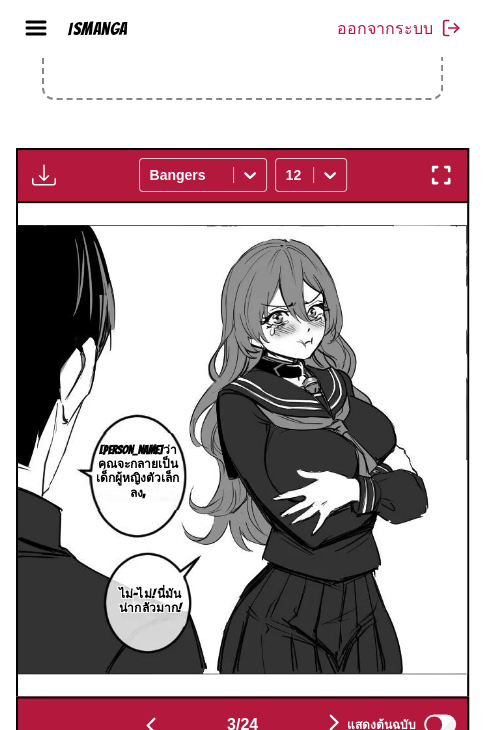 click at bounding box center (151, 725) 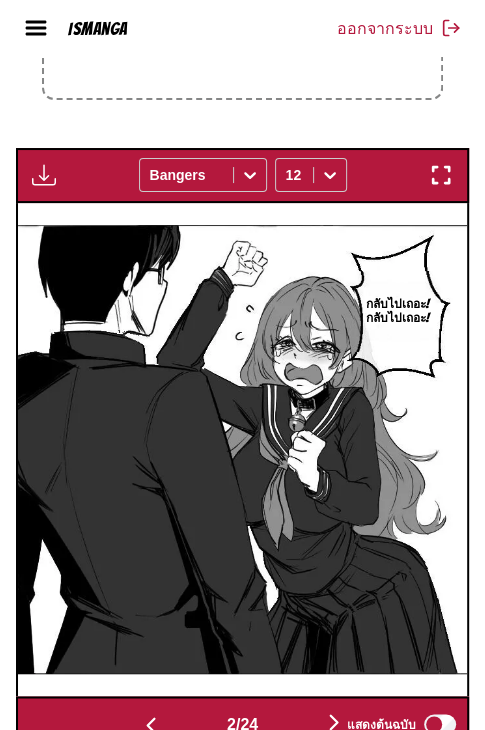 click on "กลับไปเถอะ! กลับไปเถอะ!" at bounding box center [397, 311] 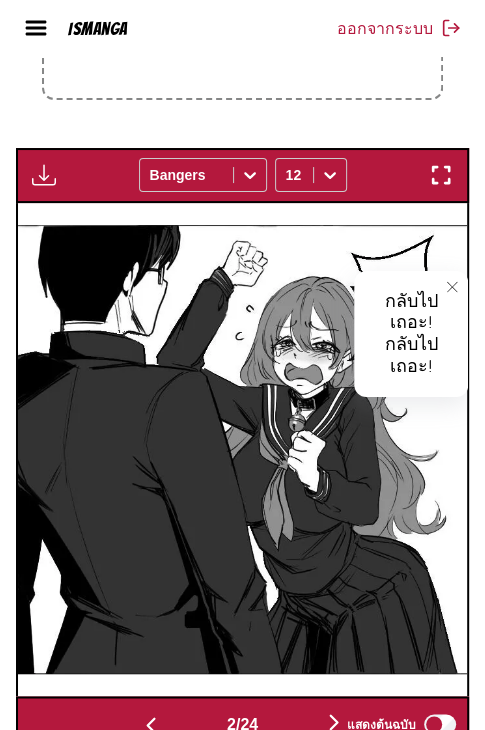 click 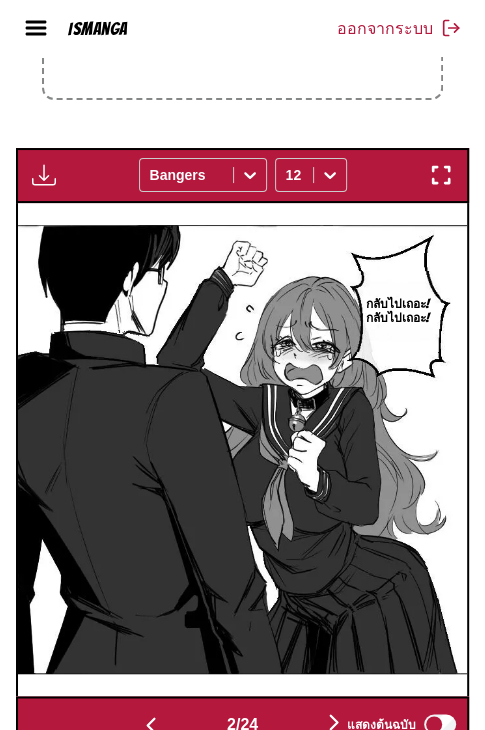 click at bounding box center (334, 722) 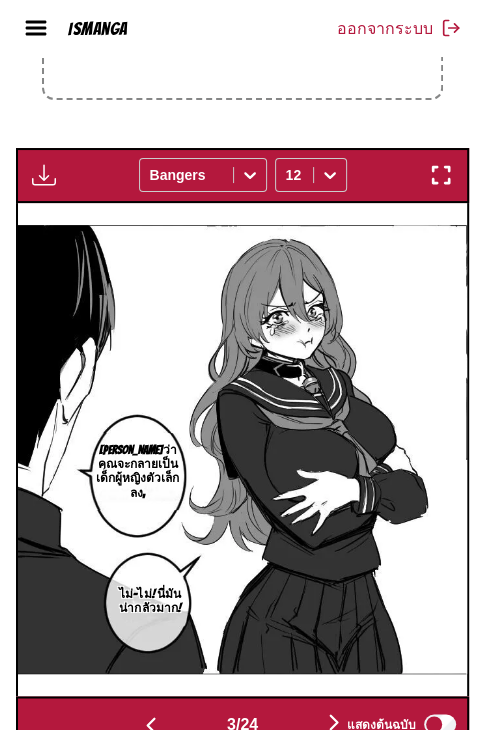 click at bounding box center (334, 722) 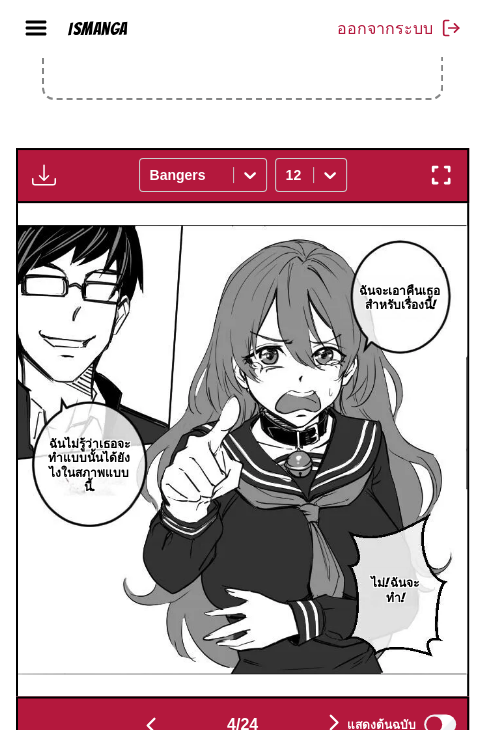 click at bounding box center (334, 722) 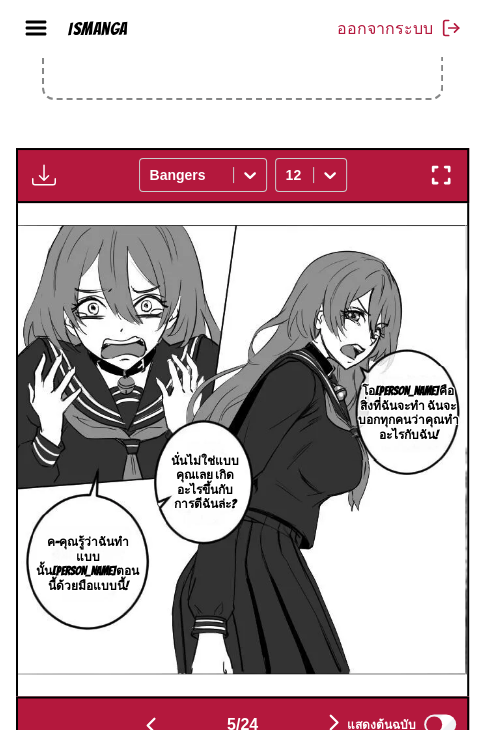 click at bounding box center [334, 723] 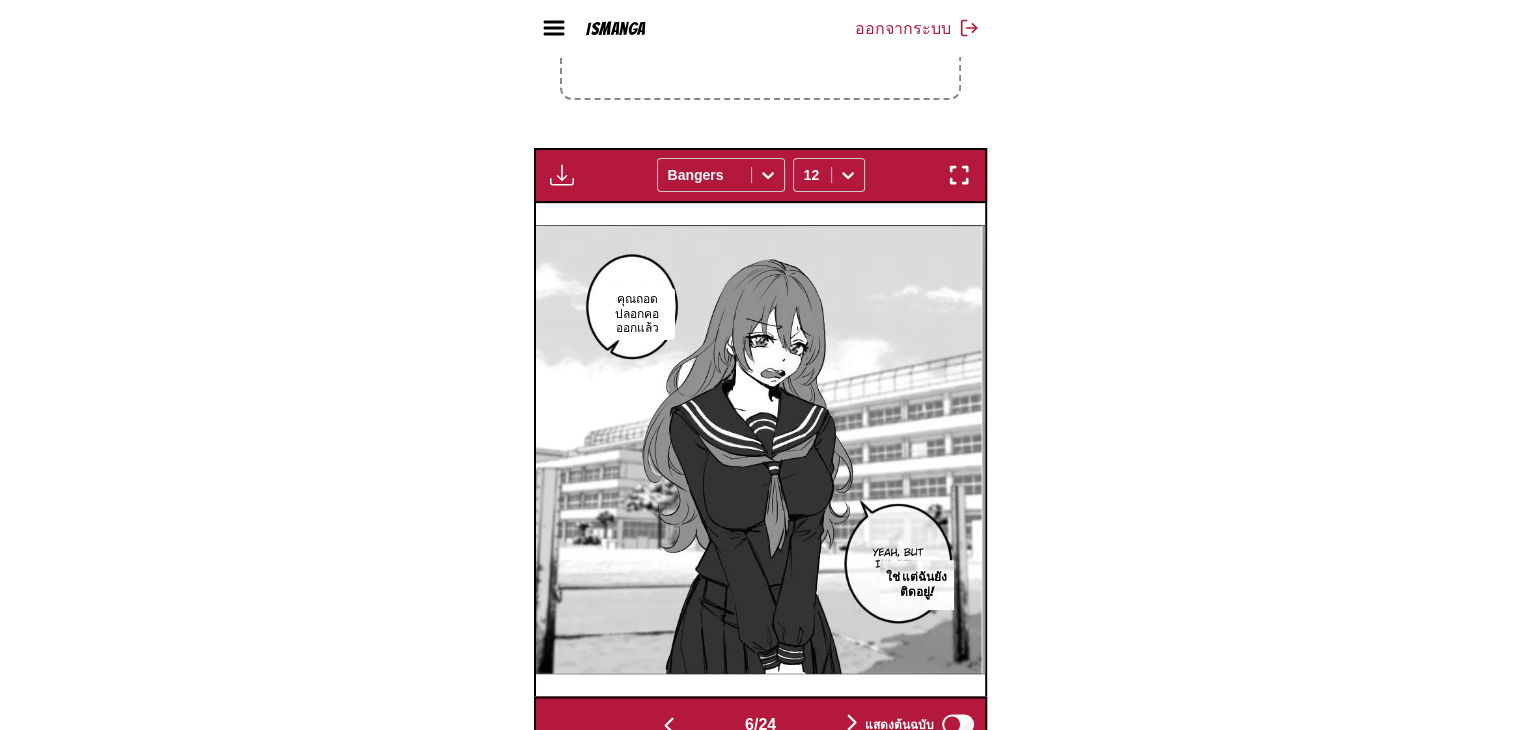 scroll, scrollTop: 539, scrollLeft: 0, axis: vertical 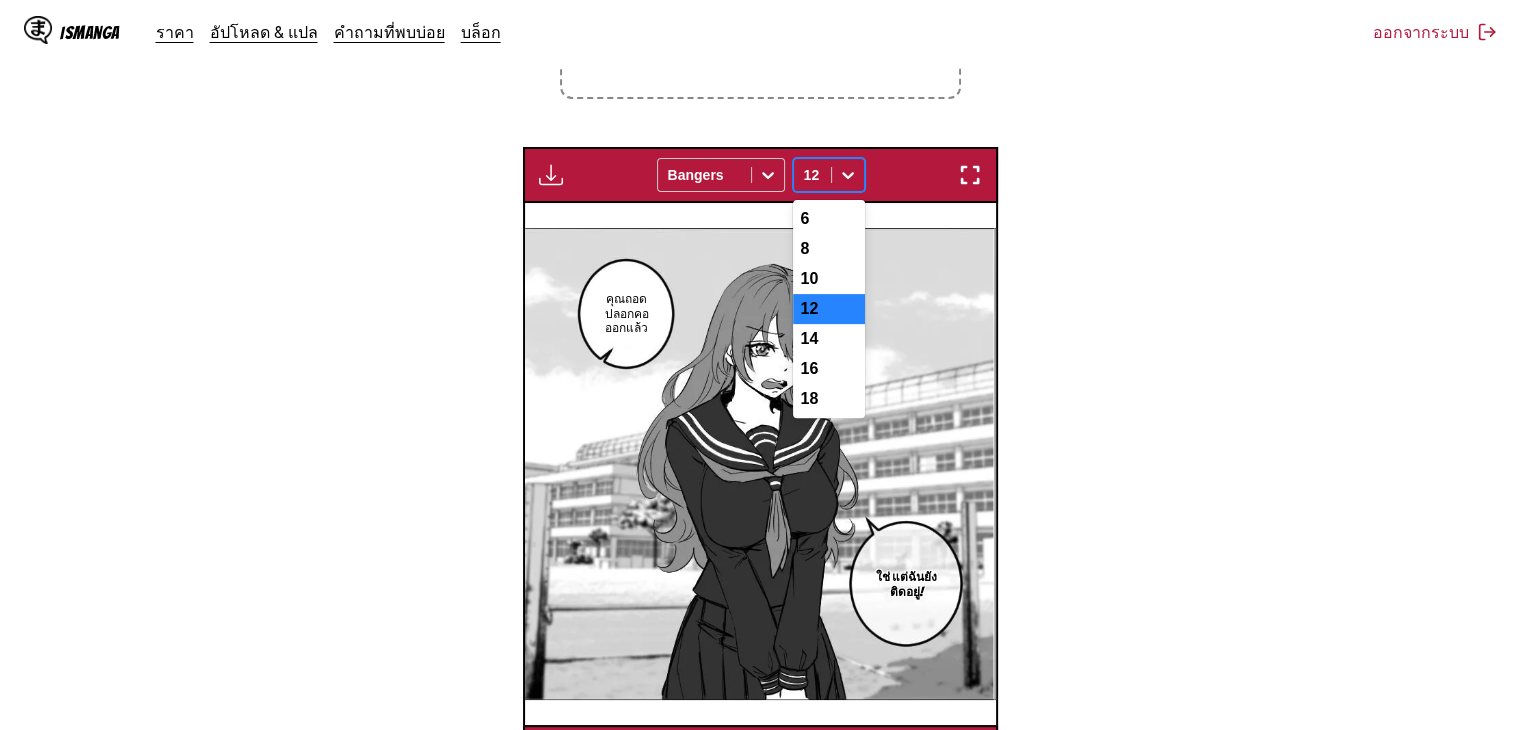 click 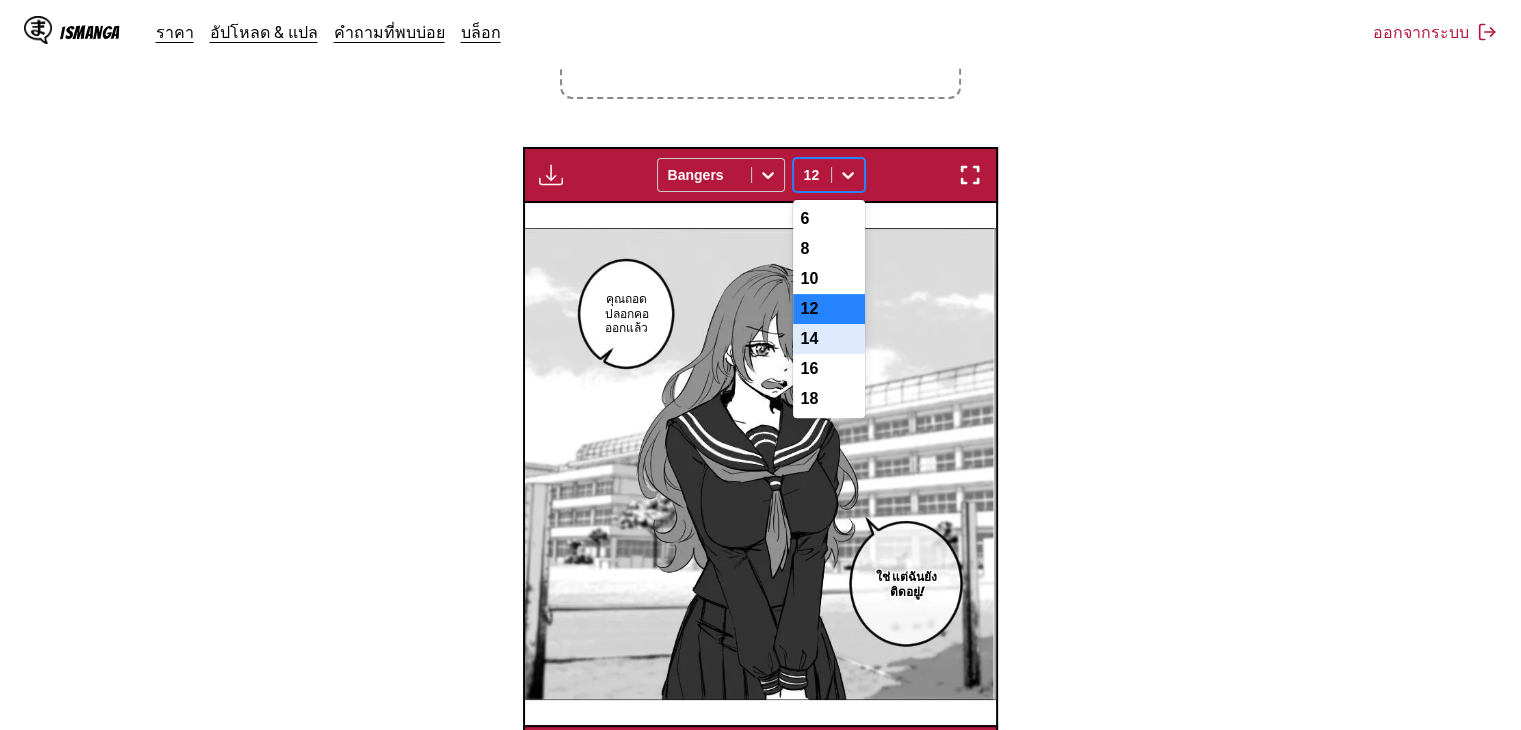 click on "14" at bounding box center (829, 339) 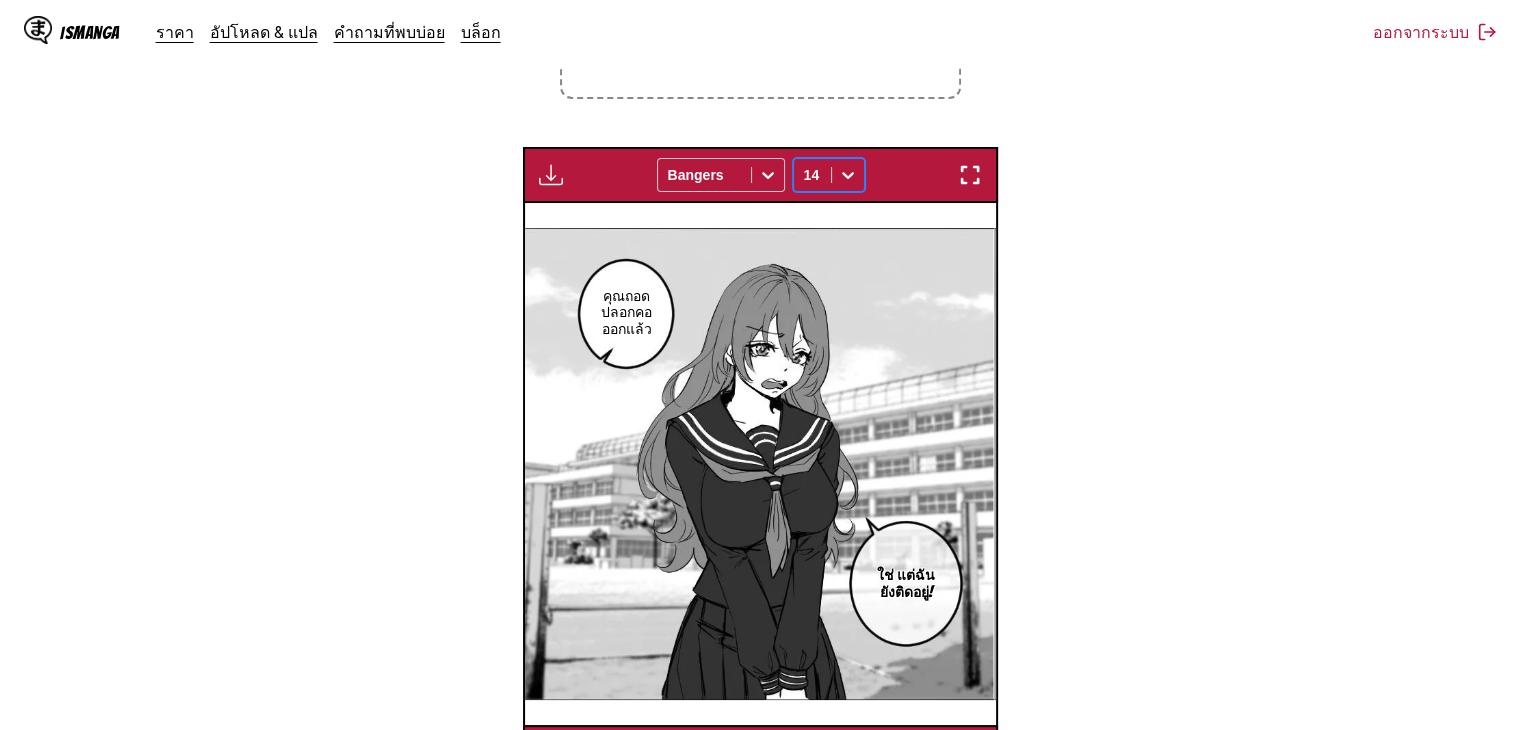 click at bounding box center [551, 175] 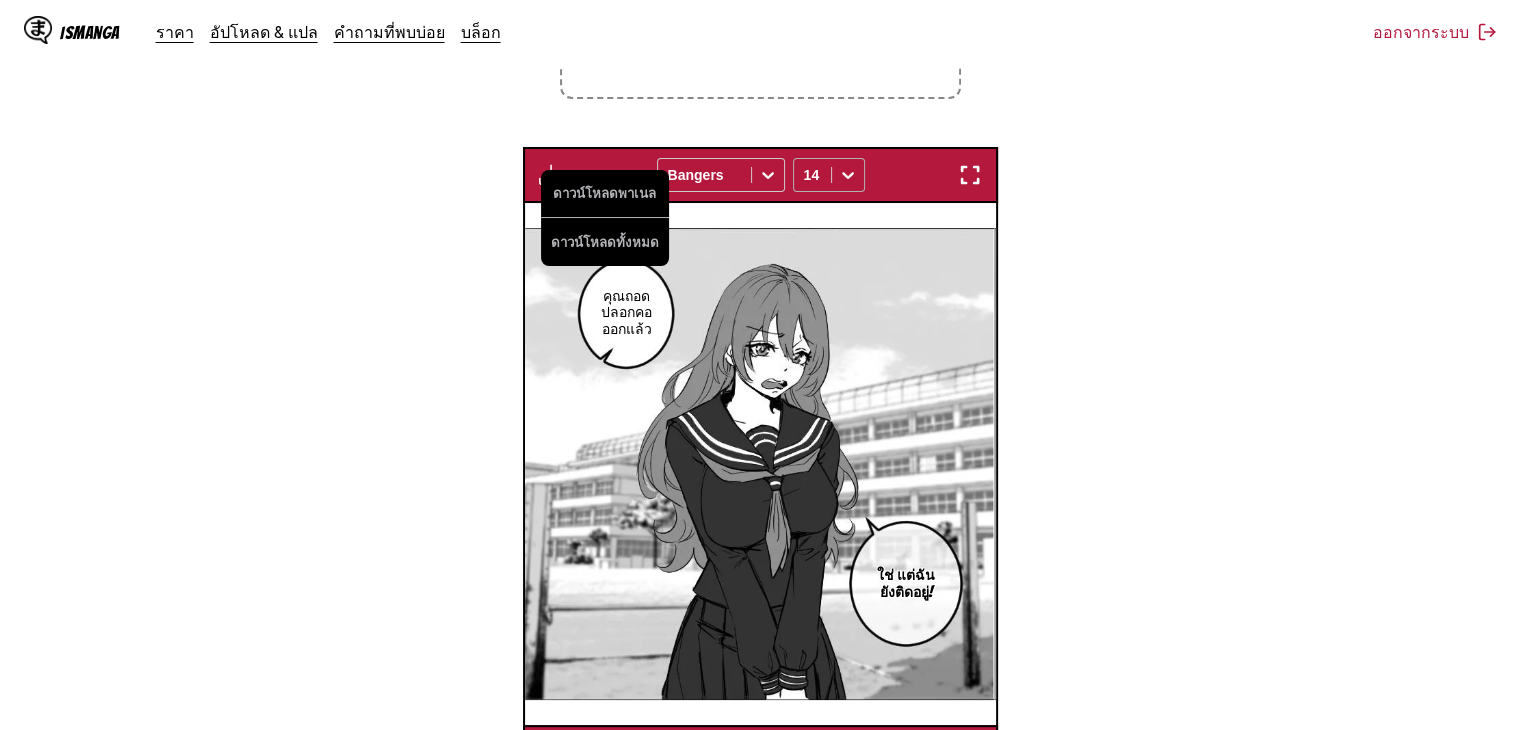 click 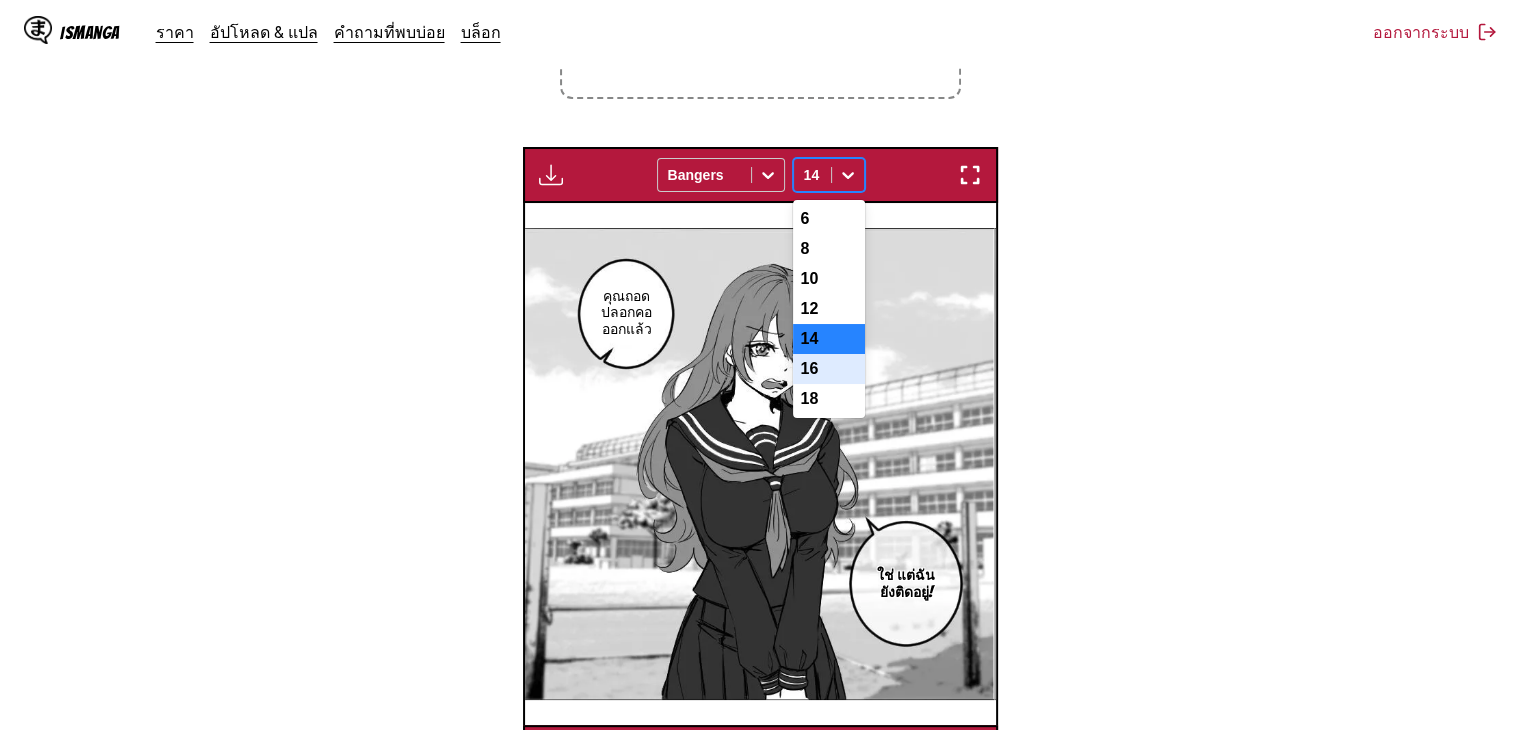 click on "16" at bounding box center [829, 369] 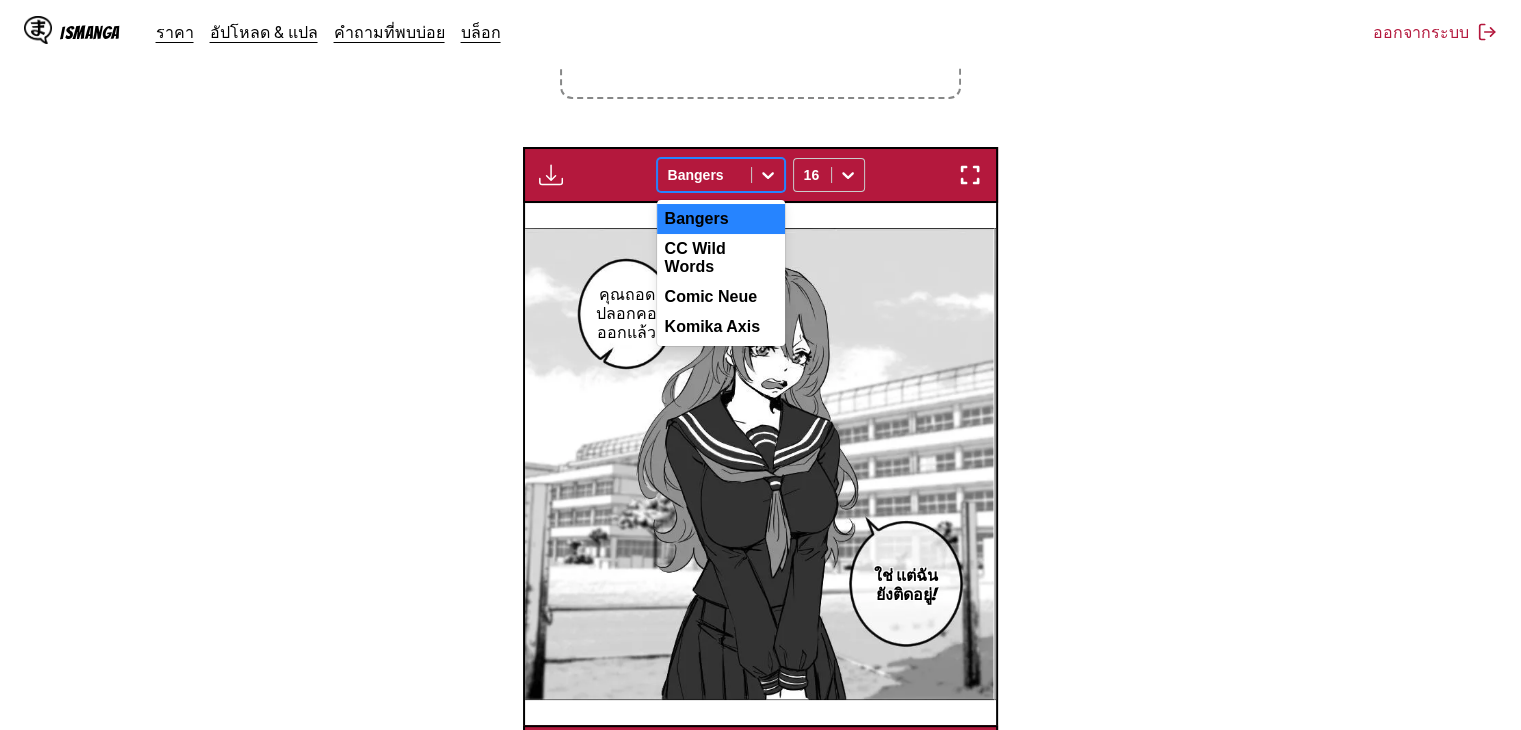 click at bounding box center [704, 175] 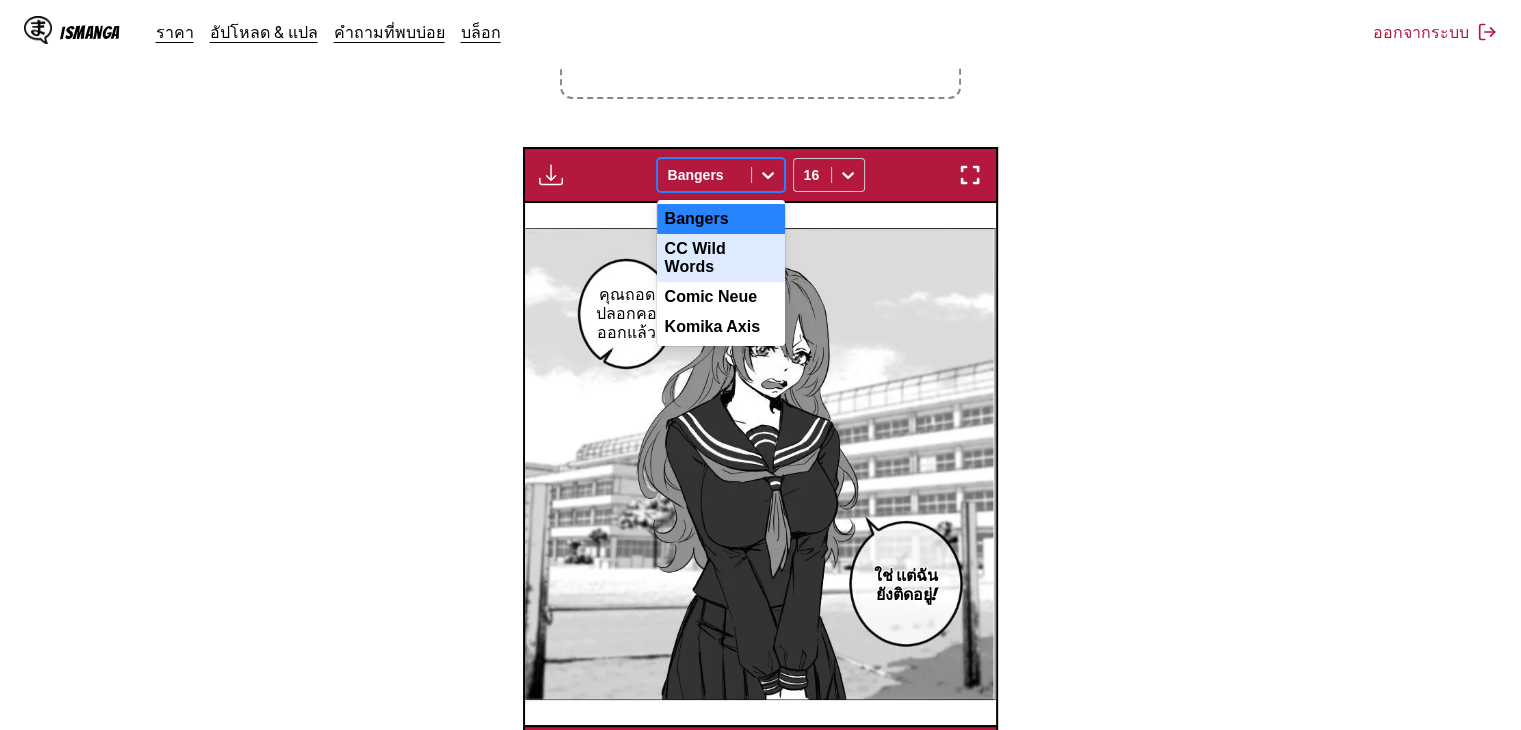 click on "CC Wild Words" at bounding box center (721, 258) 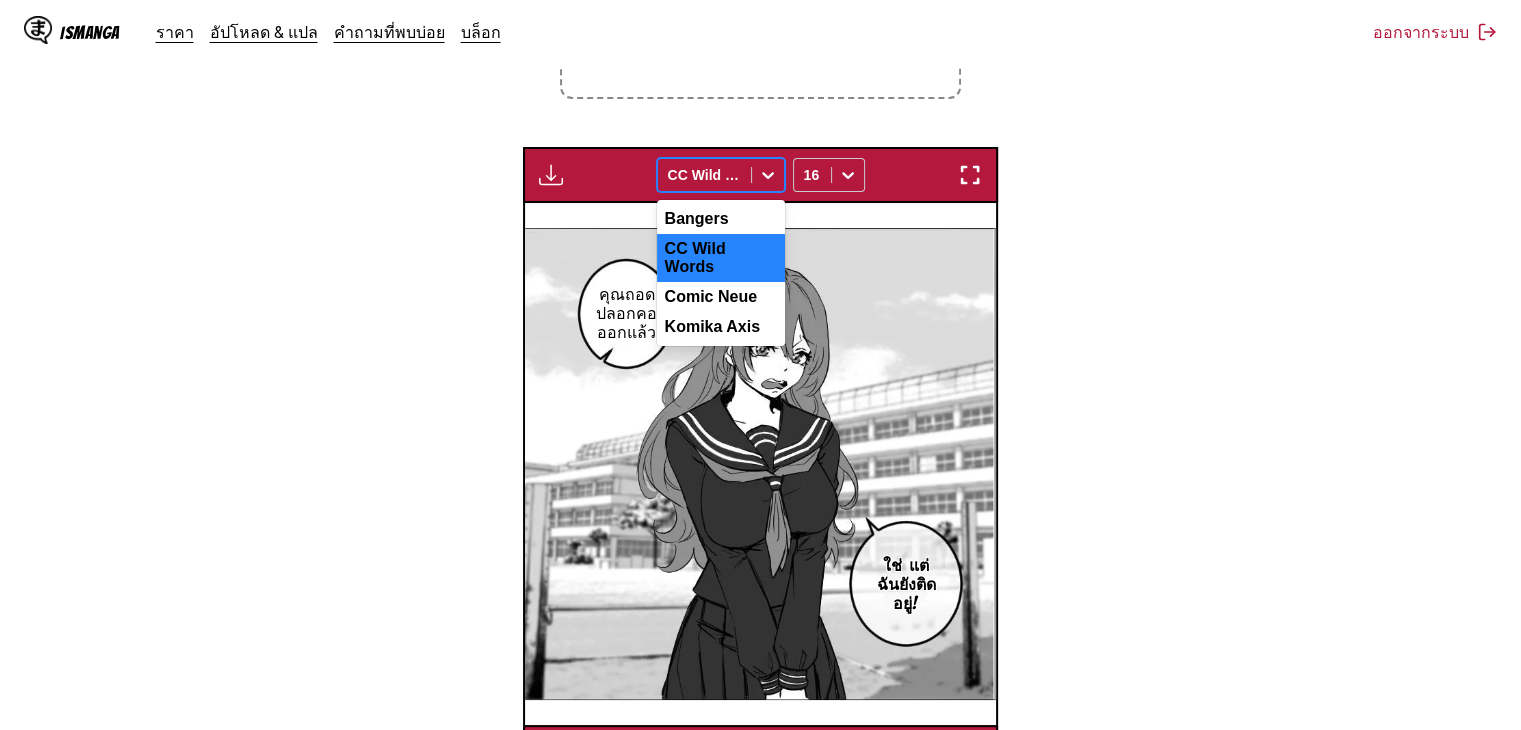click at bounding box center (704, 175) 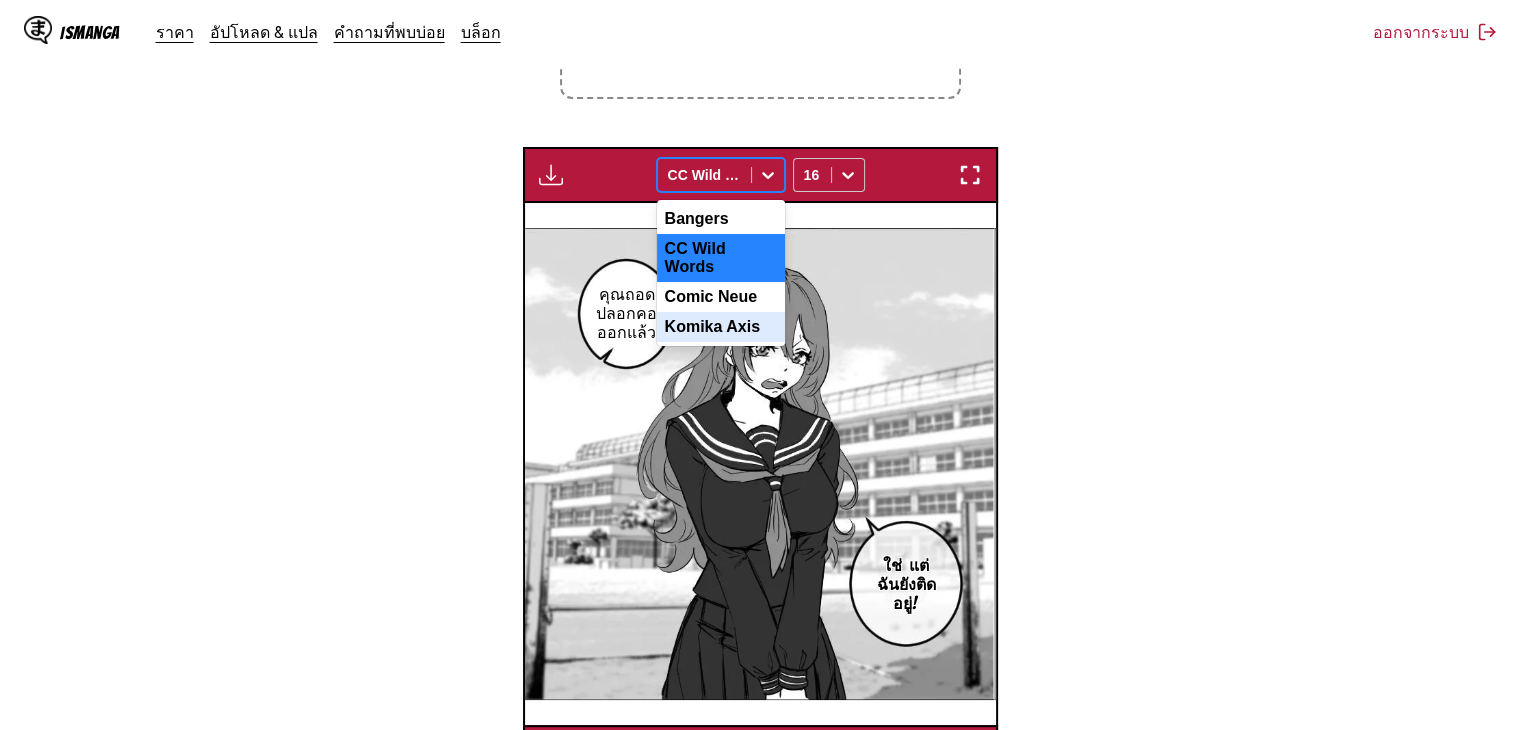 click on "Komika Axis" at bounding box center [721, 327] 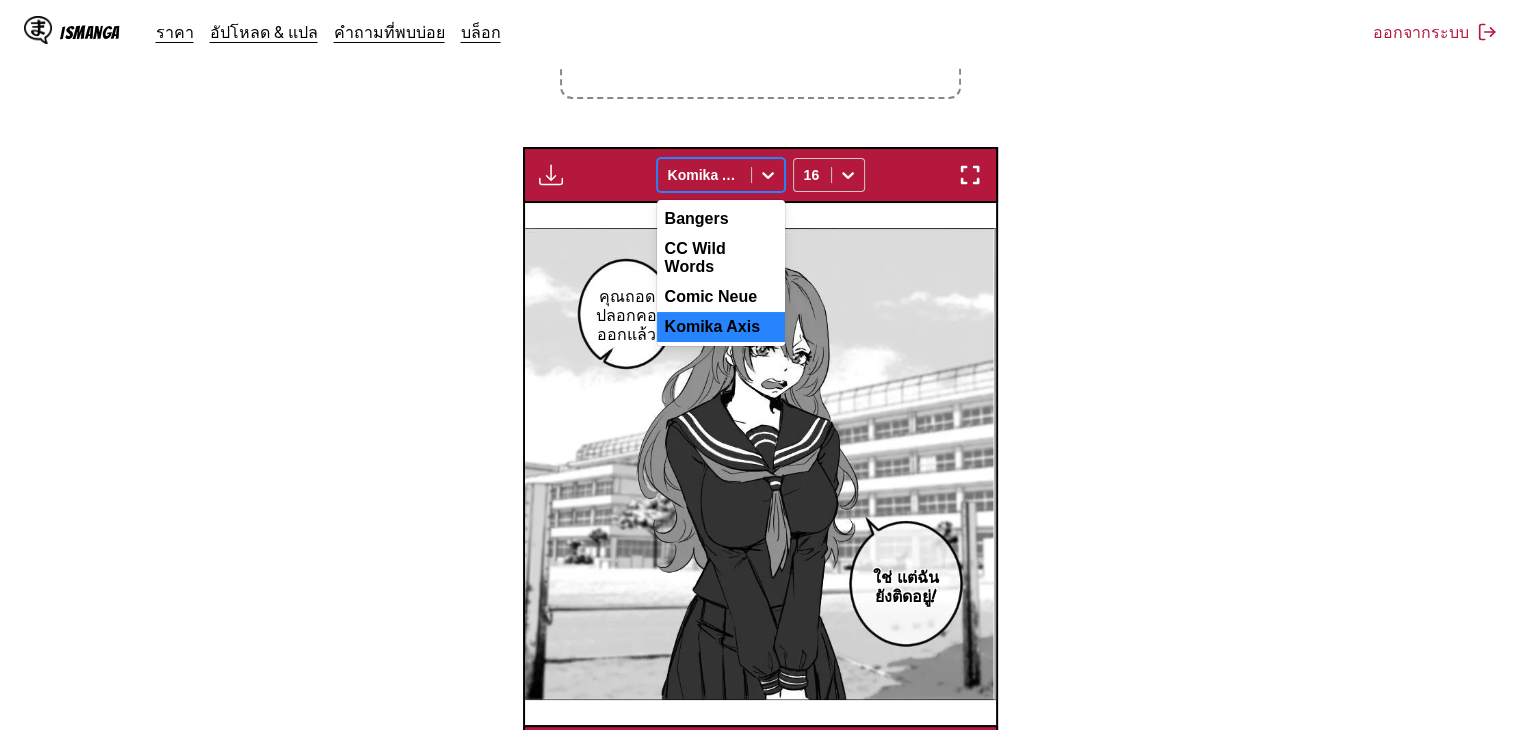 drag, startPoint x: 735, startPoint y: 162, endPoint x: 732, endPoint y: 187, distance: 25.179358 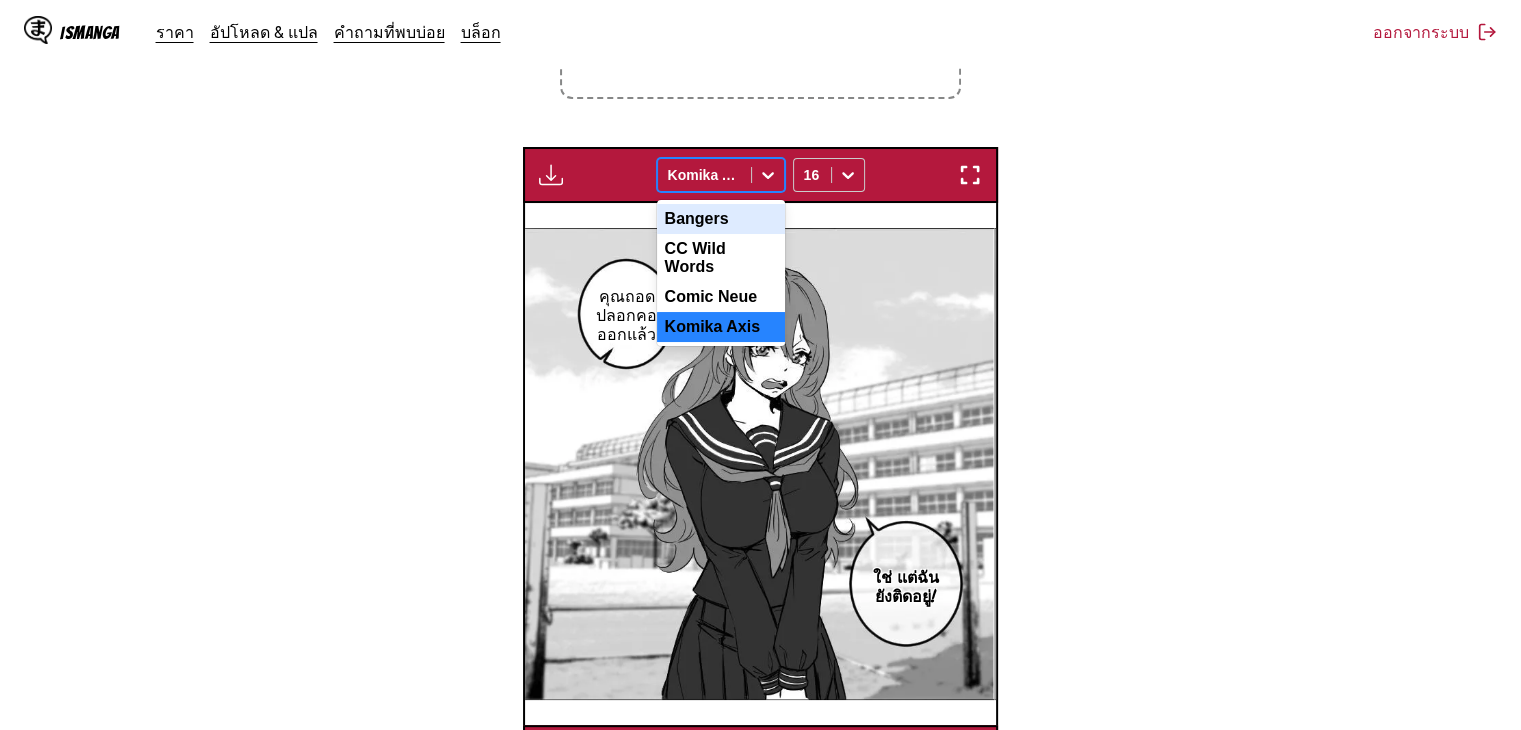 click on "Bangers" at bounding box center [721, 219] 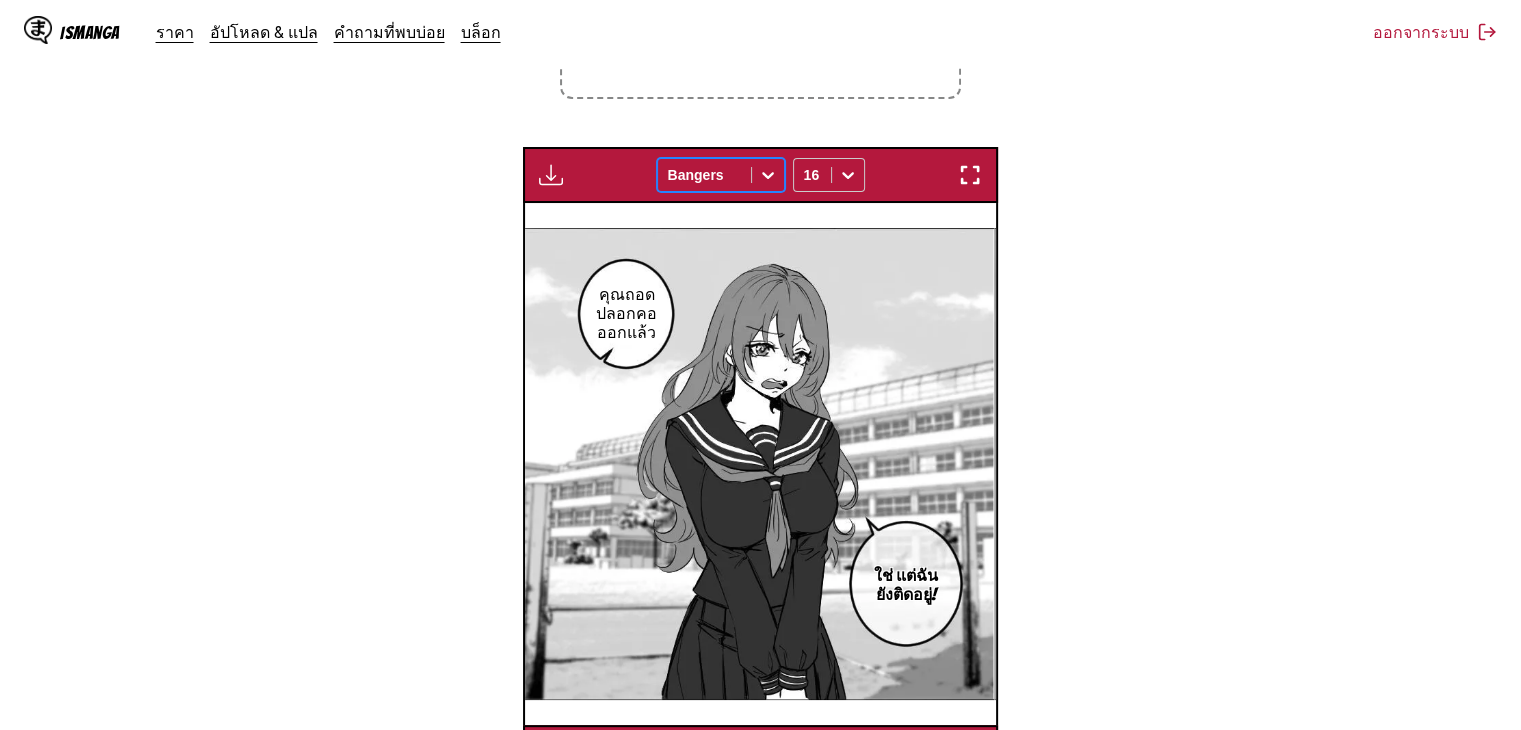 click on "คุณถอดปลอกคอออกแล้ว" at bounding box center (626, 314) 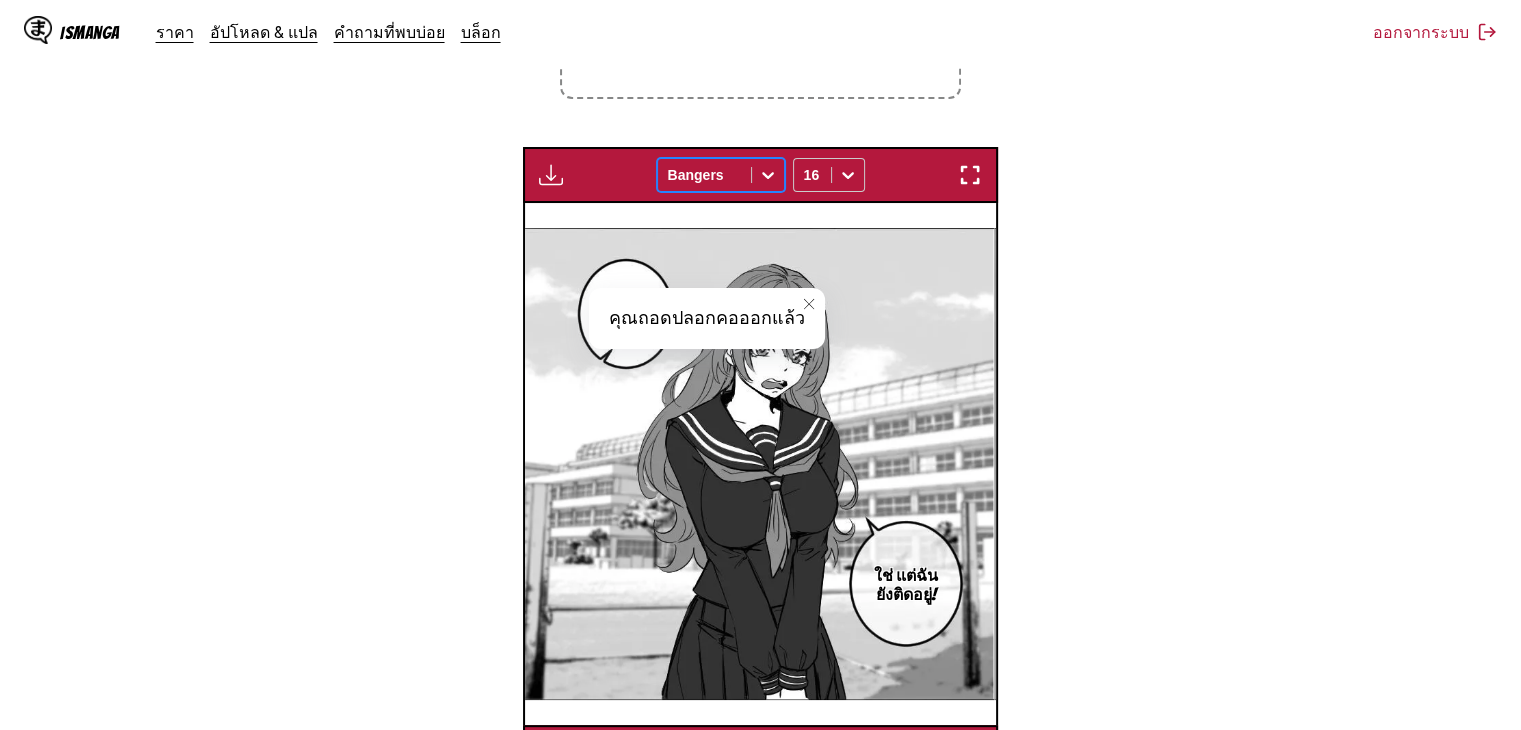 click 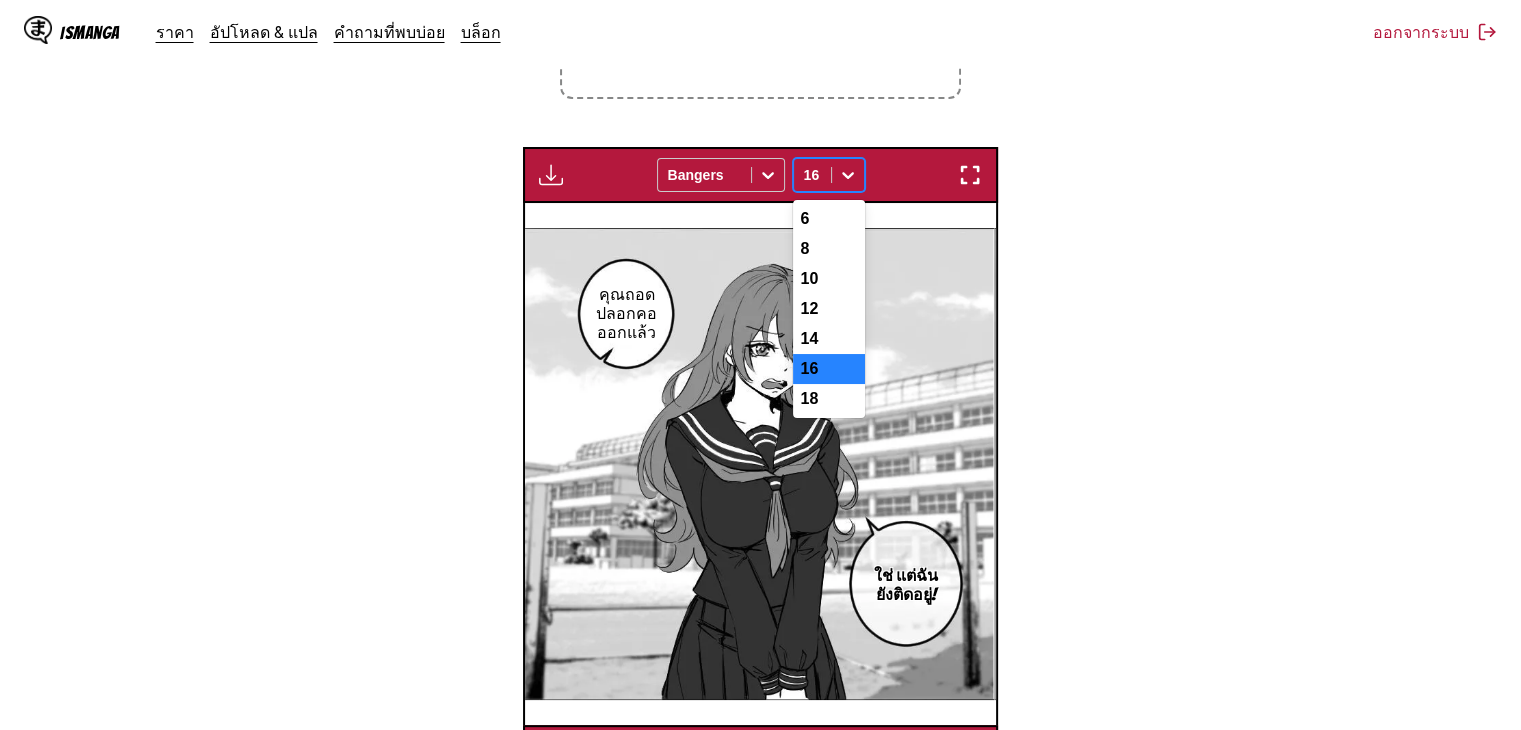 click 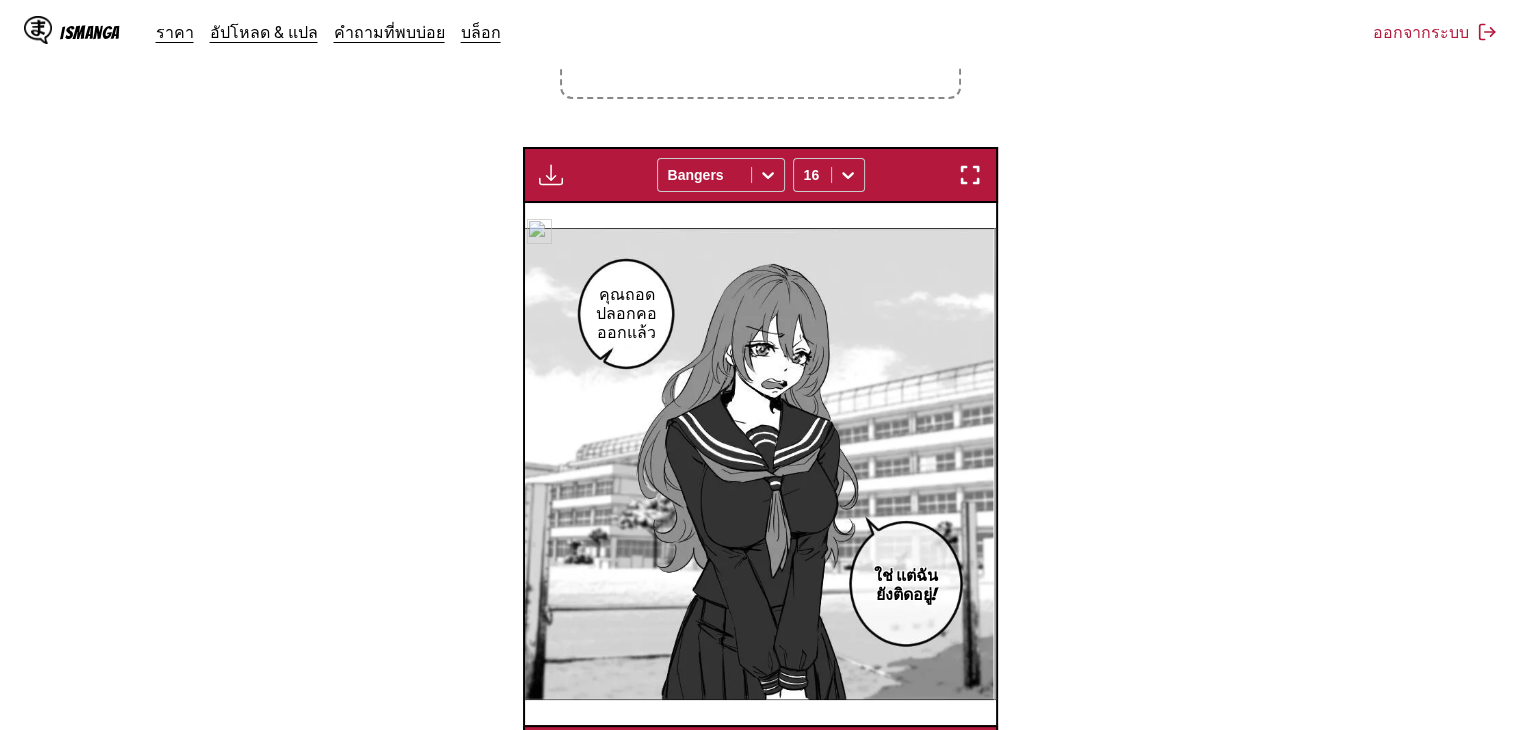 click at bounding box center (758, 464) 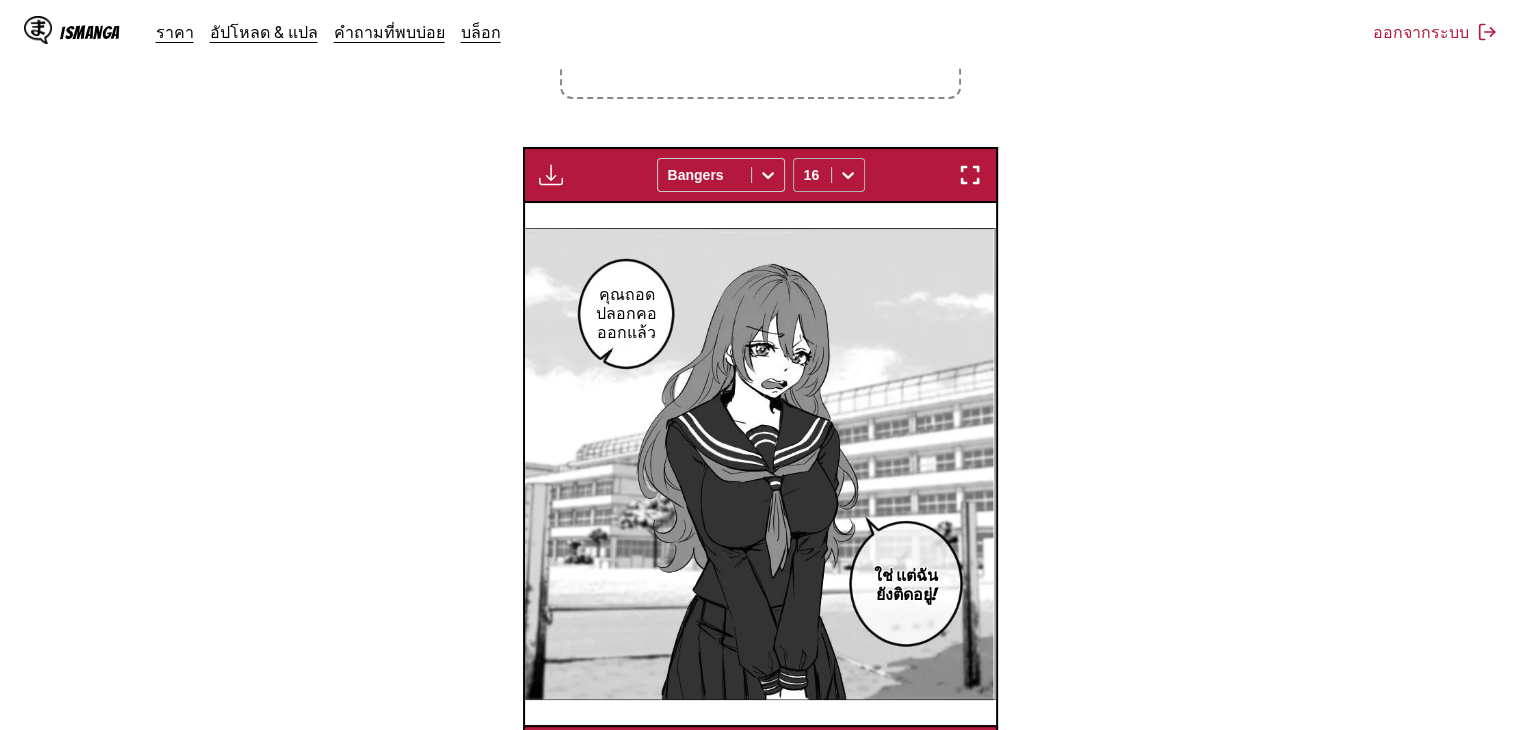 click 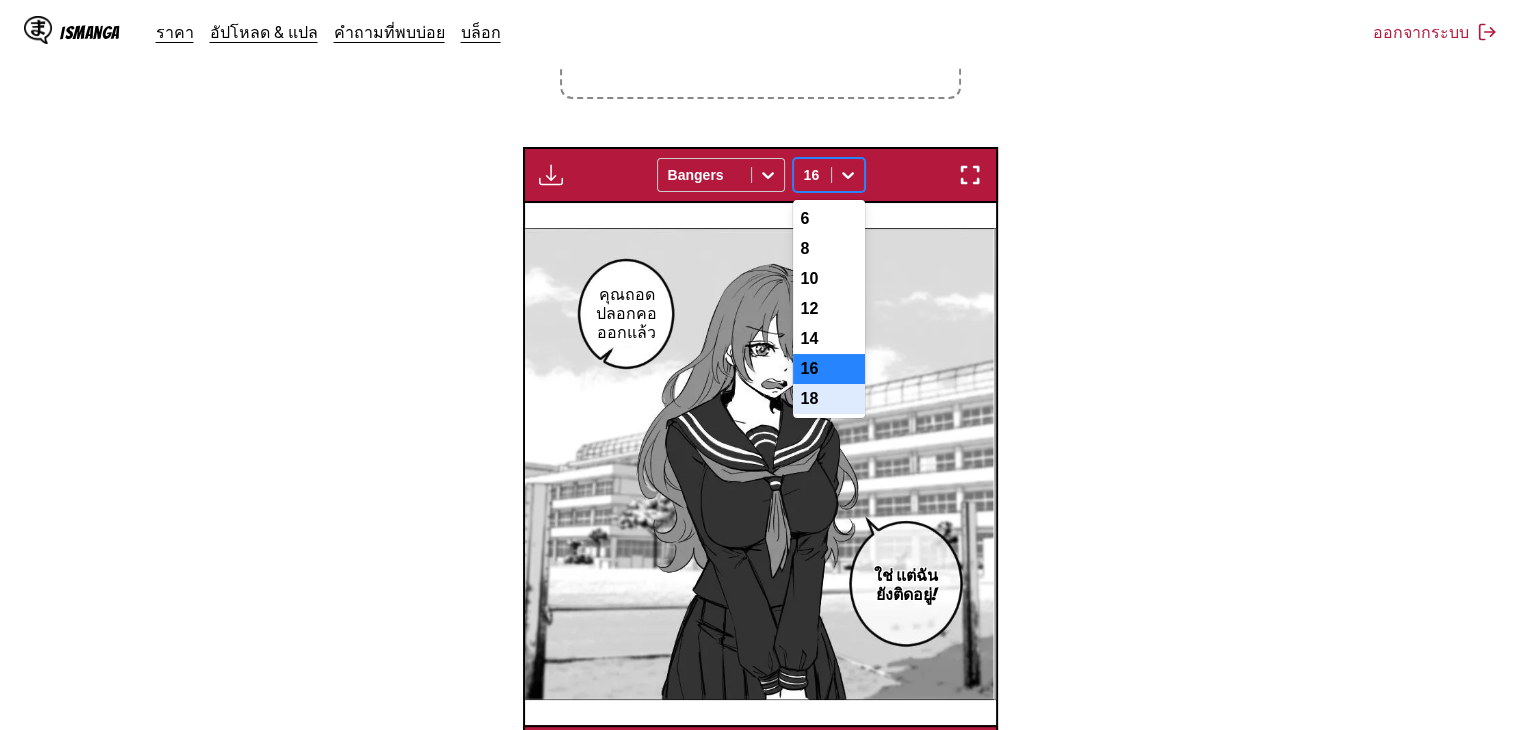 click on "18" at bounding box center [829, 399] 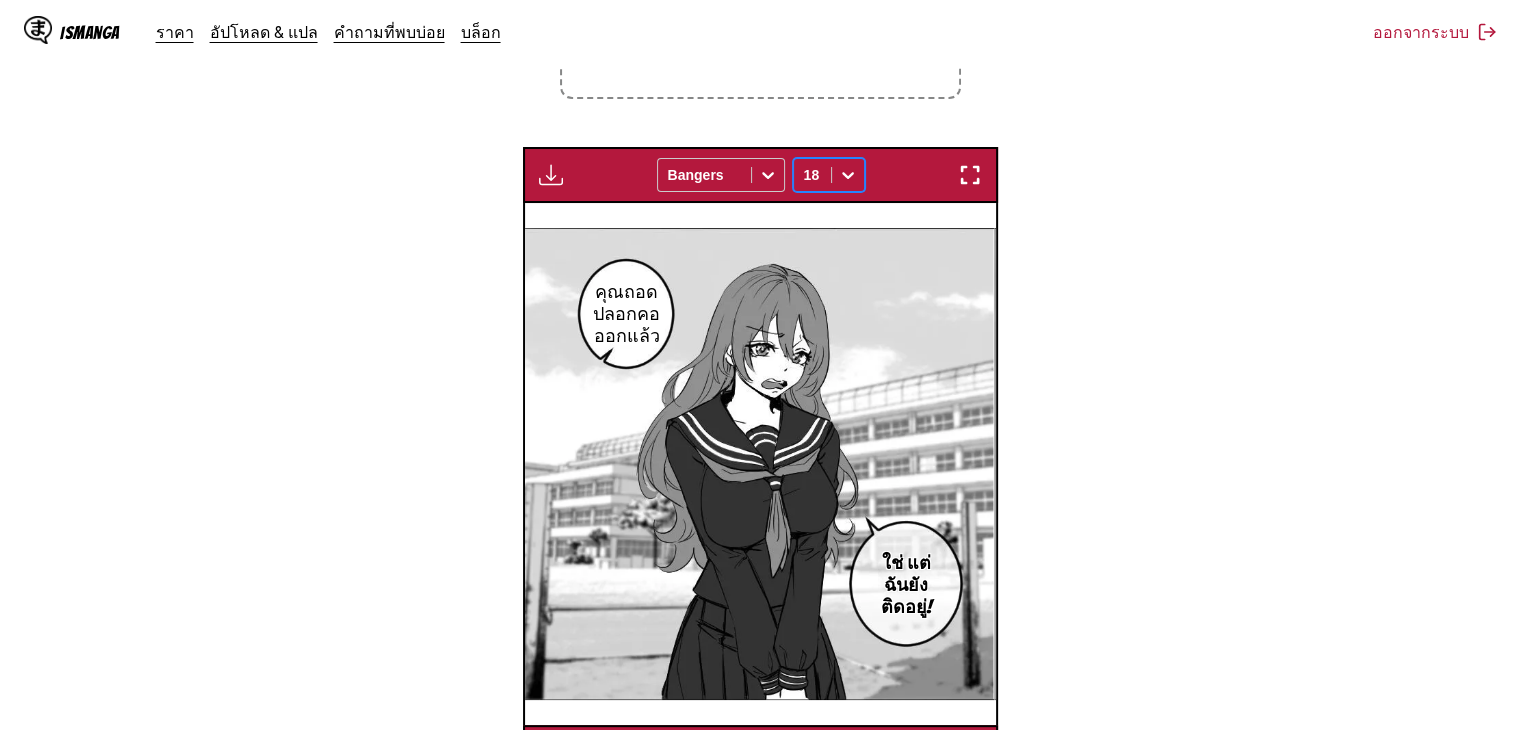 click at bounding box center [551, 175] 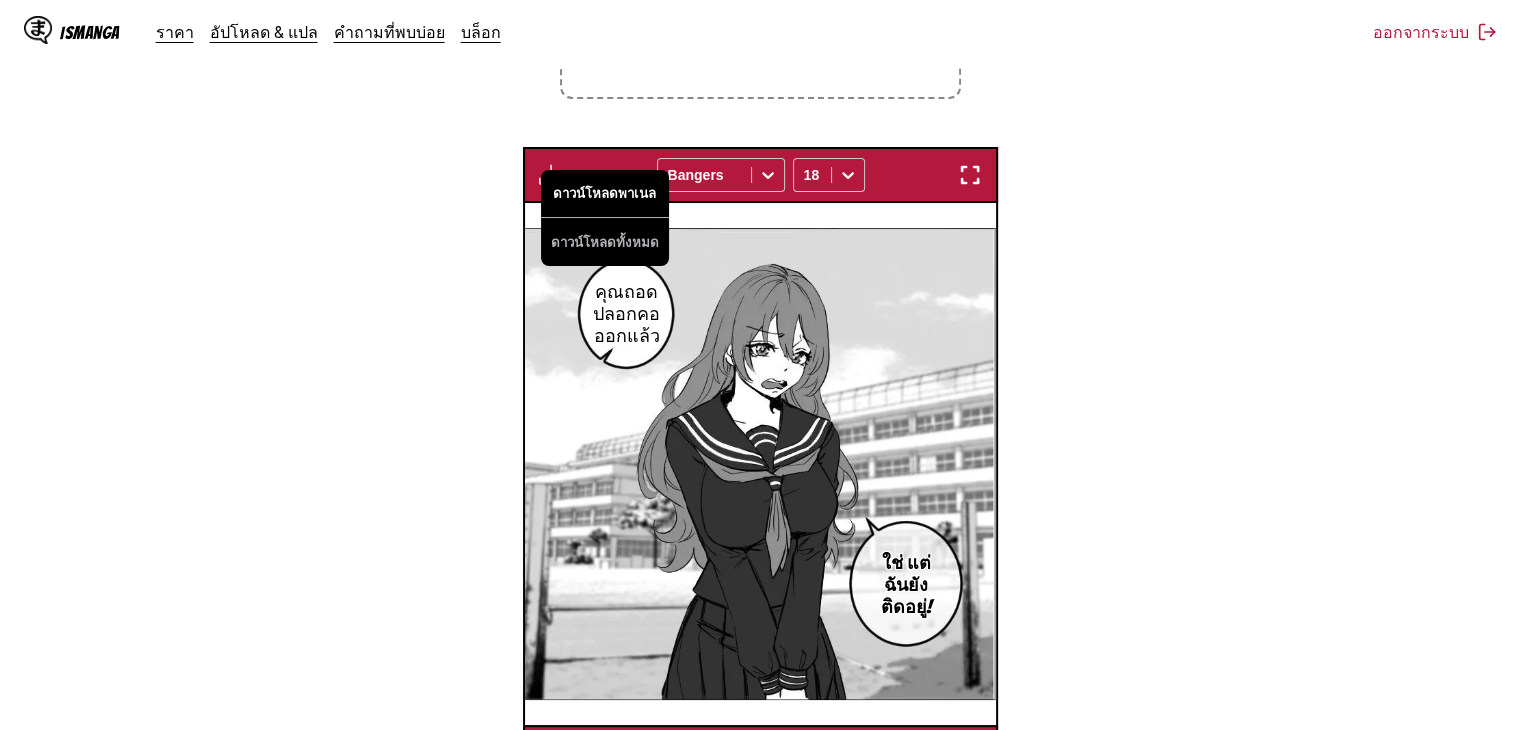 click on "ดาวน์โหลดพาเนล" at bounding box center (605, 194) 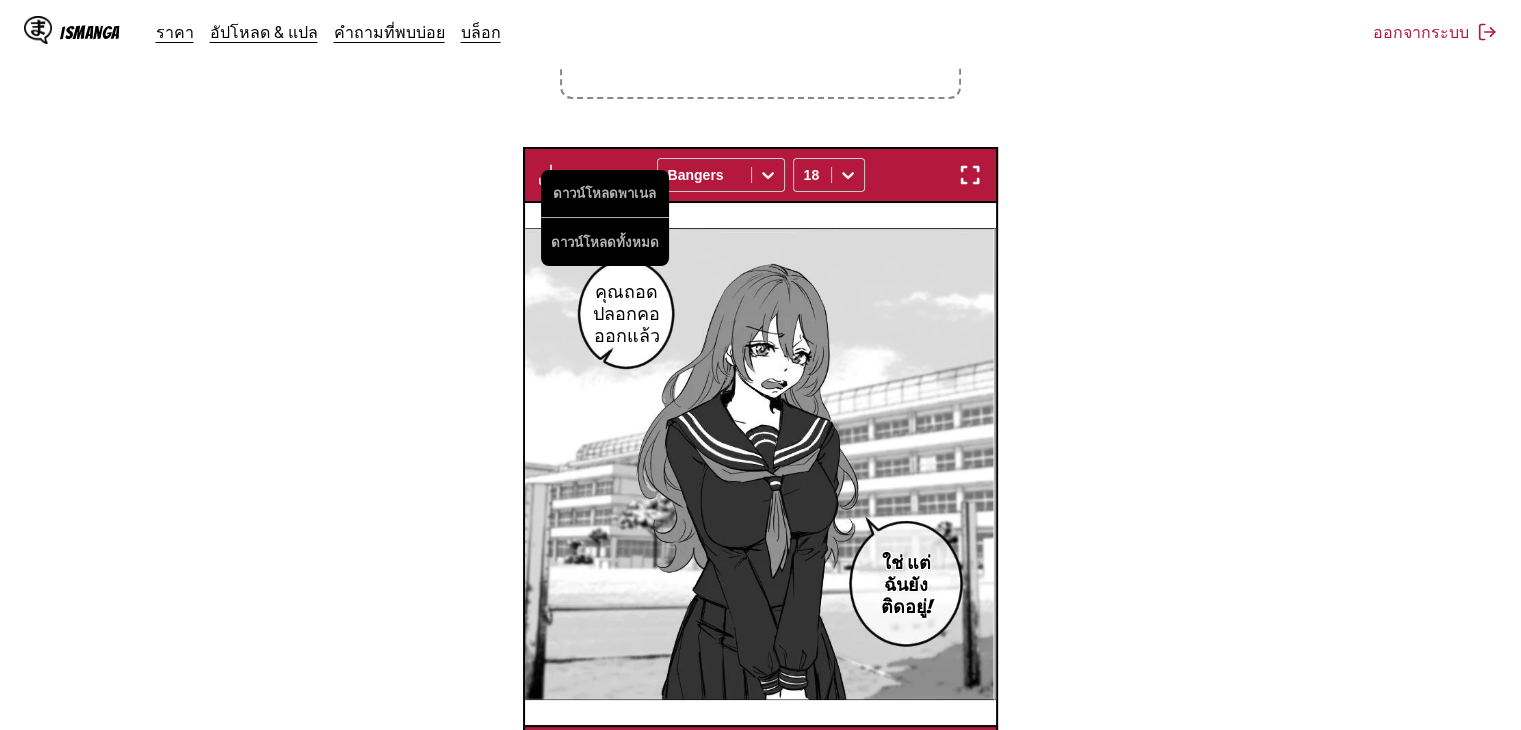 click on "จาก อังกฤษ ถึง ไทย วางไฟล์ที่นี่ หรือคลิกเพื่อเรียกดู ขนาดไฟล์สูงสุด: 5MB  •  รูปแบบที่รองรับ: JP(E)G, PNG, WEBP ดาวน์โหลดพาเนล ดาวน์โหลดทั้งหมด Bangers 18 อ๊ะ…! ของฉัน… มันหายไปไหนแล้ว!? จะไม่ให้ฉันเป็นแบบนี้ได้ยังไง ในเมื่อเธอน่ารักขนาดนี้? คิยะ! เสียงขยับ กลับไปเถอะ! กลับไปเถอะ! [PERSON_NAME]ว่าคุณจะกลายเป็นเด็กผู้หญิงตัวเล็กลง, ไม่-ไม่! นี่มันน่ากลัวมาก! ฉันจะเอาคืนเธอสำหรับเรื่องนี้! 6  /" at bounding box center (760, 287) 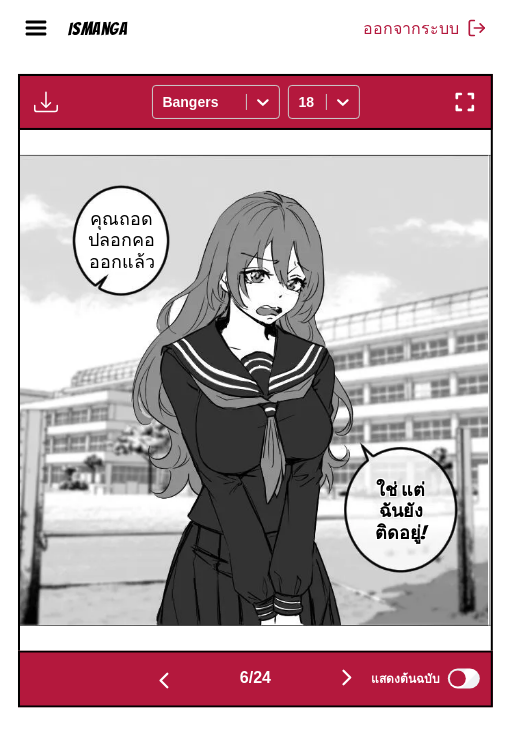 scroll, scrollTop: 639, scrollLeft: 0, axis: vertical 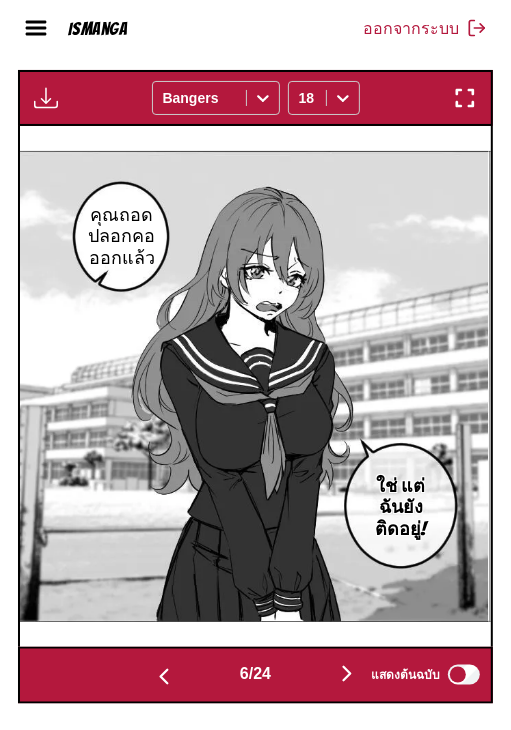 click at bounding box center (347, 675) 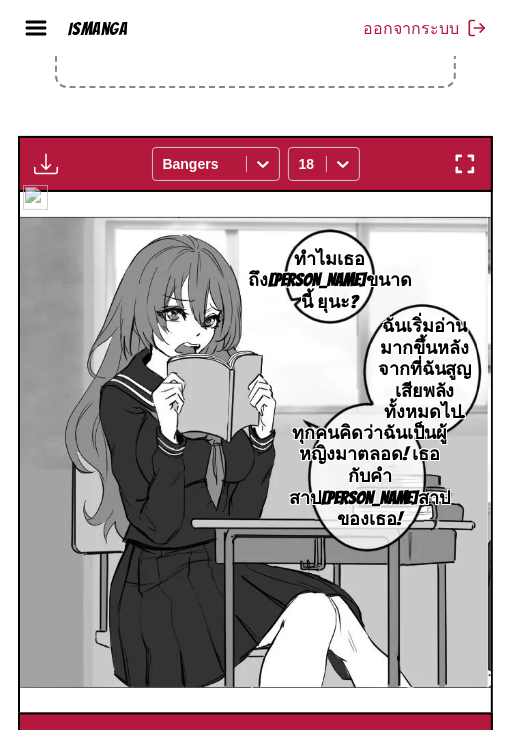 scroll, scrollTop: 539, scrollLeft: 0, axis: vertical 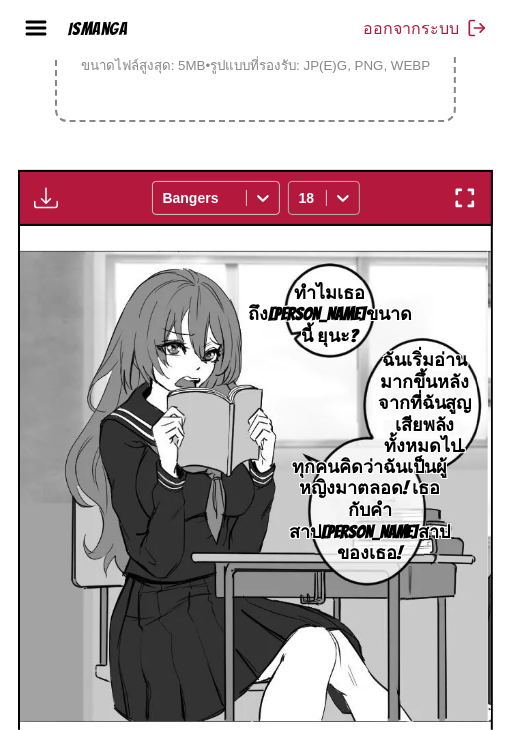 click at bounding box center [343, 198] 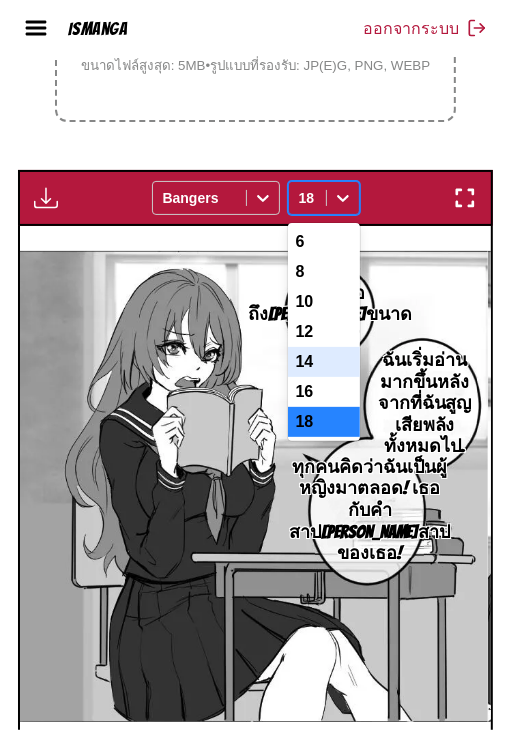 click on "14" at bounding box center [324, 362] 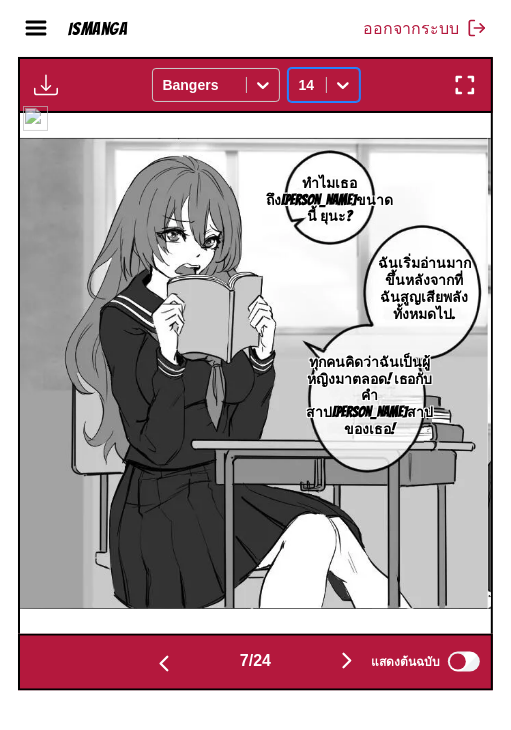 scroll, scrollTop: 739, scrollLeft: 0, axis: vertical 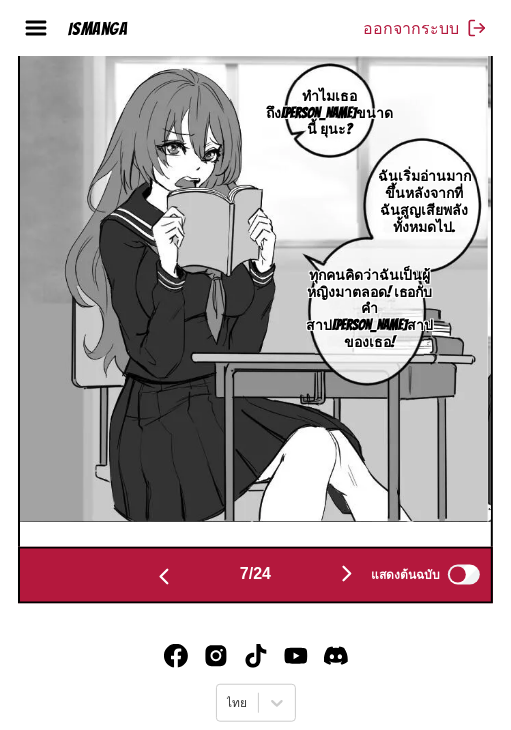 click at bounding box center [347, 575] 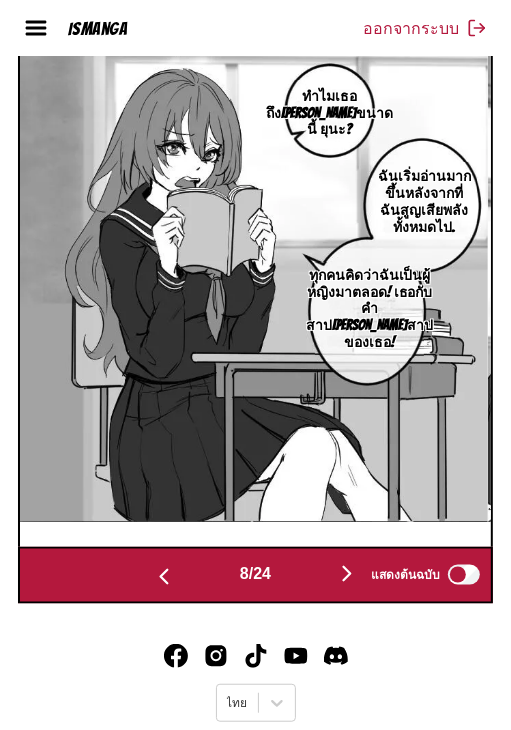 scroll, scrollTop: 730, scrollLeft: 0, axis: vertical 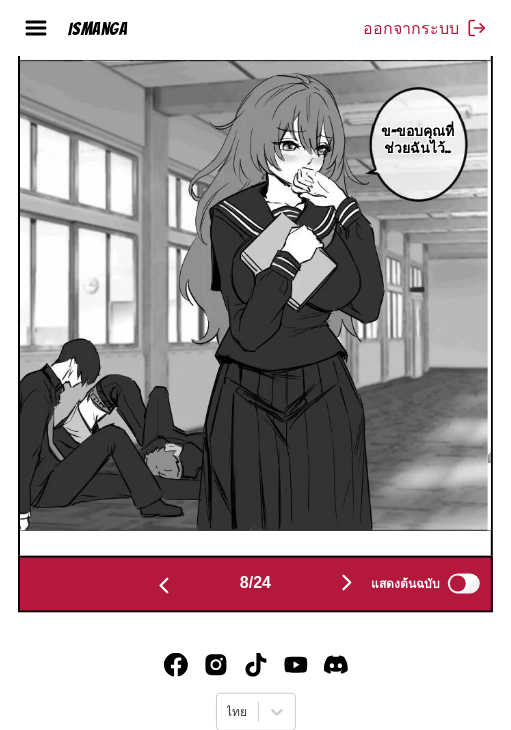 click at bounding box center [347, 584] 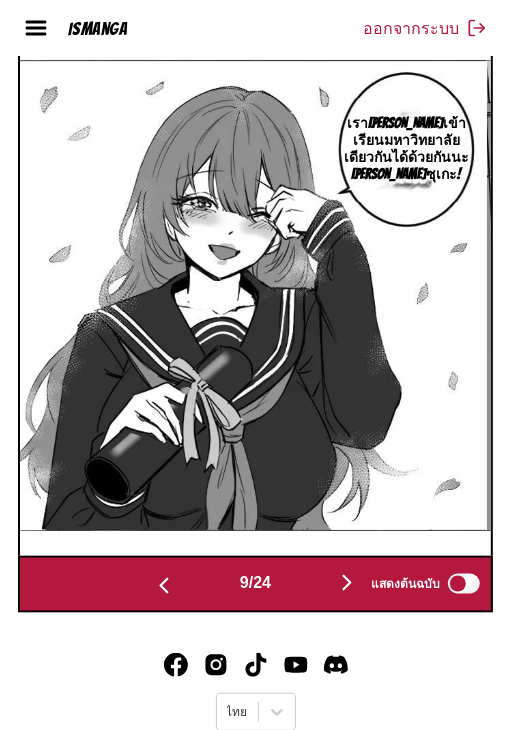 click at bounding box center (164, 586) 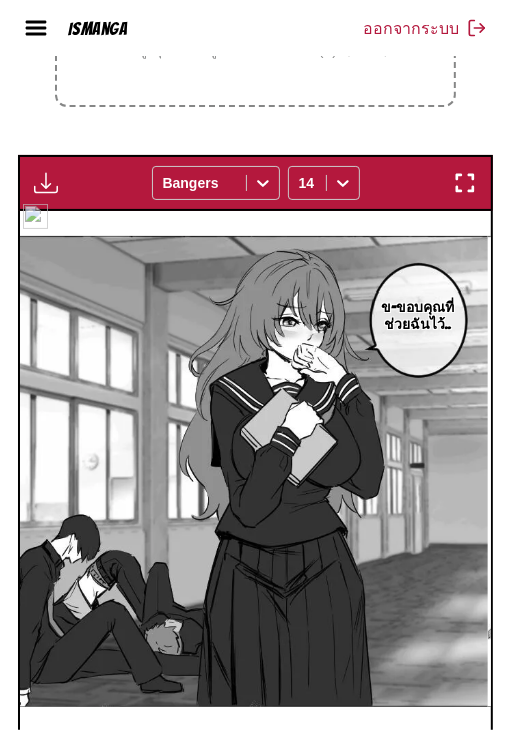 scroll, scrollTop: 530, scrollLeft: 0, axis: vertical 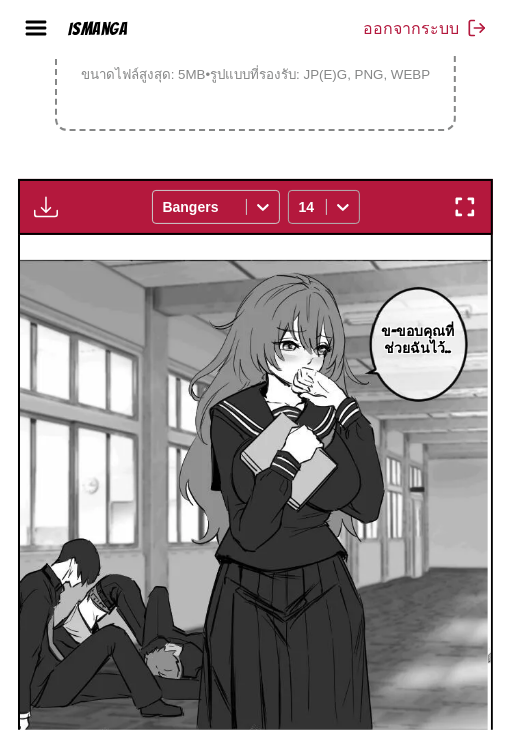 click on "14" at bounding box center (307, 207) 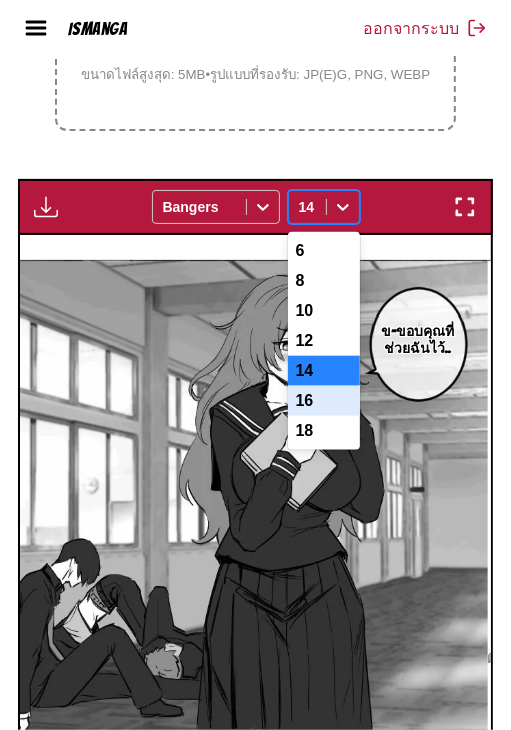 click on "16" at bounding box center (324, 401) 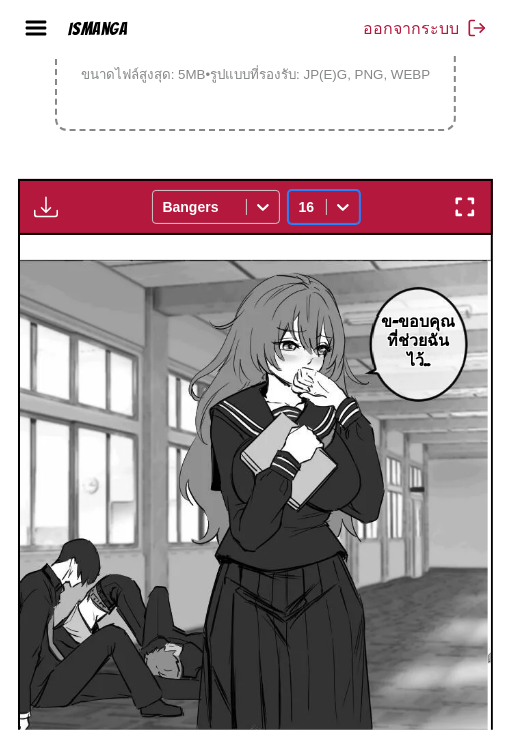 click on "ดาวน์โหลดพาเนล ดาวน์โหลดทั้งหมด Bangers option 16, selected. 16" at bounding box center (256, 207) 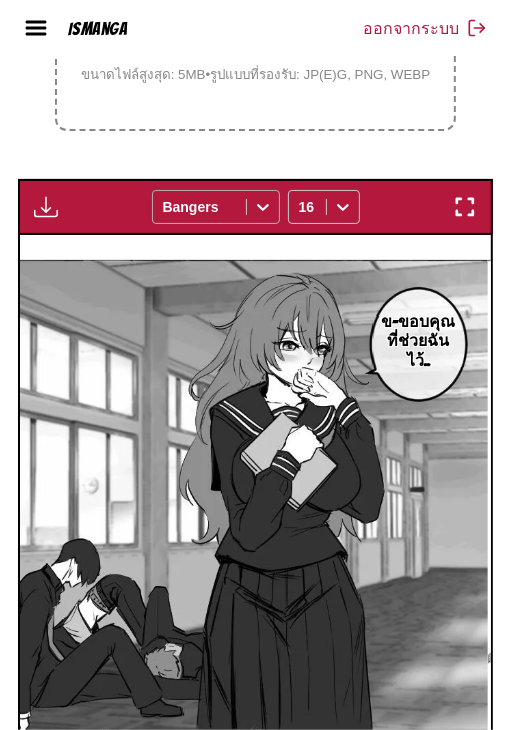 click on "Bangers" at bounding box center (199, 207) 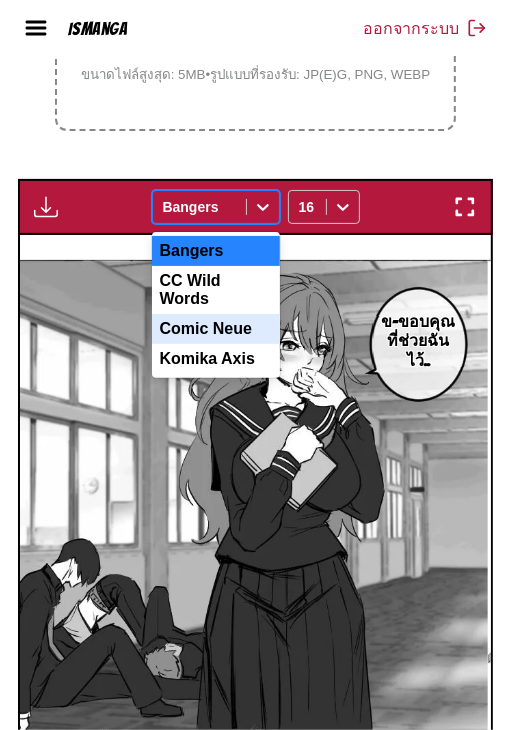 click on "Comic Neue" at bounding box center [216, 329] 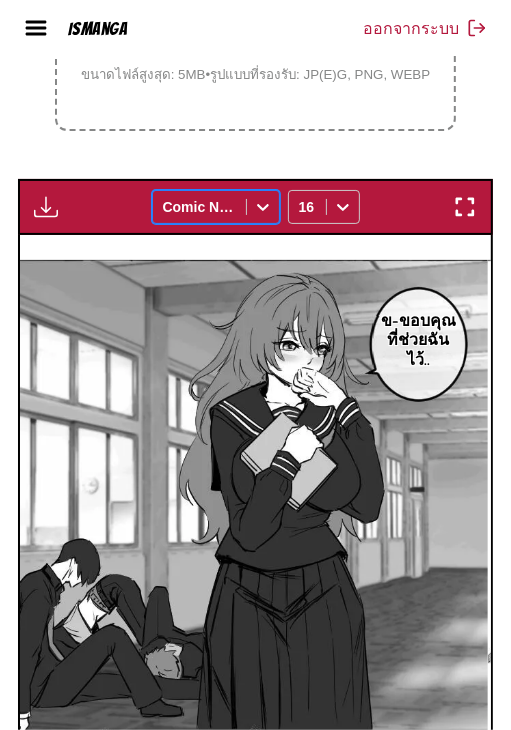 click on "ดาวน์โหลดพาเนล ดาวน์โหลดทั้งหมด option Comic Neue, selected. Comic Neue 16" at bounding box center [256, 207] 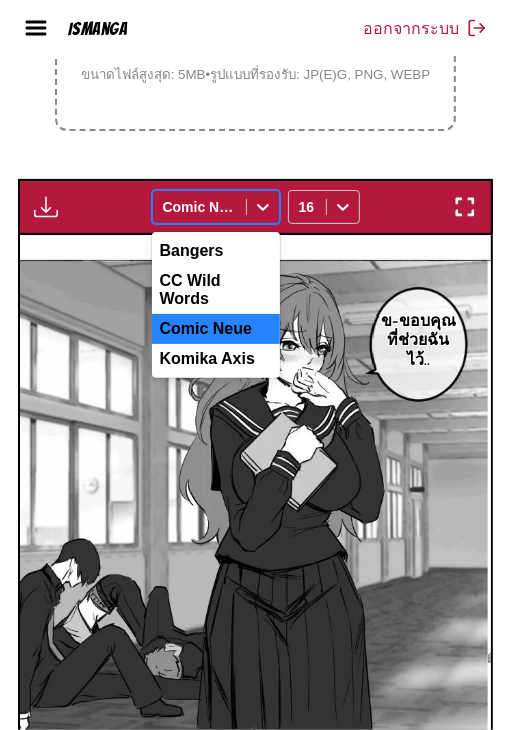 click at bounding box center [199, 207] 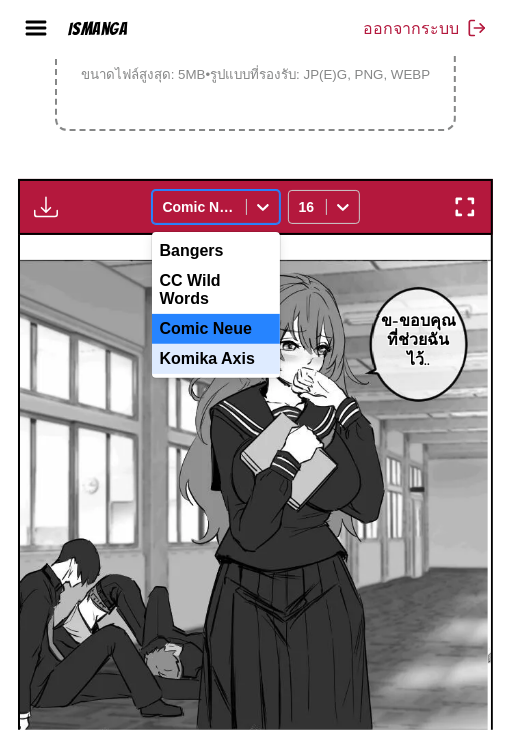 click on "Komika Axis" at bounding box center (216, 359) 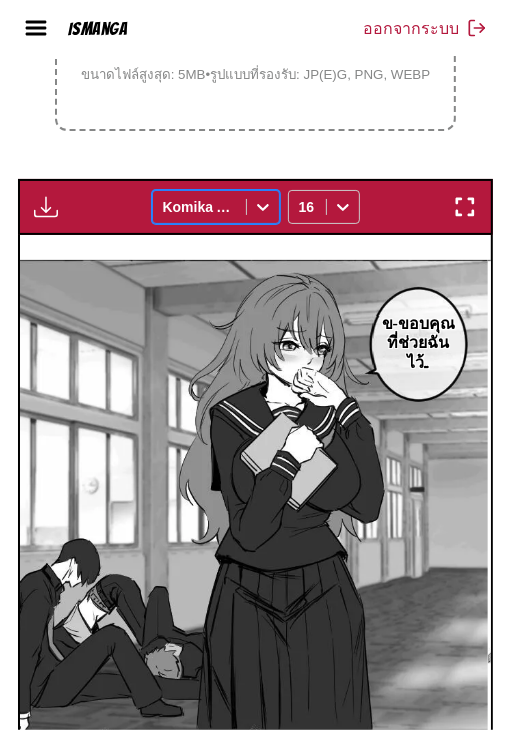 click on "ดาวน์โหลดพาเนล ดาวน์โหลดทั้งหมด option Komika Axis, selected. Komika Axis 16" at bounding box center (256, 207) 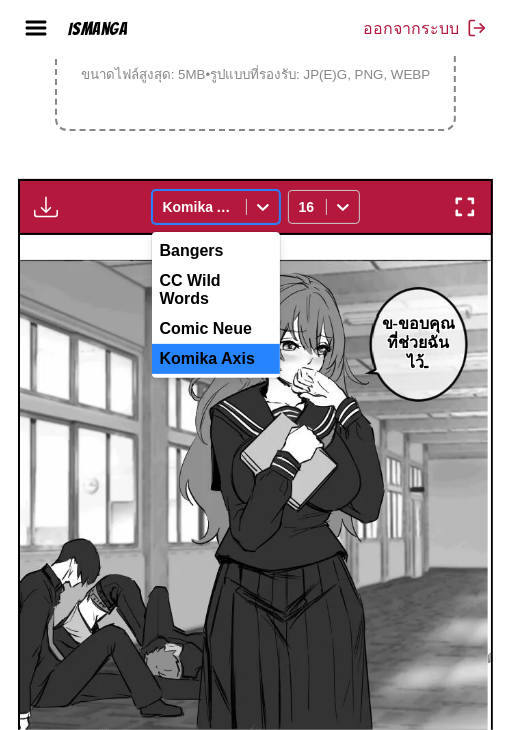 click at bounding box center [199, 207] 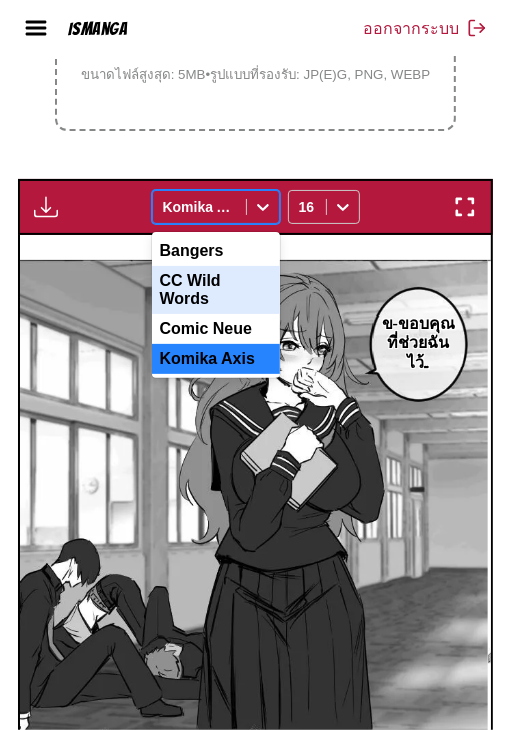 click on "CC Wild Words" at bounding box center (216, 290) 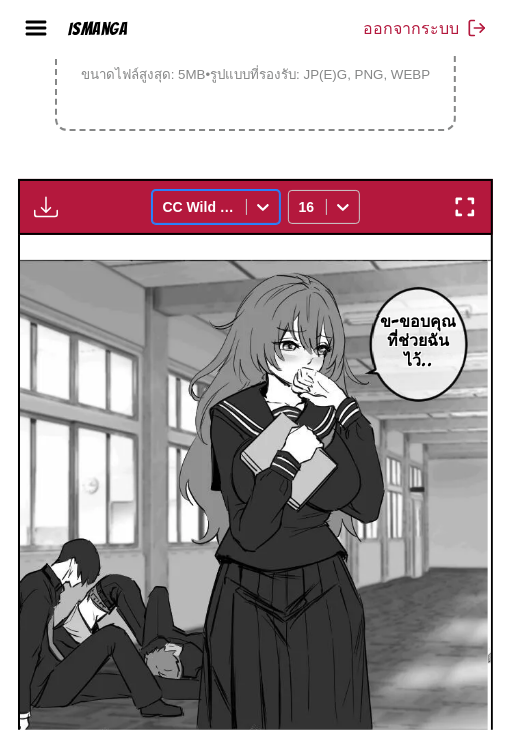 click at bounding box center (199, 207) 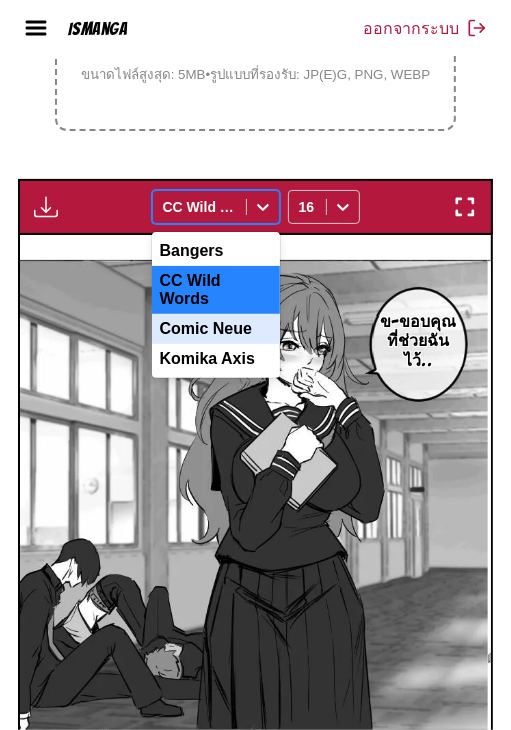 click on "Comic Neue" at bounding box center [216, 329] 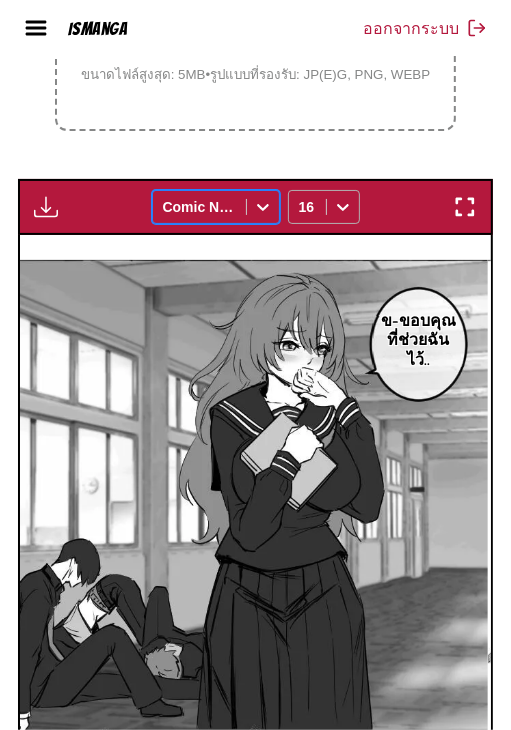click on "16" at bounding box center [307, 207] 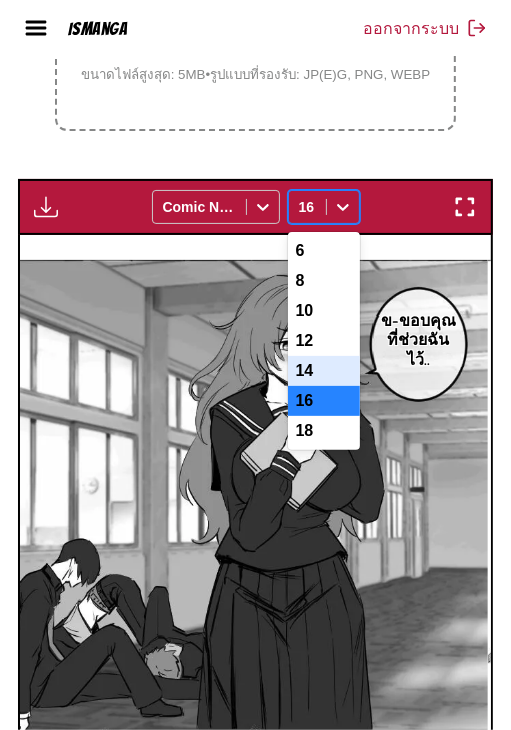 click on "14" at bounding box center (324, 371) 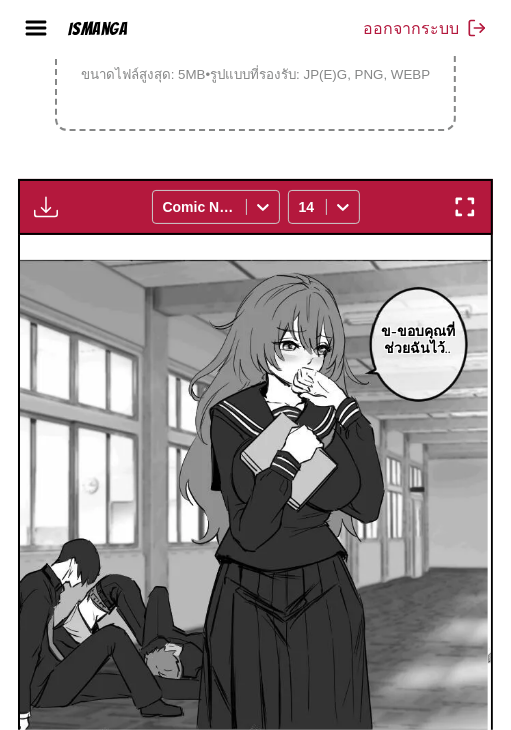 drag, startPoint x: 241, startPoint y: 281, endPoint x: 62, endPoint y: 173, distance: 209.0574 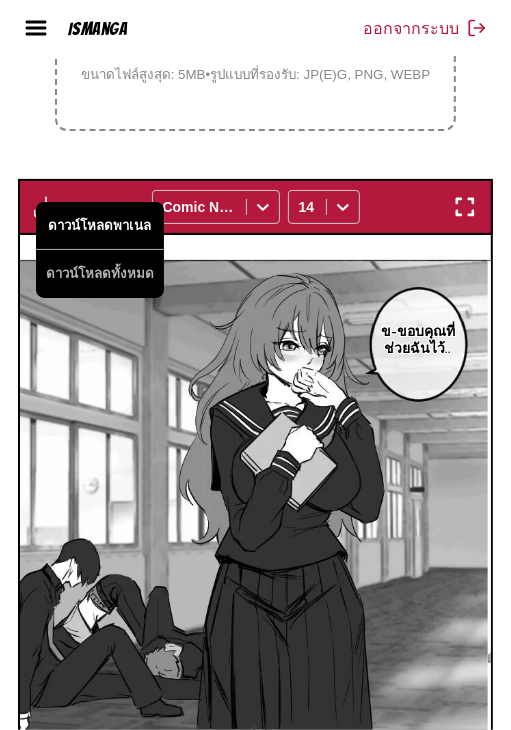 click on "ดาวน์โหลดพาเนล" at bounding box center [100, 226] 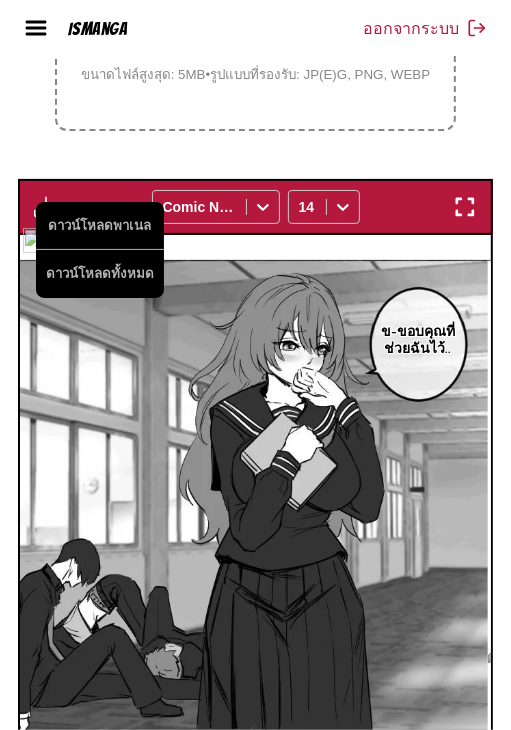 click at bounding box center [252, 496] 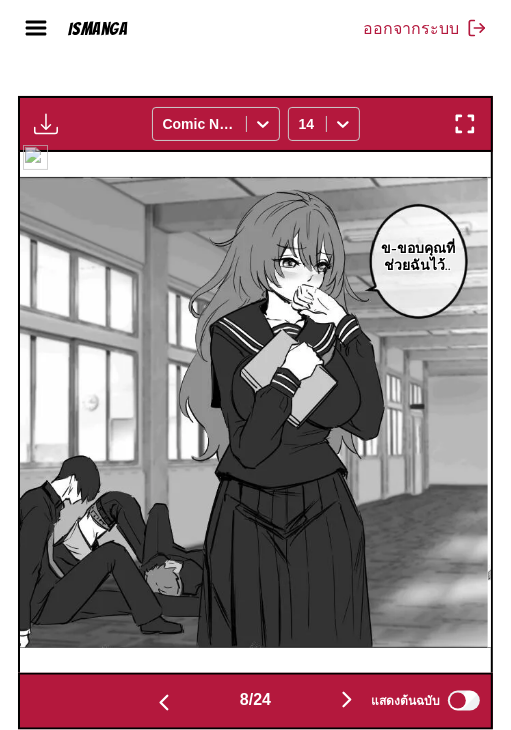 scroll, scrollTop: 730, scrollLeft: 0, axis: vertical 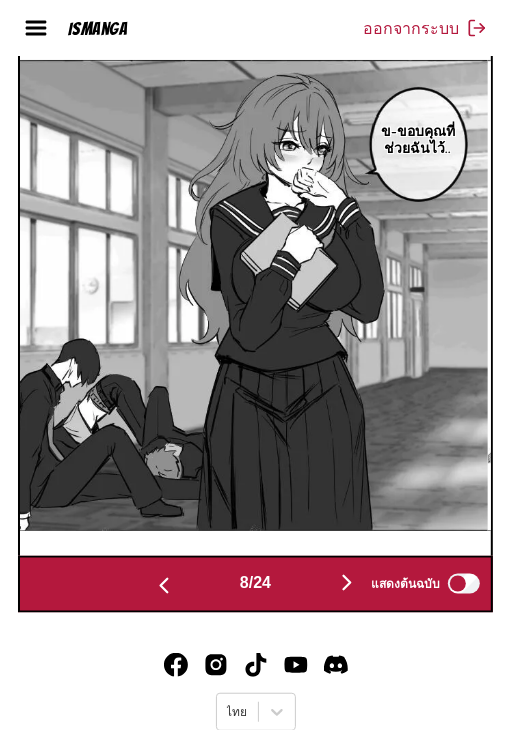 click on "8  /  24 แสดงต้นฉบับ" at bounding box center [256, 584] 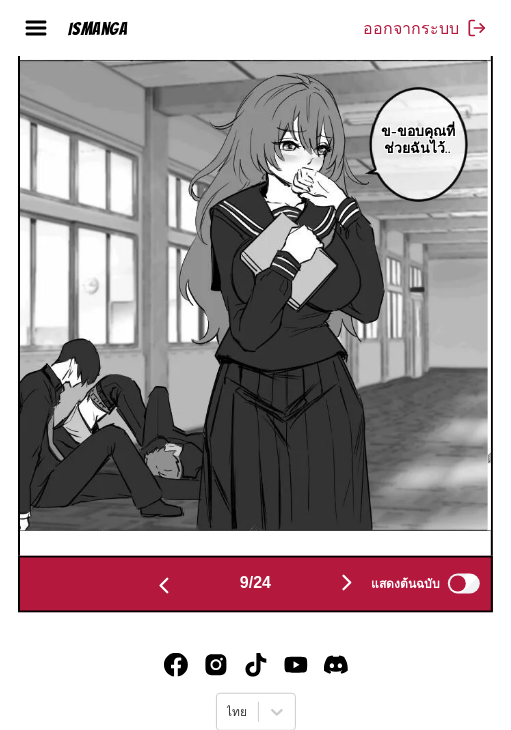 scroll, scrollTop: 0, scrollLeft: 3776, axis: horizontal 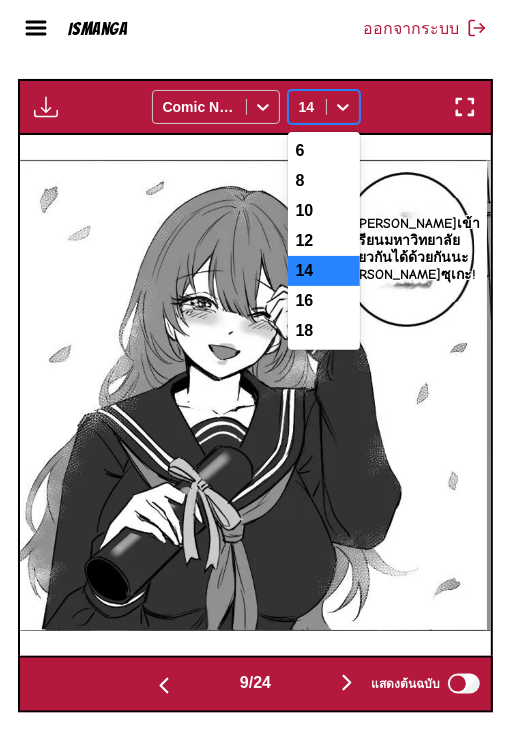 click 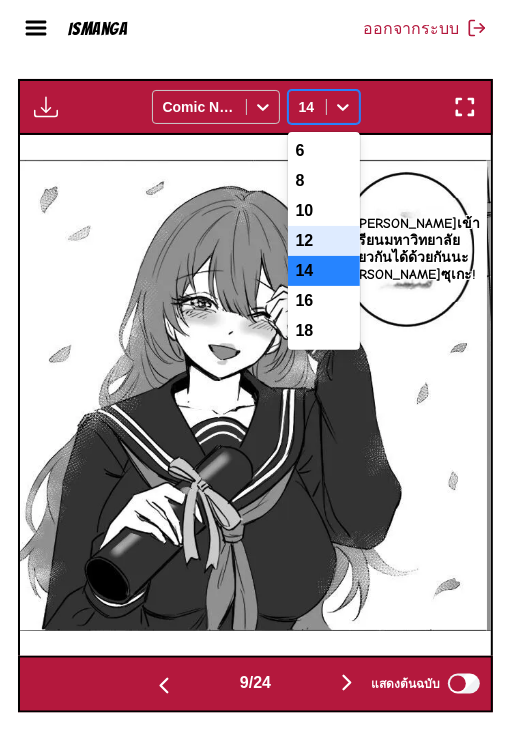 click on "12" at bounding box center (324, 241) 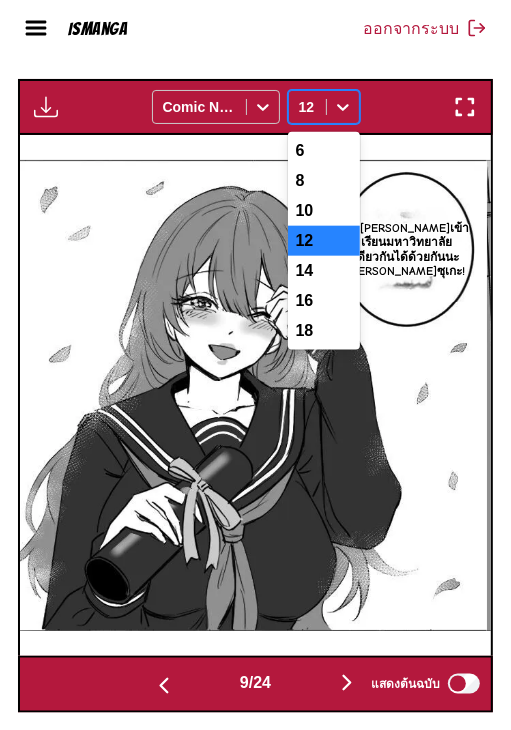click 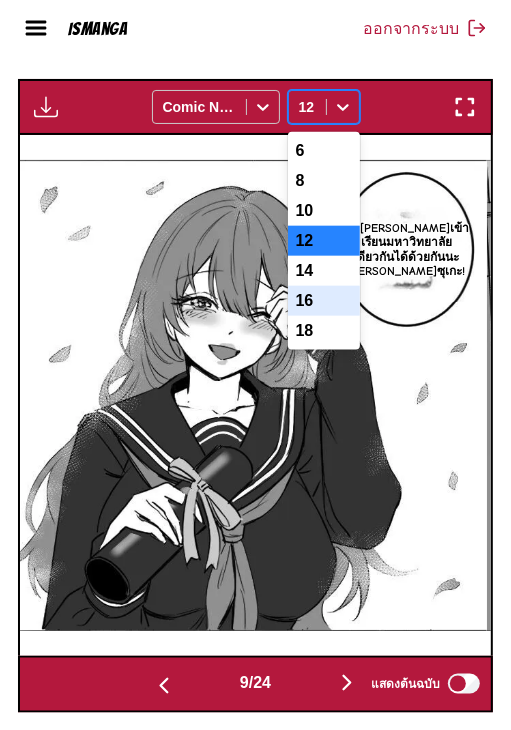 click on "16" at bounding box center [324, 301] 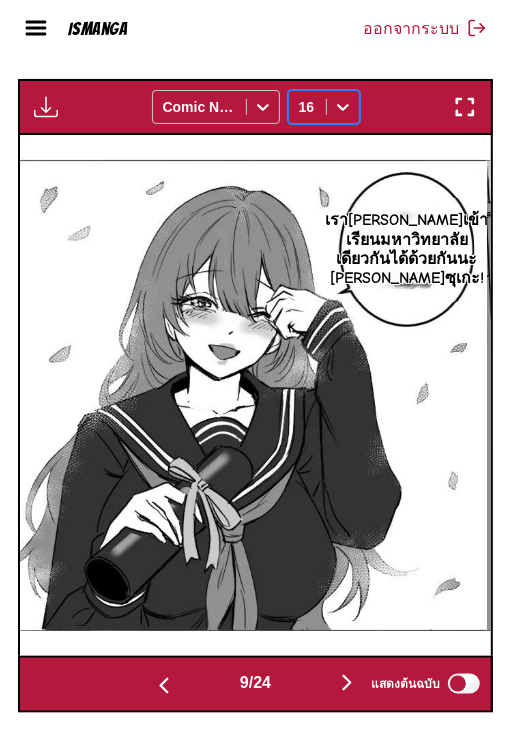 click at bounding box center [46, 107] 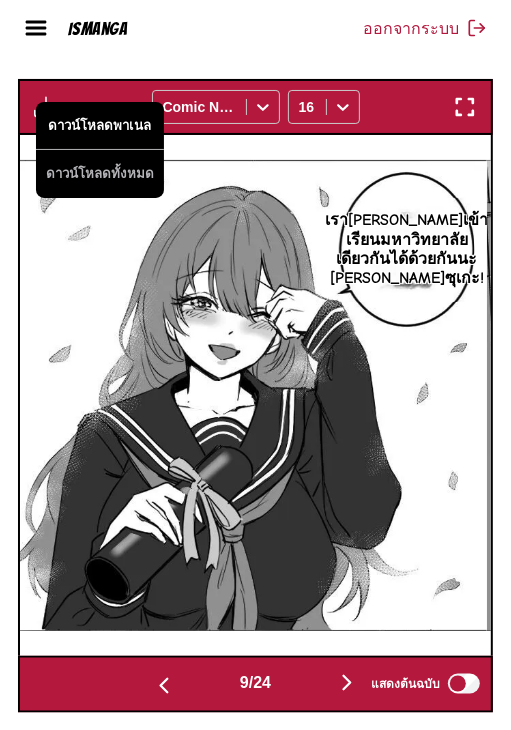 click on "ดาวน์โหลดพาเนล" at bounding box center [100, 126] 